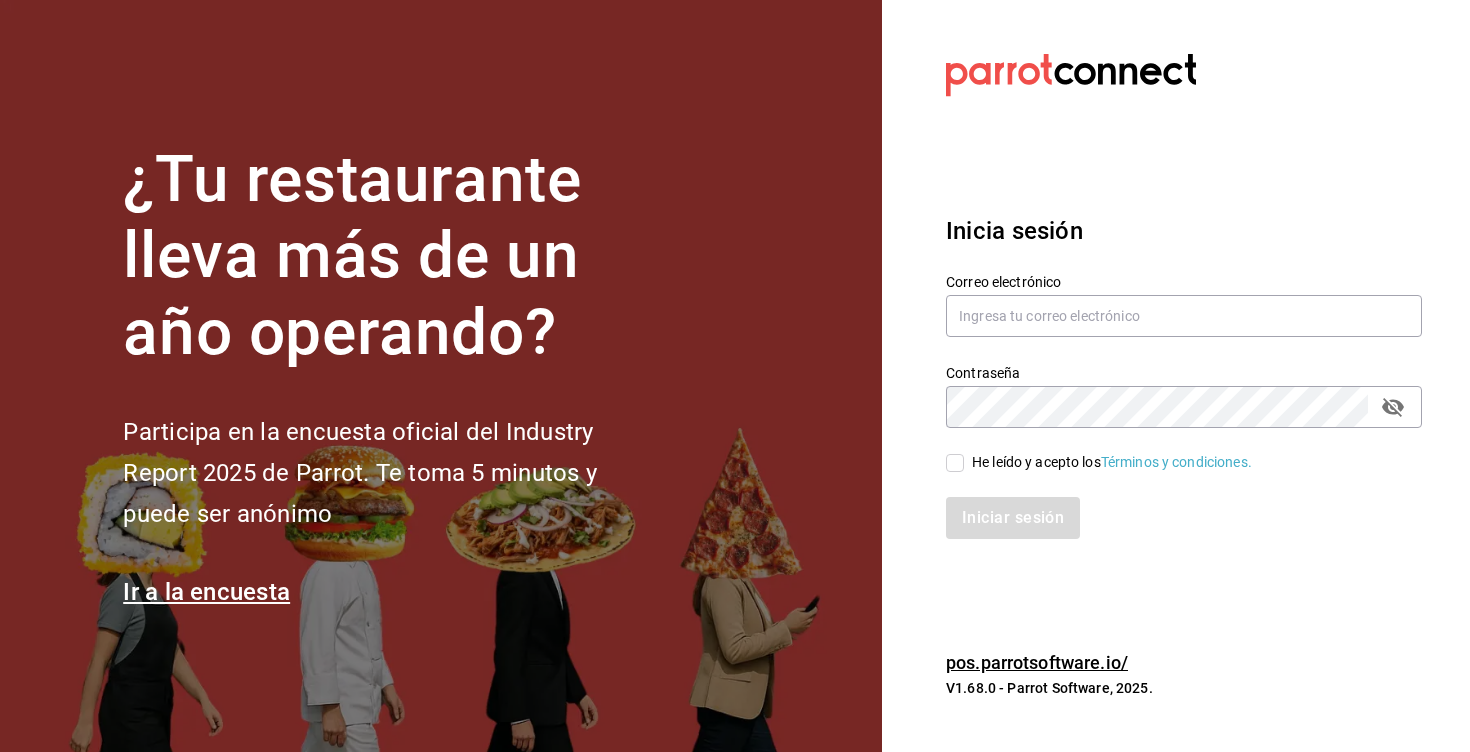 scroll, scrollTop: 0, scrollLeft: 0, axis: both 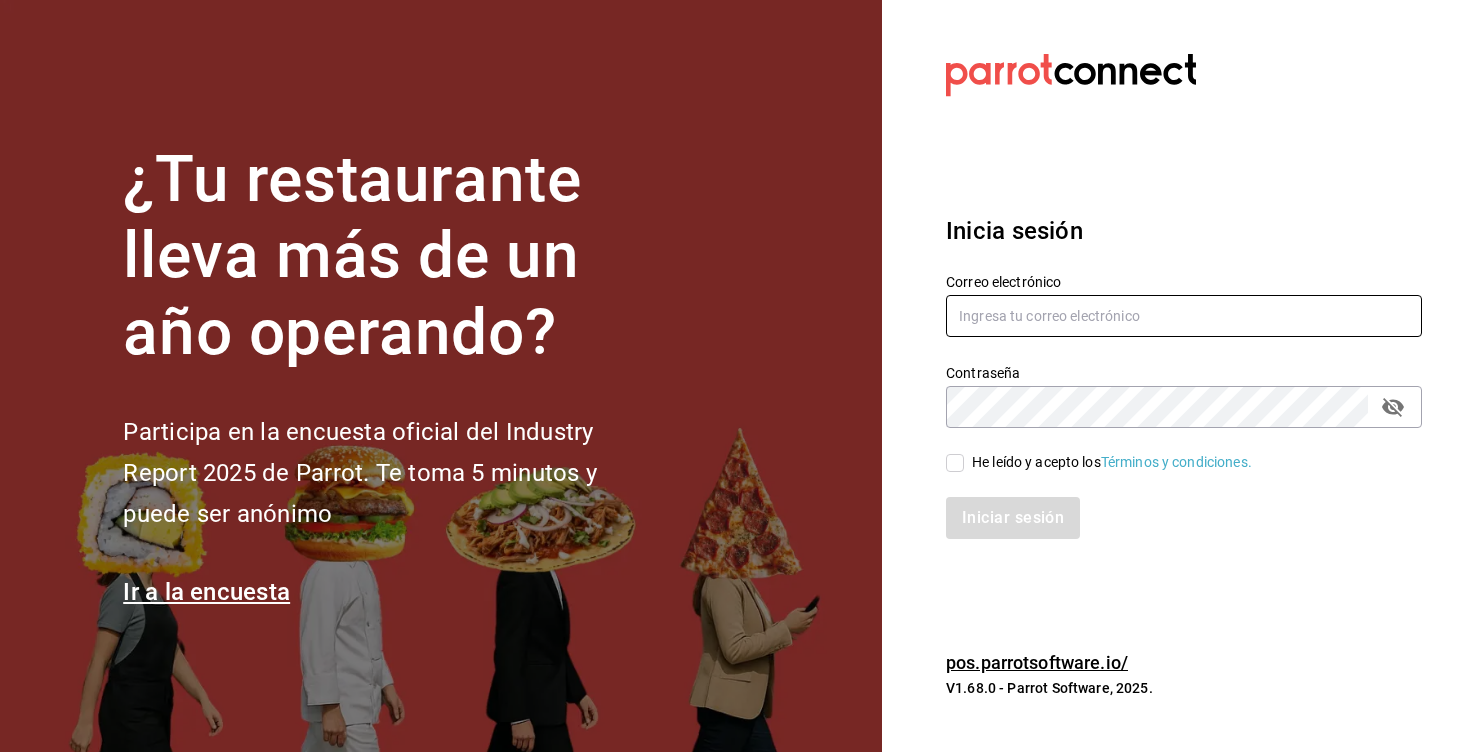 type on "[USERNAME]@example.com" 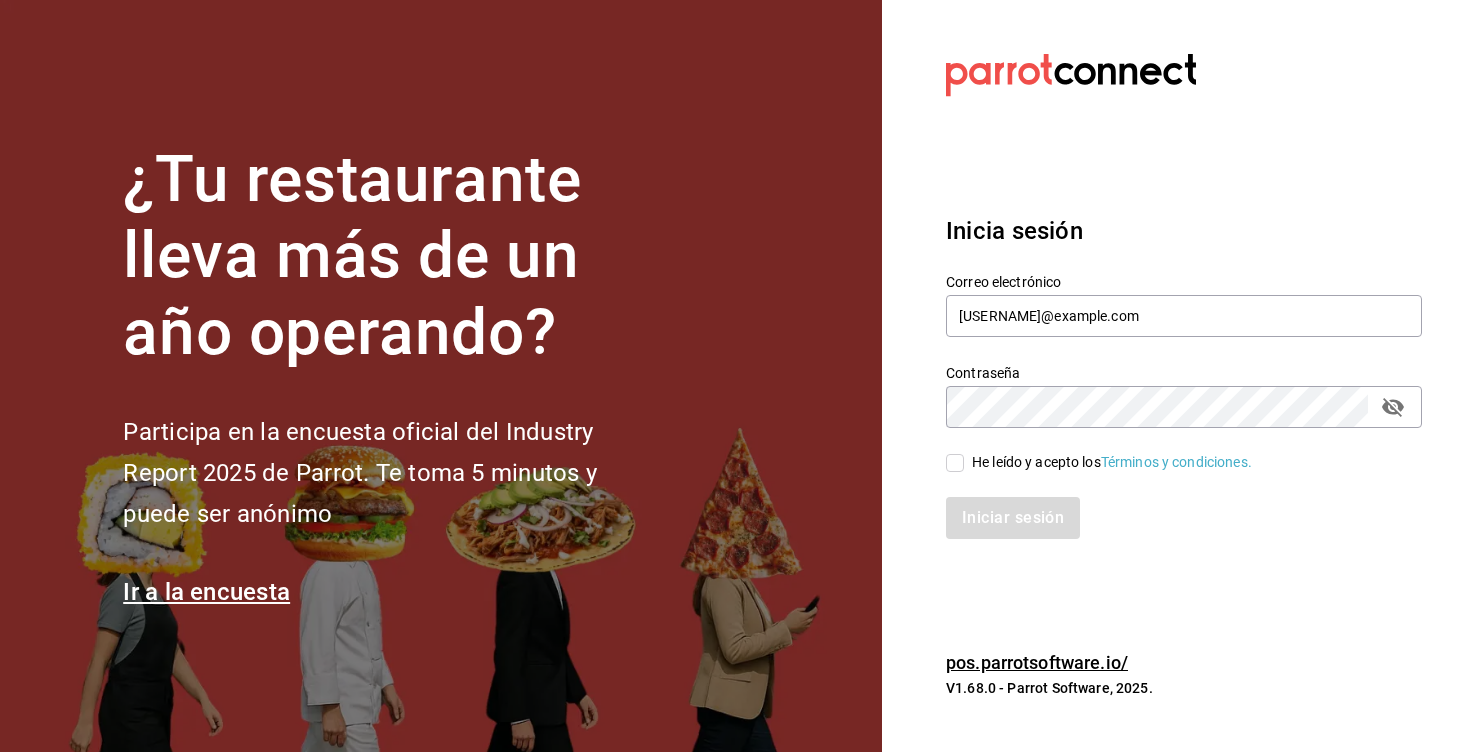 click on "He leído y acepto los  Términos y condiciones." at bounding box center [955, 463] 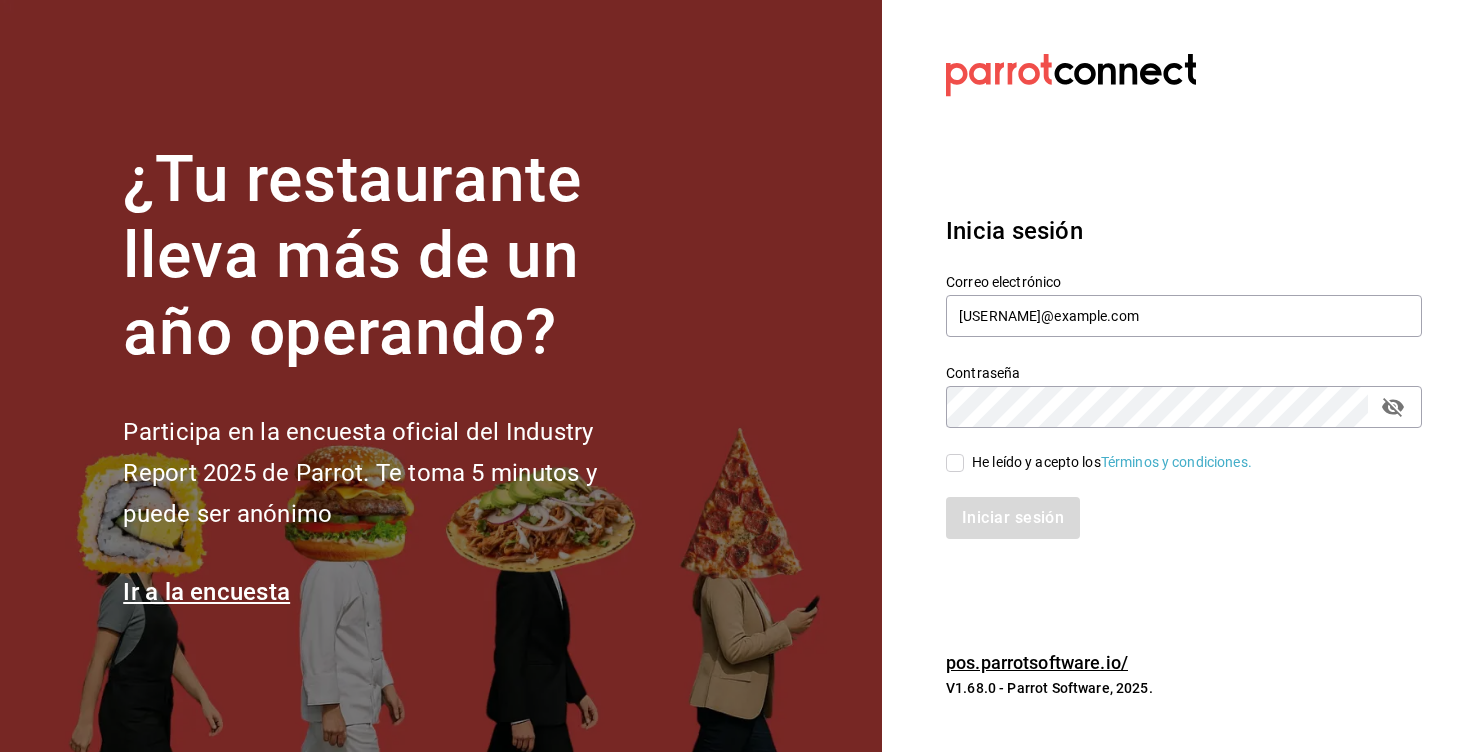 checkbox on "true" 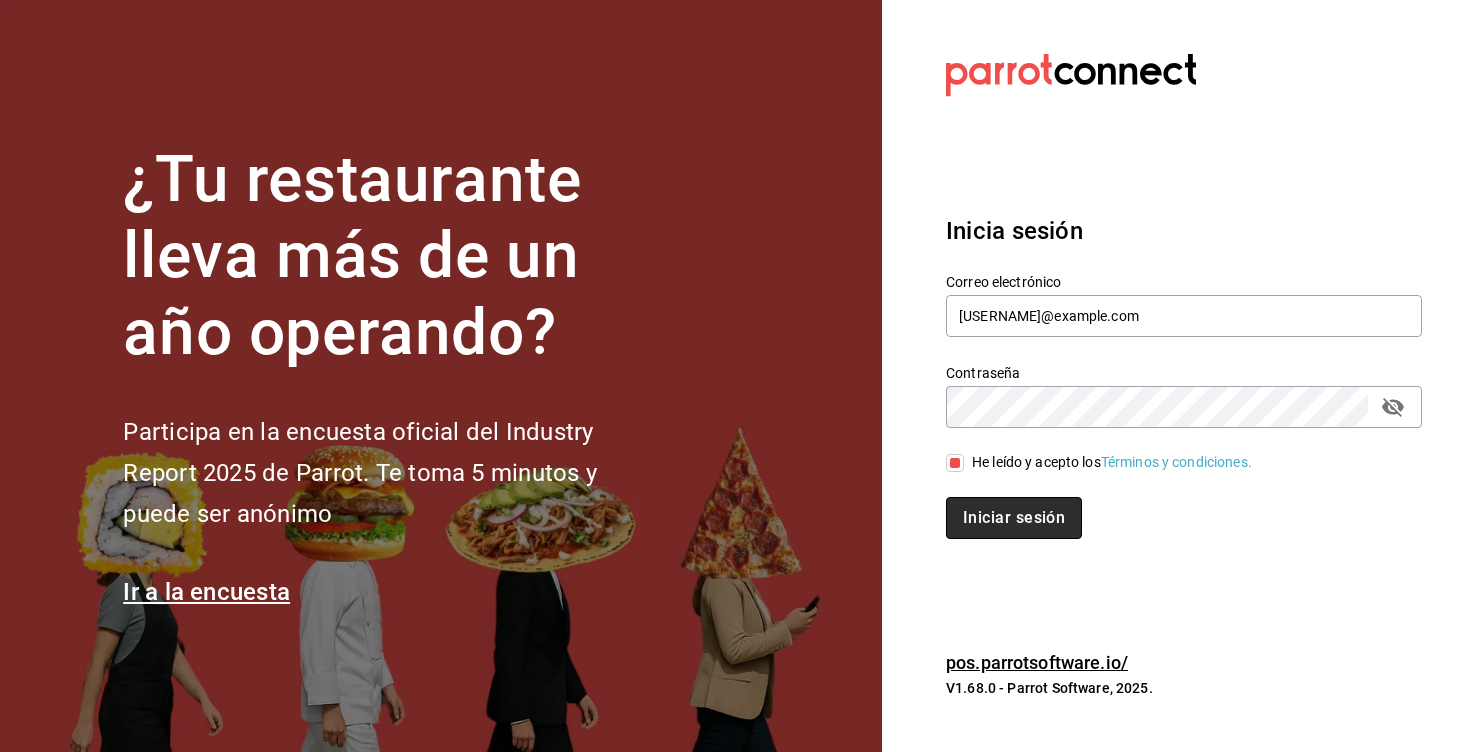 click on "Iniciar sesión" at bounding box center [1014, 518] 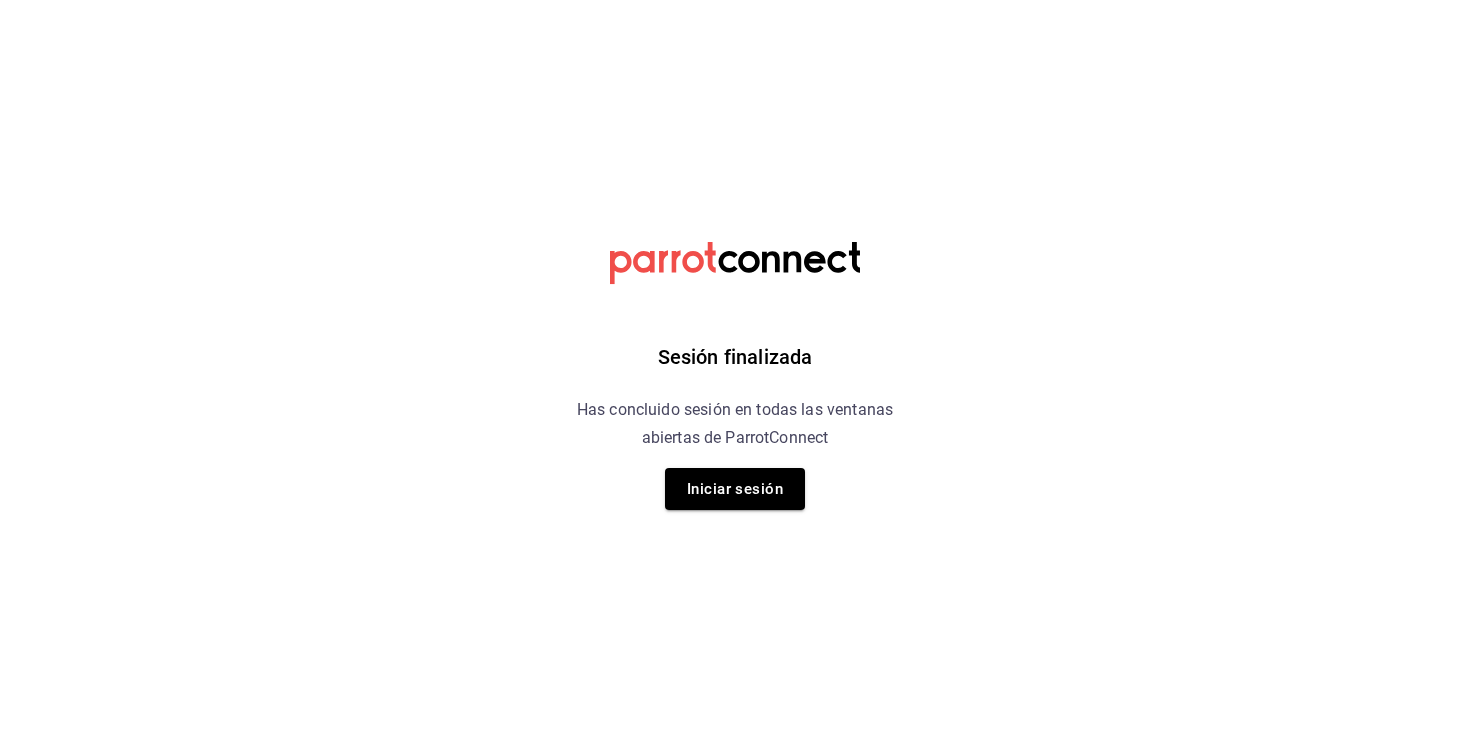 scroll, scrollTop: 0, scrollLeft: 0, axis: both 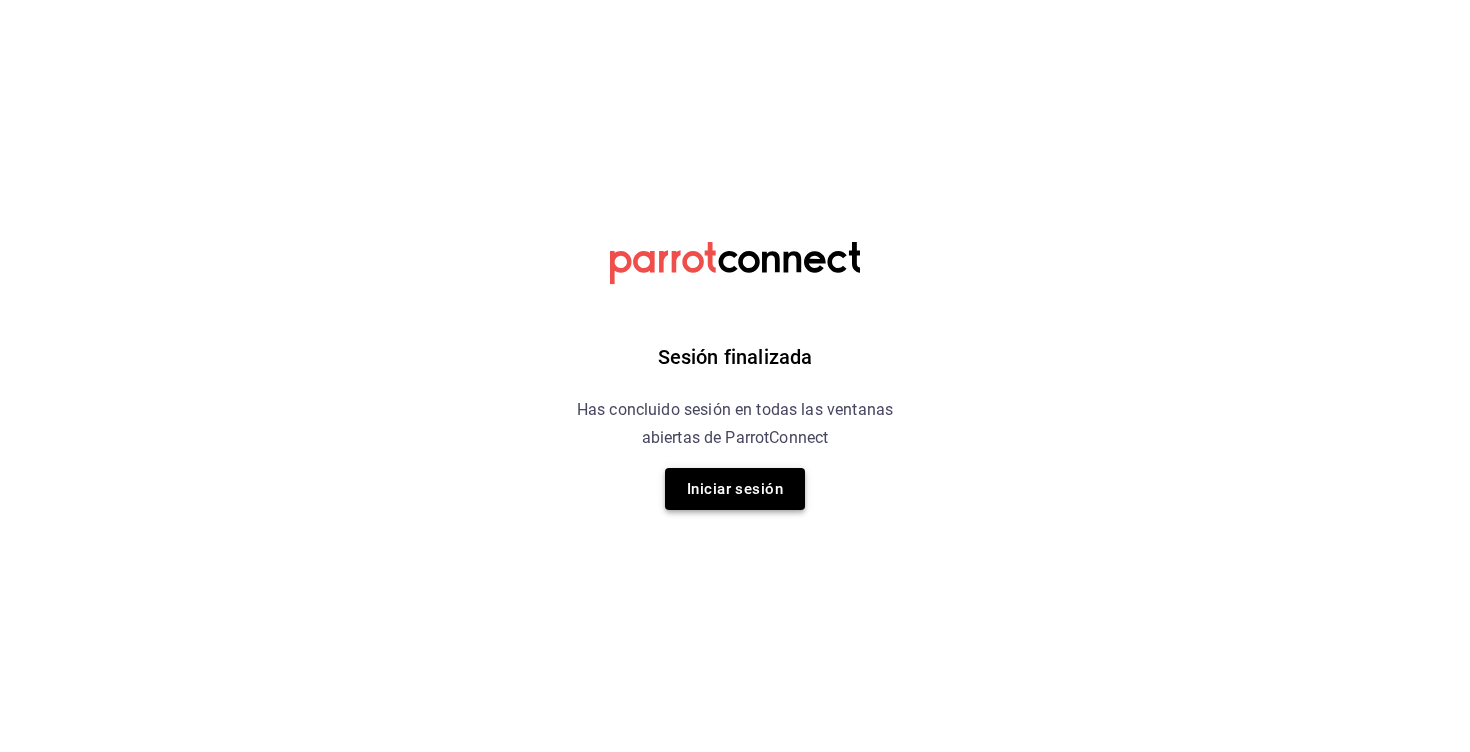 click on "Iniciar sesión" at bounding box center (735, 489) 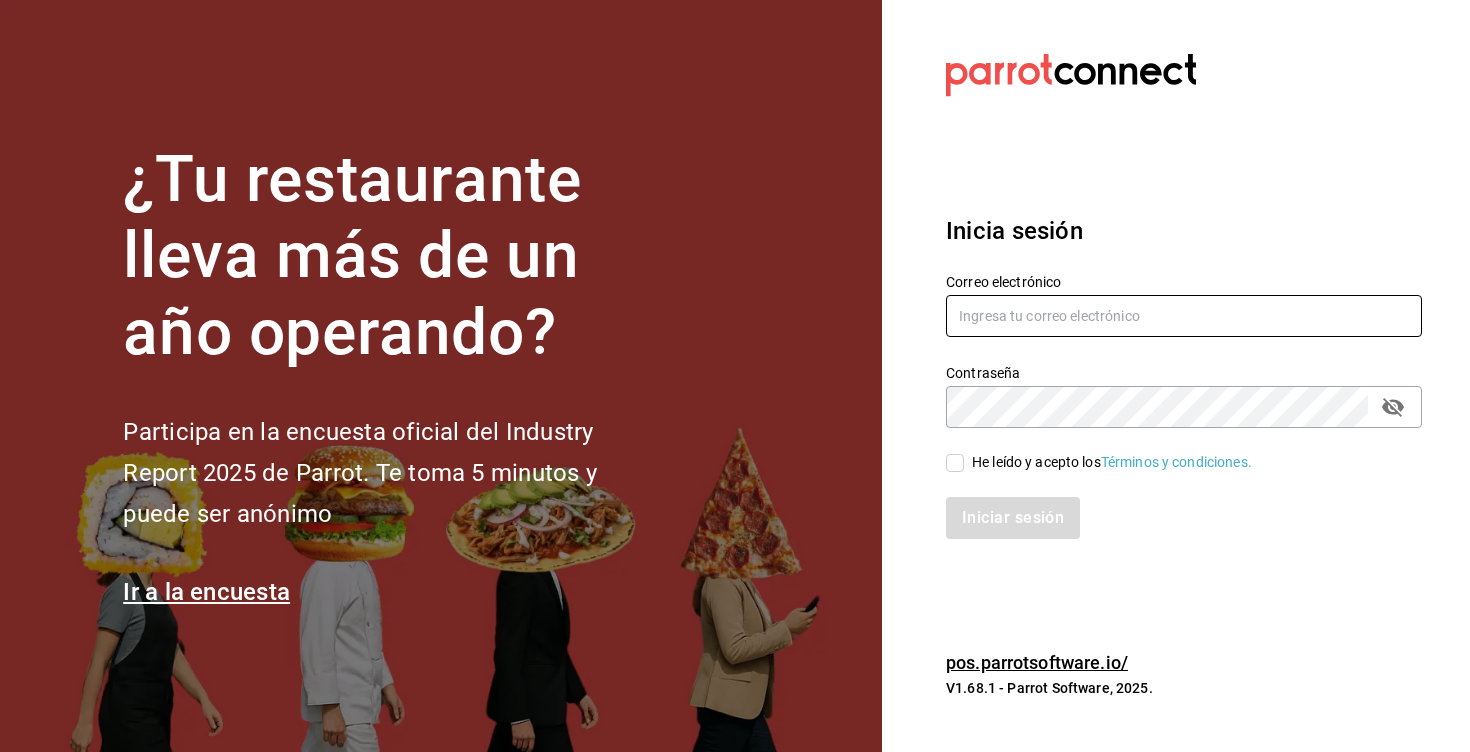 type on "[USERNAME]@example.com" 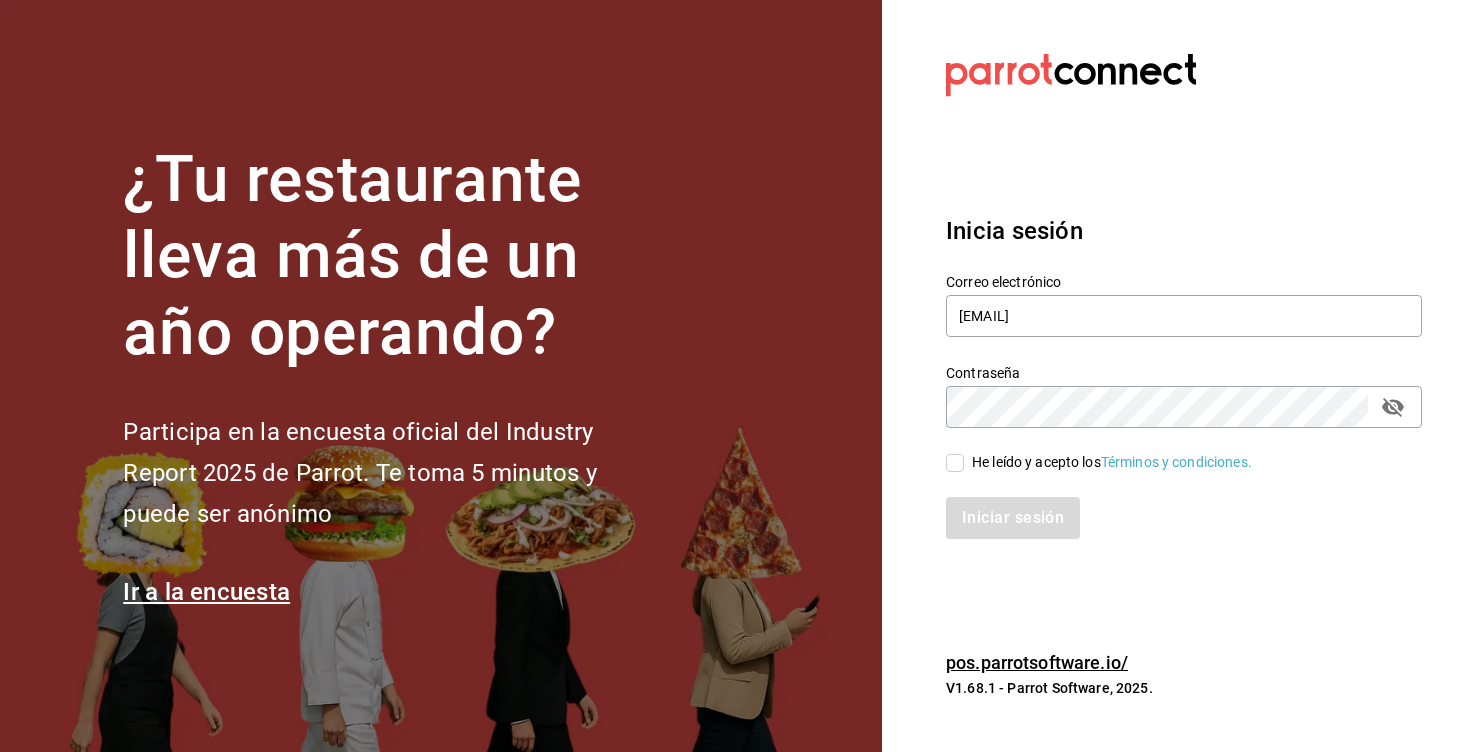click on "He leído y acepto los  Términos y condiciones." at bounding box center [955, 463] 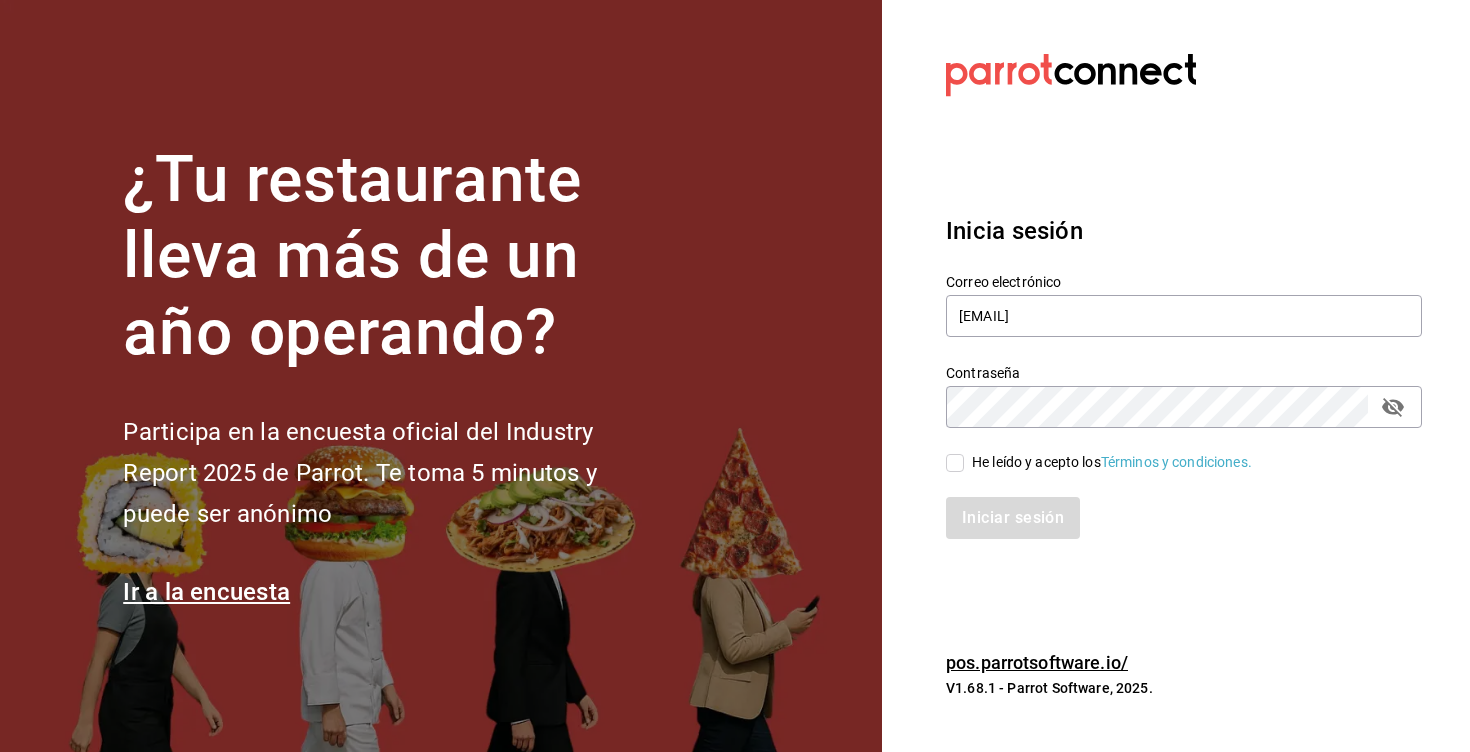 checkbox on "true" 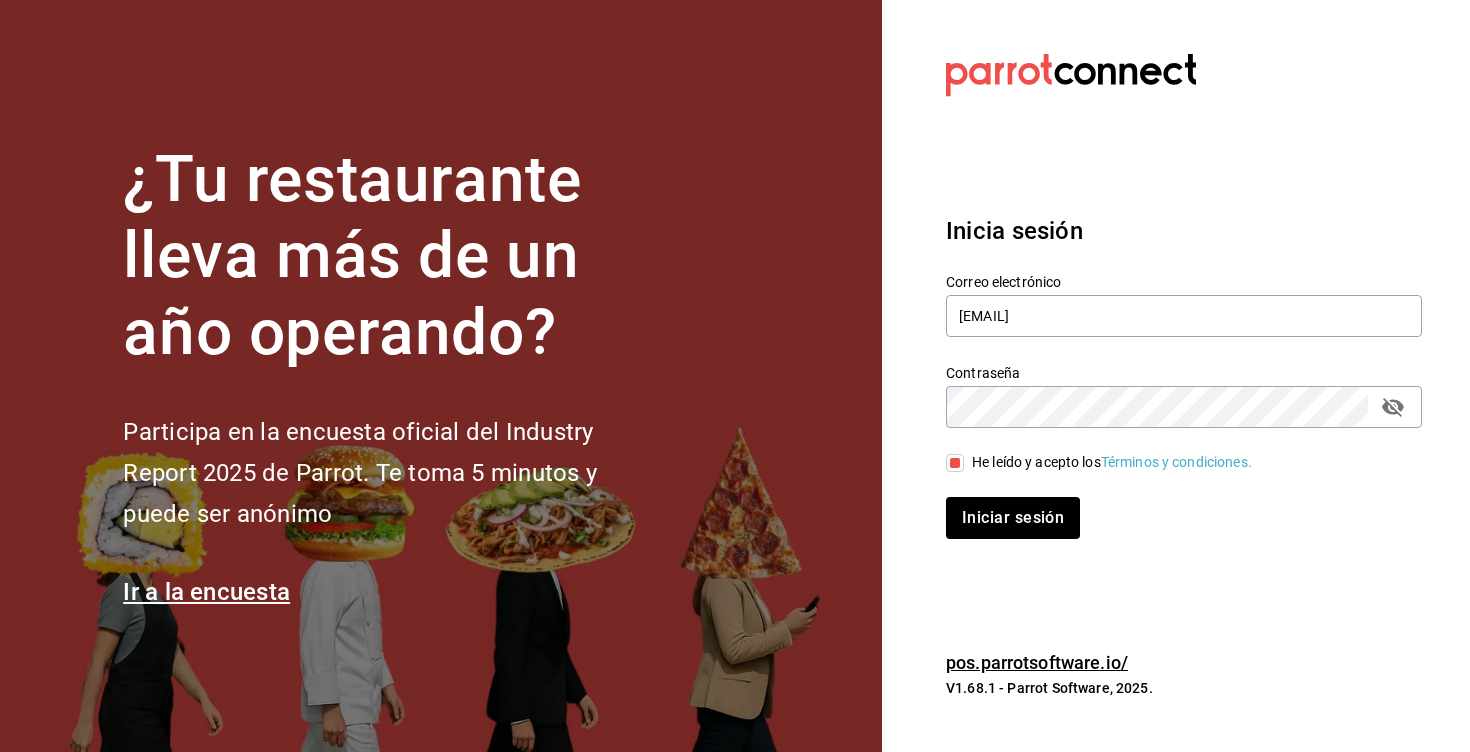 click on "Inicia sesión Correo electrónico fsantovena@hotelcatedral.com Contraseña Contraseña He leído y acepto los  Términos y condiciones. Iniciar sesión" at bounding box center [1184, 376] 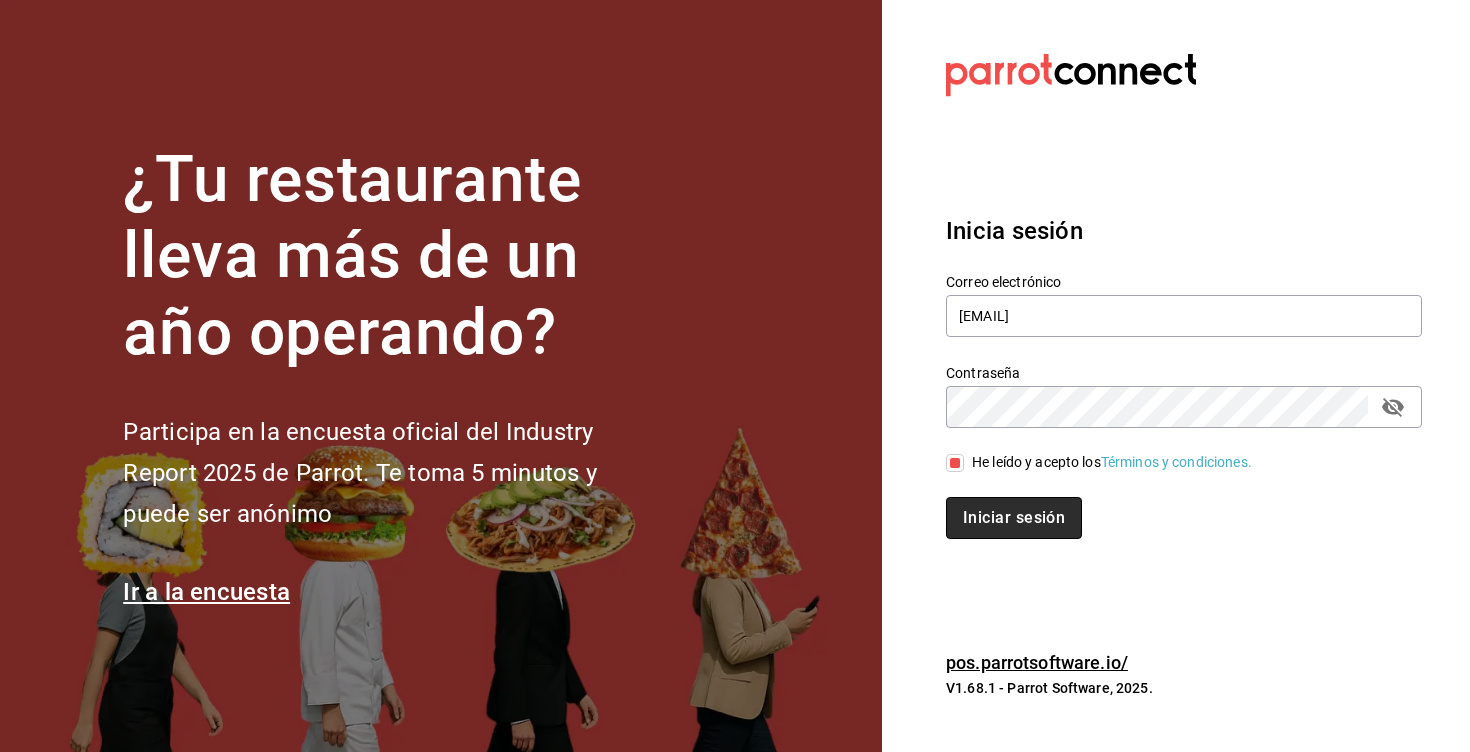click on "Iniciar sesión" at bounding box center (1014, 518) 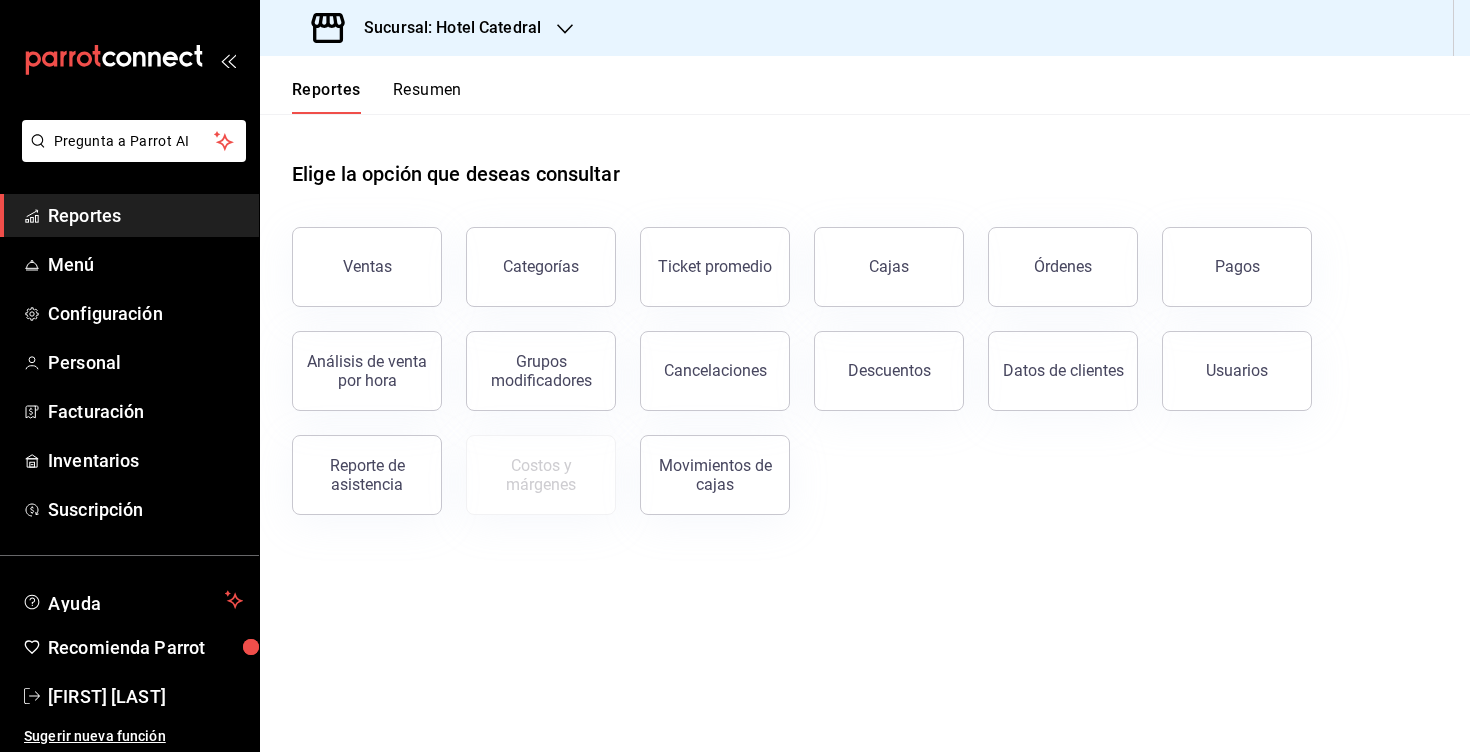 scroll, scrollTop: 0, scrollLeft: 0, axis: both 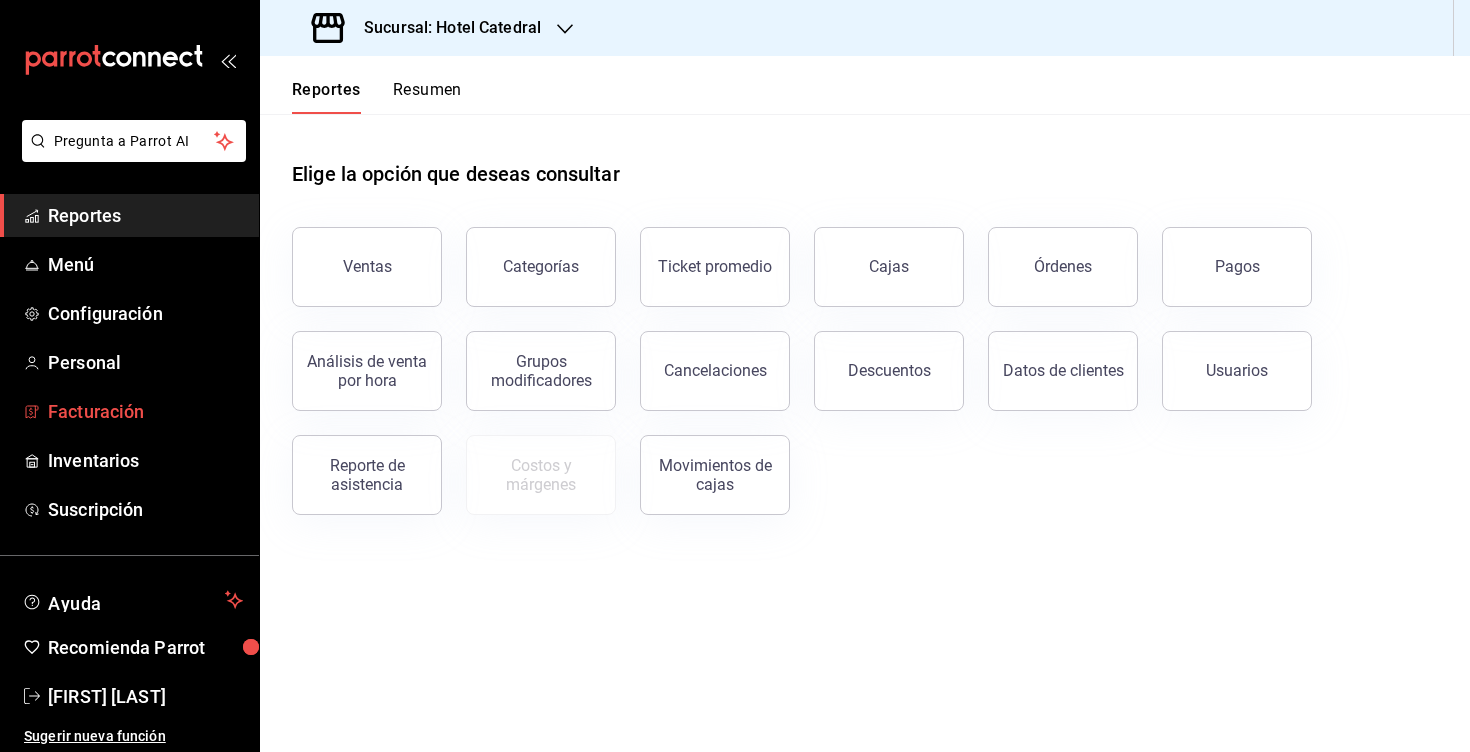 click on "Facturación" at bounding box center [145, 411] 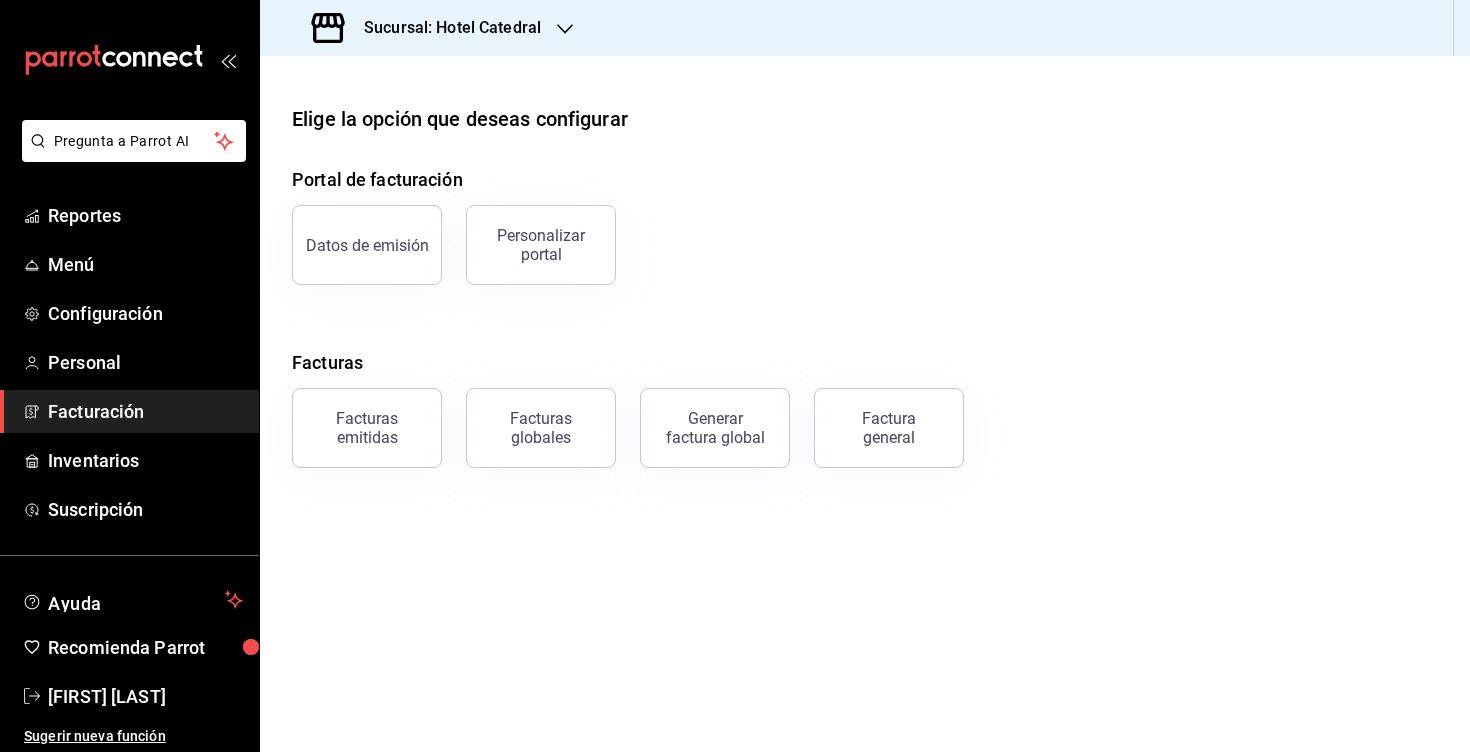 click on "Factura general" at bounding box center [889, 428] 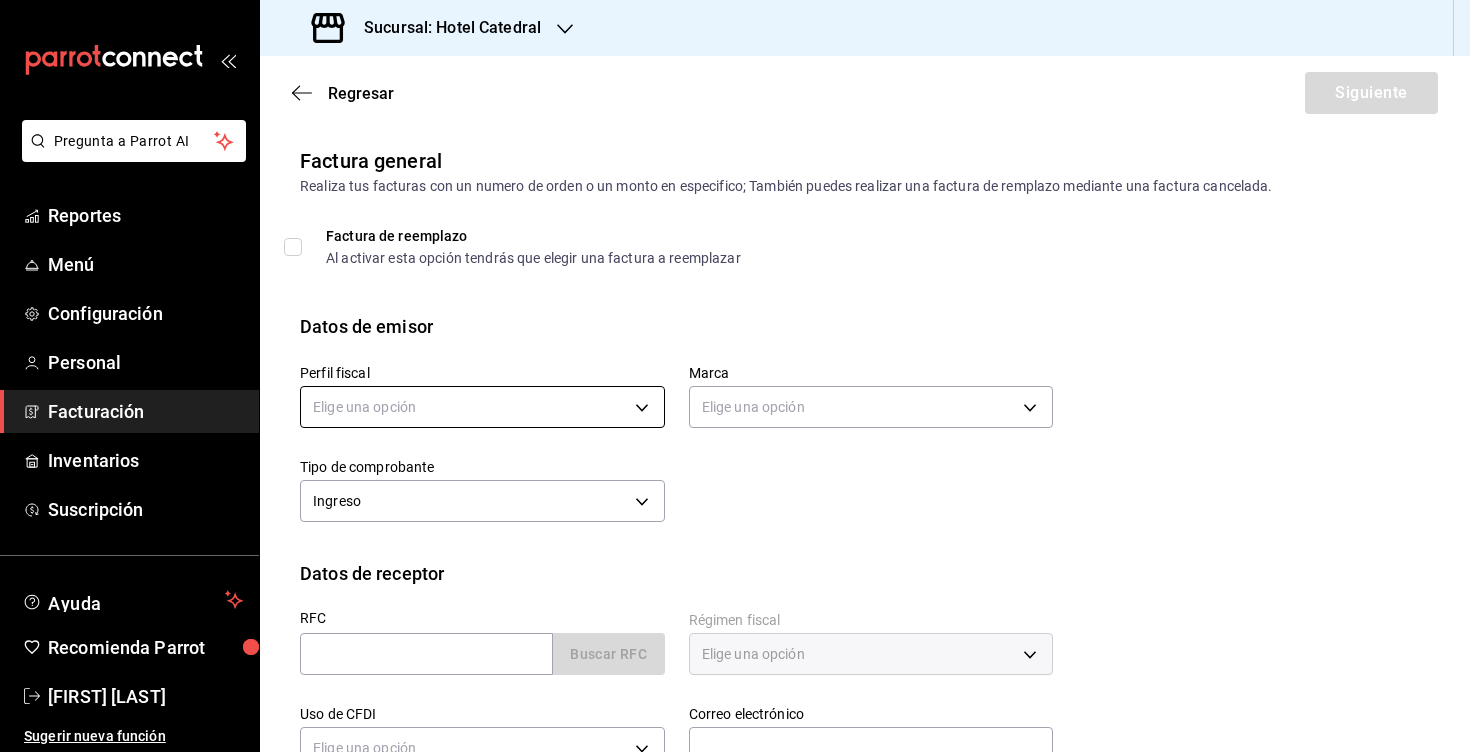 click on "Pregunta a Parrot AI Reportes   Menú   Configuración   Personal   Facturación   Inventarios   Suscripción   Ayuda Recomienda Parrot   [FIRST] [LAST]   Sugerir nueva función   Sucursal: Hotel Catedral Regresar Siguiente Factura general Realiza tus facturas con un numero de orden o un monto en especifico; También puedes realizar una factura de remplazo mediante una factura cancelada. Factura de reemplazo Al activar esta opción tendrás que elegir una factura a reemplazar Datos de emisor Perfil fiscal Elige una opción Marca Elige una opción Tipo de comprobante Ingreso I Datos de receptor RFC Buscar RFC Régimen fiscal Elige una opción Uso de CFDI Elige una opción Correo electrónico Dirección Calle # exterior # interior Código postal Estado ​ Municipio ​ Colonia ​ GANA 1 MES GRATIS EN TU SUSCRIPCIÓN AQUÍ Pregunta a Parrot AI Reportes   Menú   Configuración   Personal   Facturación   Inventarios   Suscripción   Ayuda Recomienda Parrot   [FIRST] [LAST]   Sugerir nueva función" at bounding box center (735, 376) 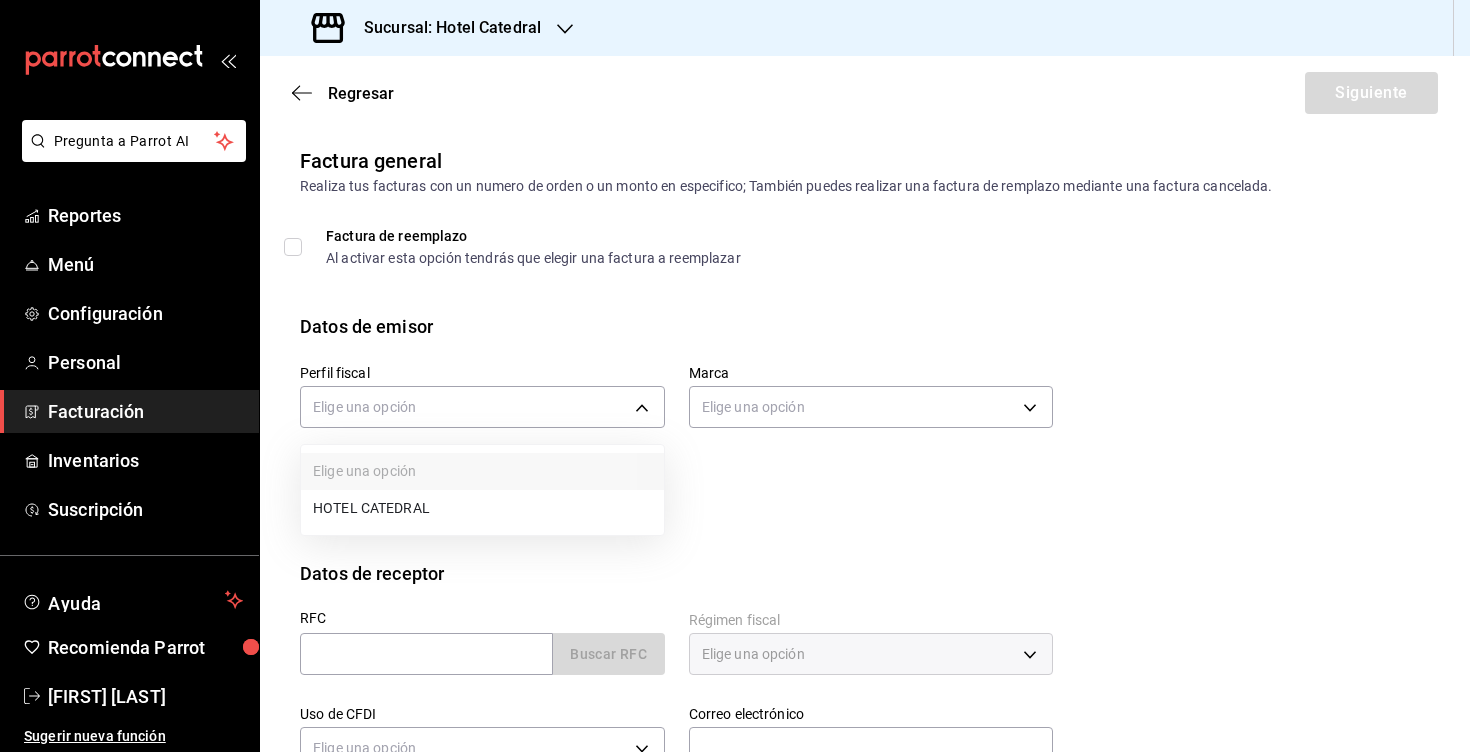 click at bounding box center (735, 376) 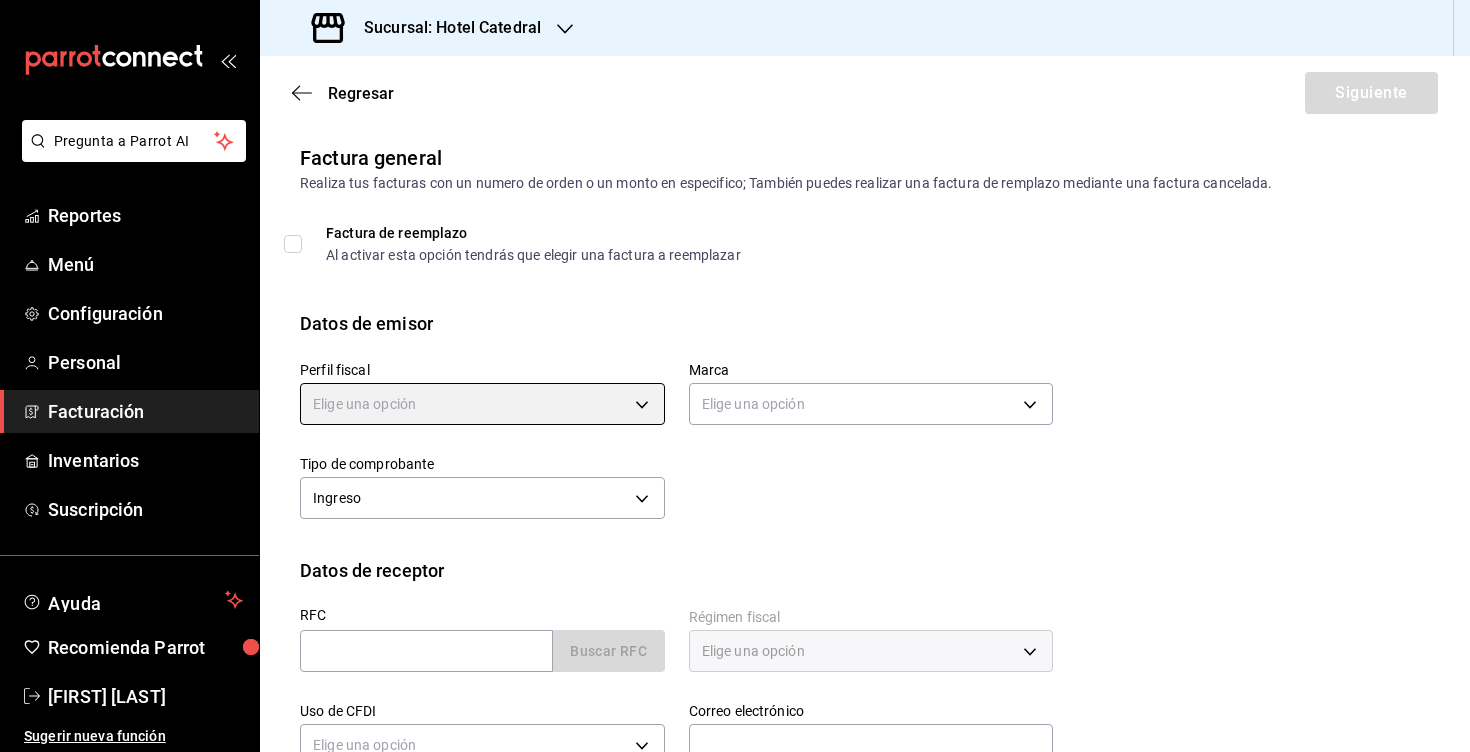 scroll, scrollTop: 0, scrollLeft: 0, axis: both 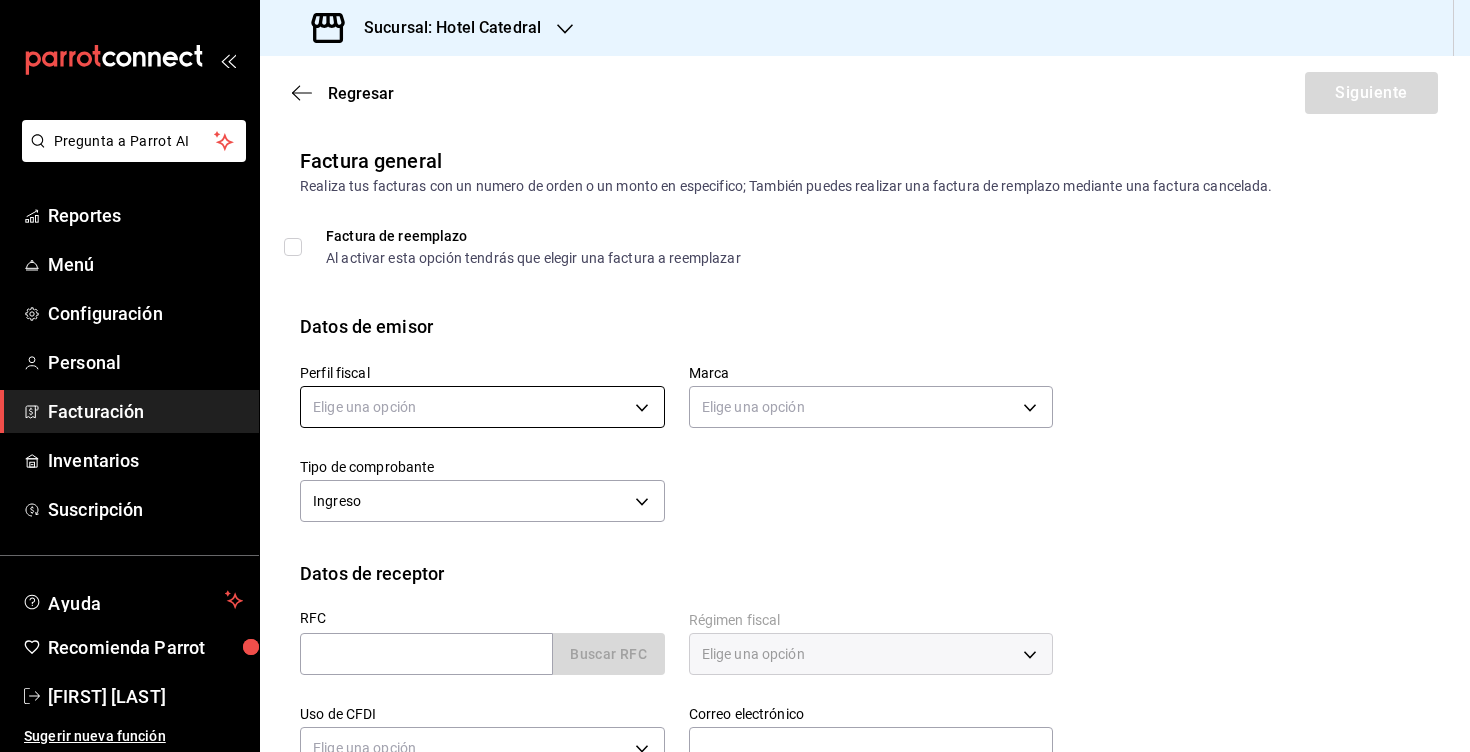 click on "Pregunta a Parrot AI Reportes   Menú   Configuración   Personal   Facturación   Inventarios   Suscripción   Ayuda Recomienda Parrot   [FIRST] [LAST]   Sugerir nueva función   Sucursal: Hotel Catedral Regresar Siguiente Factura general Realiza tus facturas con un numero de orden o un monto en especifico; También puedes realizar una factura de remplazo mediante una factura cancelada. Factura de reemplazo Al activar esta opción tendrás que elegir una factura a reemplazar Datos de emisor Perfil fiscal Elige una opción Marca Elige una opción Tipo de comprobante Ingreso I Datos de receptor RFC Buscar RFC Régimen fiscal Elige una opción Uso de CFDI Elige una opción Correo electrónico Dirección Calle # exterior # interior Código postal Estado ​ Municipio ​ Colonia ​ GANA 1 MES GRATIS EN TU SUSCRIPCIÓN AQUÍ Pregunta a Parrot AI Reportes   Menú   Configuración   Personal   Facturación   Inventarios   Suscripción   Ayuda Recomienda Parrot   [FIRST] [LAST]   Sugerir nueva función" at bounding box center [735, 376] 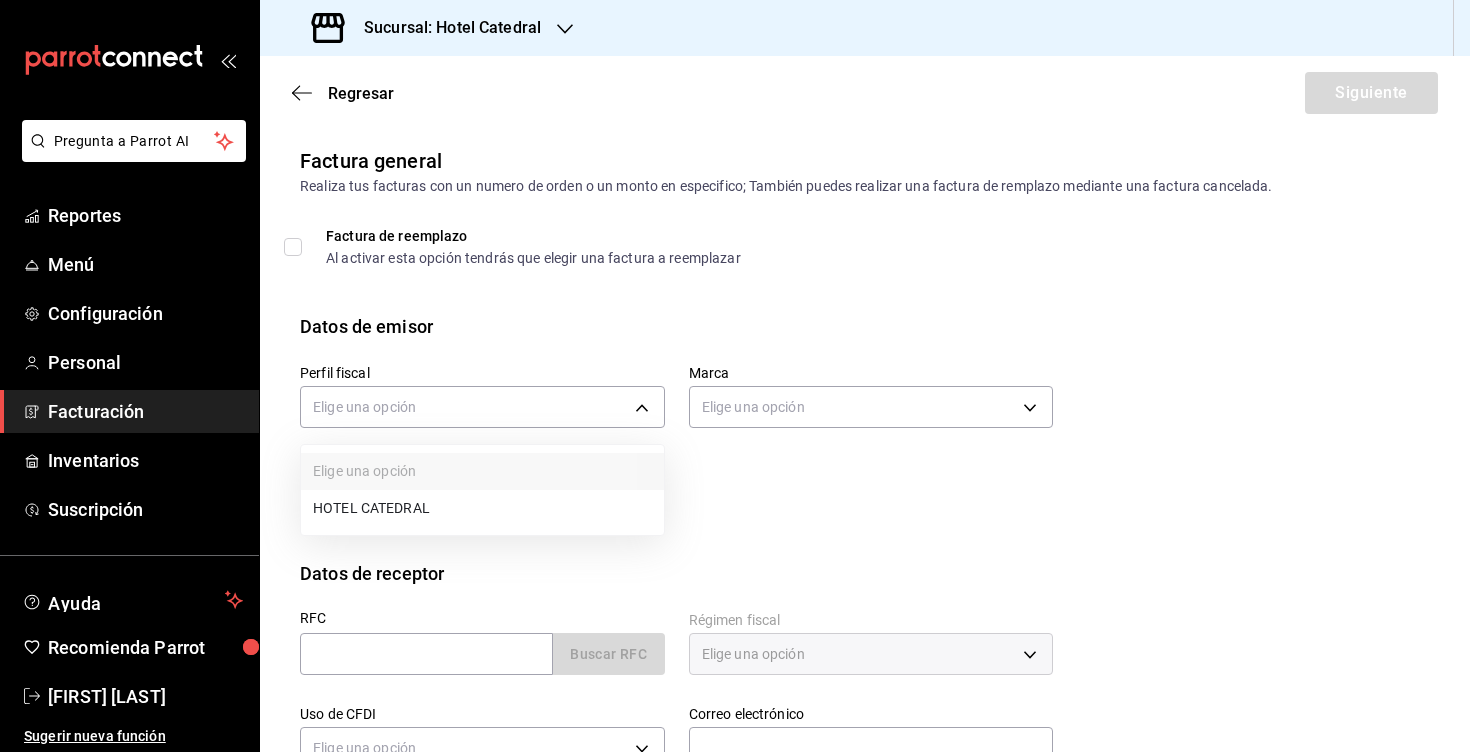 click at bounding box center (735, 376) 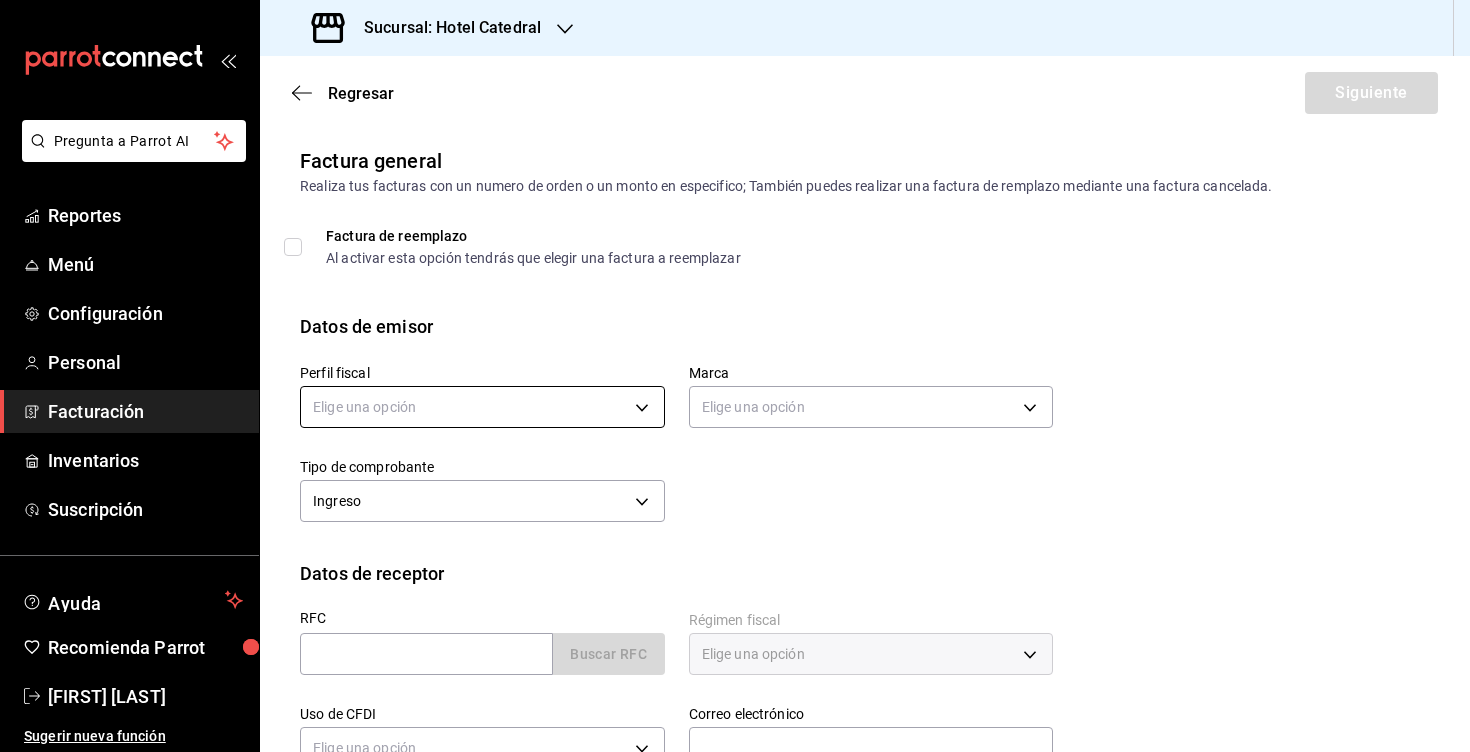click on "Pregunta a Parrot AI Reportes   Menú   Configuración   Personal   Facturación   Inventarios   Suscripción   Ayuda Recomienda Parrot   [FIRST] [LAST]   Sugerir nueva función   Sucursal: Hotel Catedral Regresar Siguiente Factura general Realiza tus facturas con un numero de orden o un monto en especifico; También puedes realizar una factura de remplazo mediante una factura cancelada. Factura de reemplazo Al activar esta opción tendrás que elegir una factura a reemplazar Datos de emisor Perfil fiscal Elige una opción Marca Elige una opción Tipo de comprobante Ingreso I Datos de receptor RFC Buscar RFC Régimen fiscal Elige una opción Uso de CFDI Elige una opción Correo electrónico Dirección Calle # exterior # interior Código postal Estado ​ Municipio ​ Colonia ​ GANA 1 MES GRATIS EN TU SUSCRIPCIÓN AQUÍ Pregunta a Parrot AI Reportes   Menú   Configuración   Personal   Facturación   Inventarios   Suscripción   Ayuda Recomienda Parrot   [FIRST] [LAST]   Sugerir nueva función" at bounding box center (735, 376) 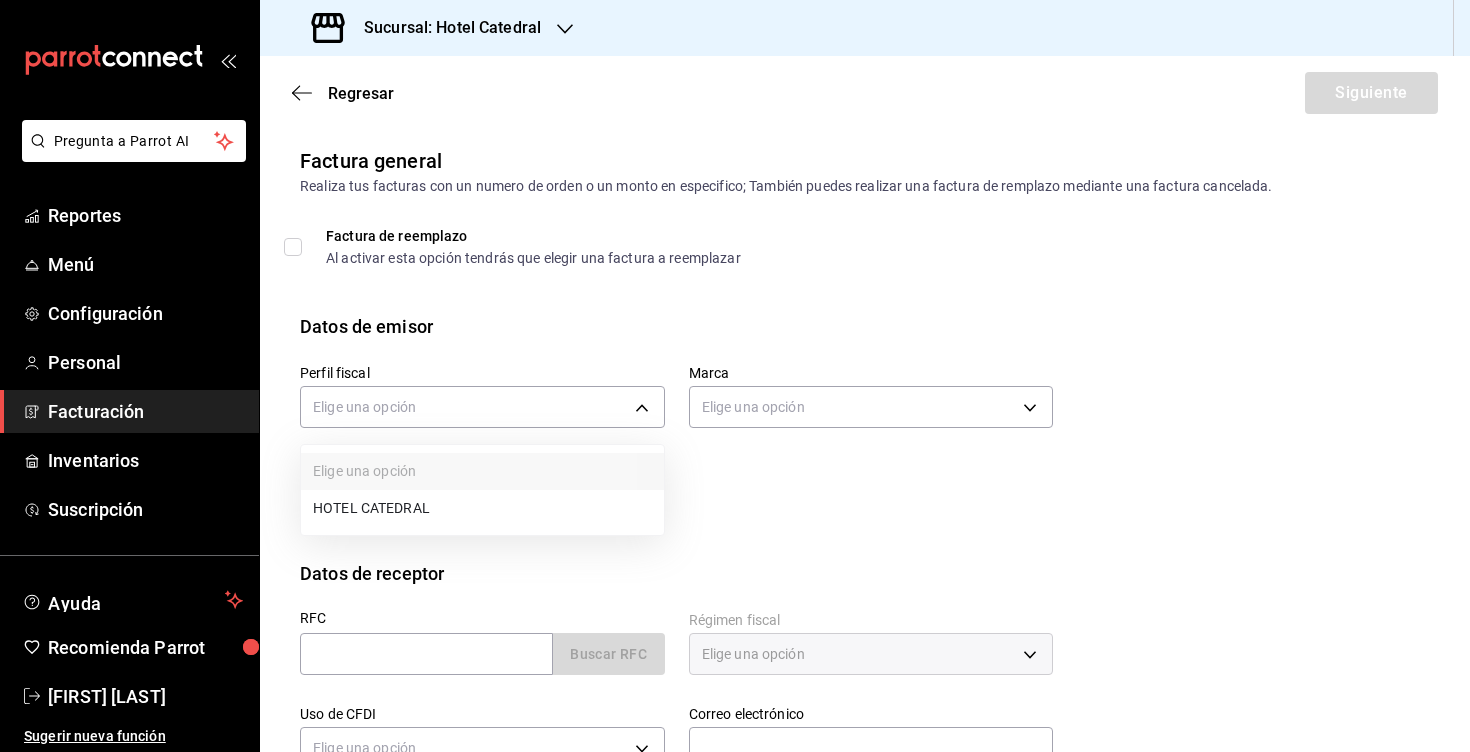 click on "HOTEL CATEDRAL" at bounding box center (482, 508) 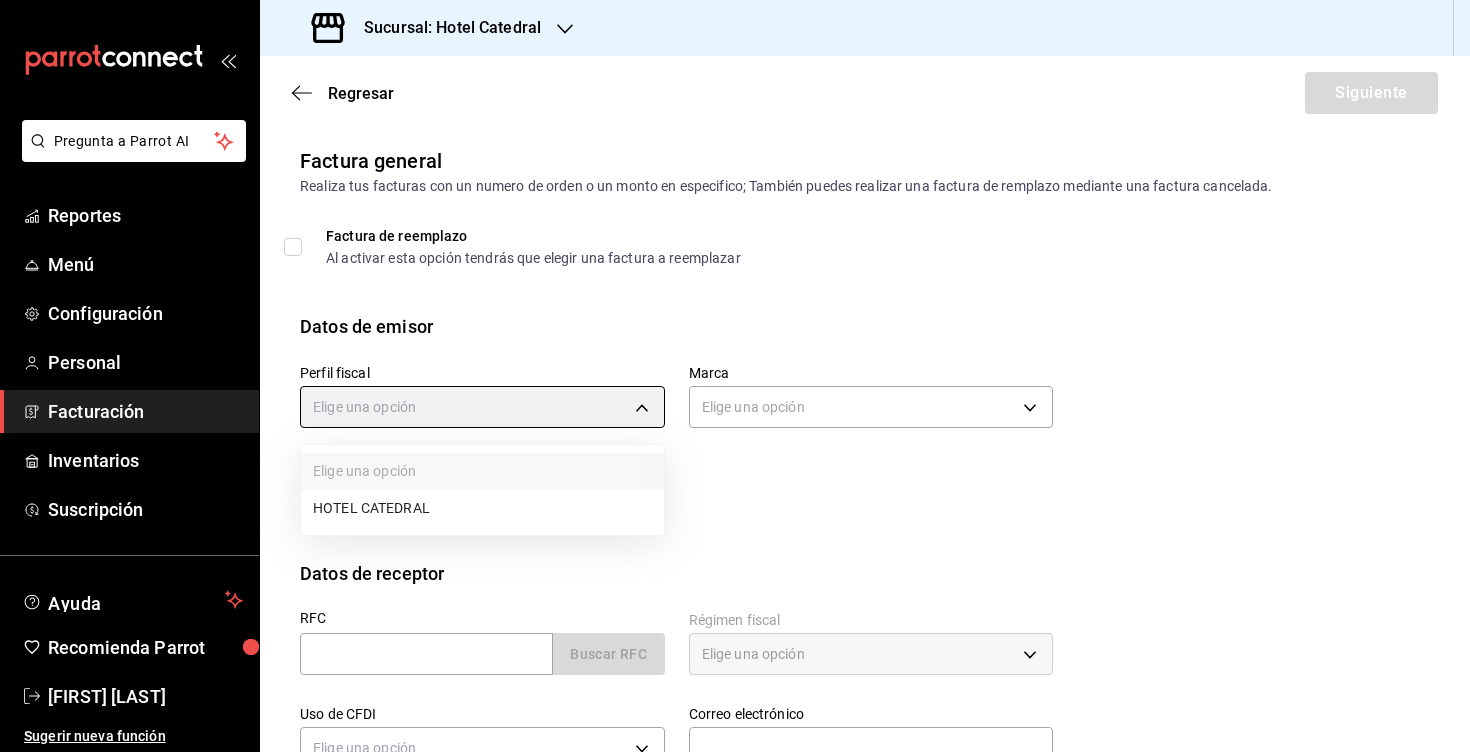 type on "[UUID]" 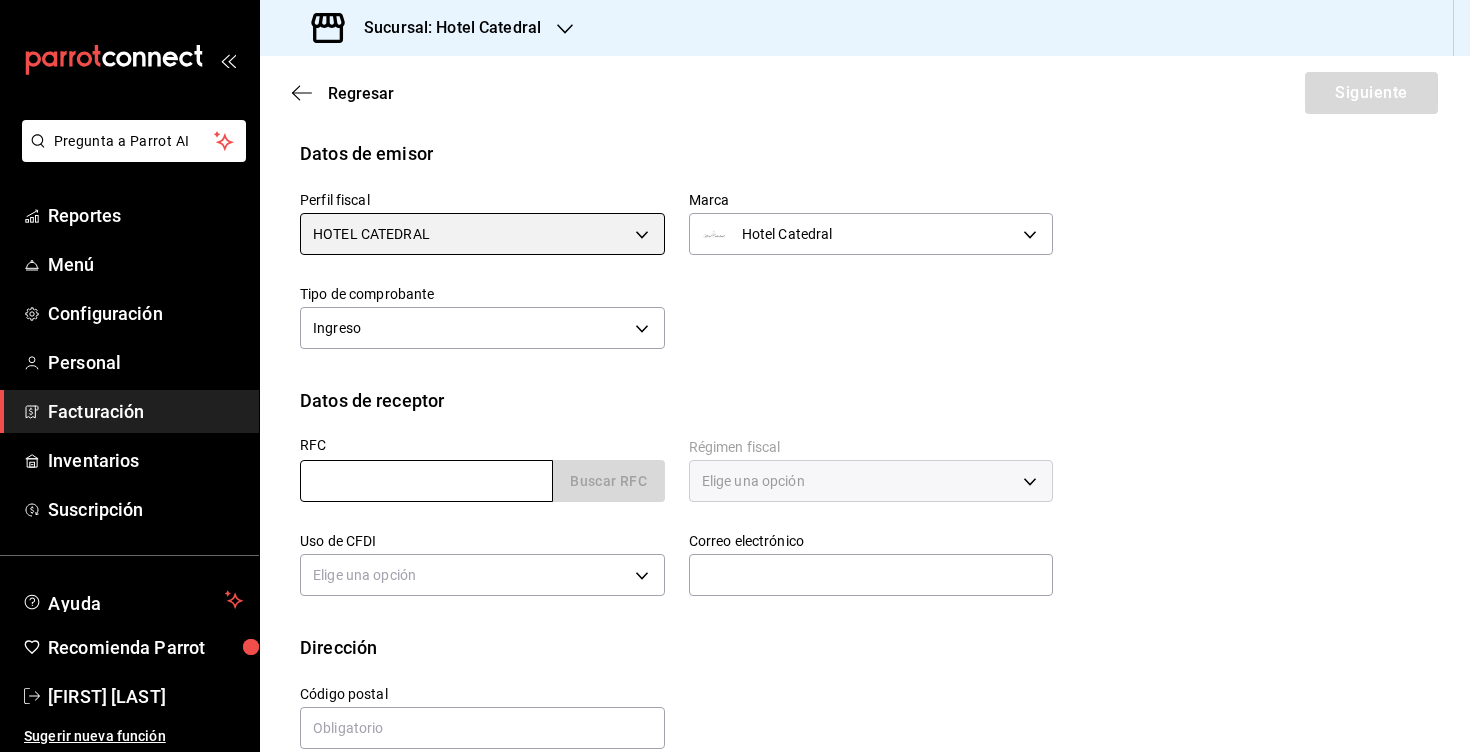 scroll, scrollTop: 182, scrollLeft: 0, axis: vertical 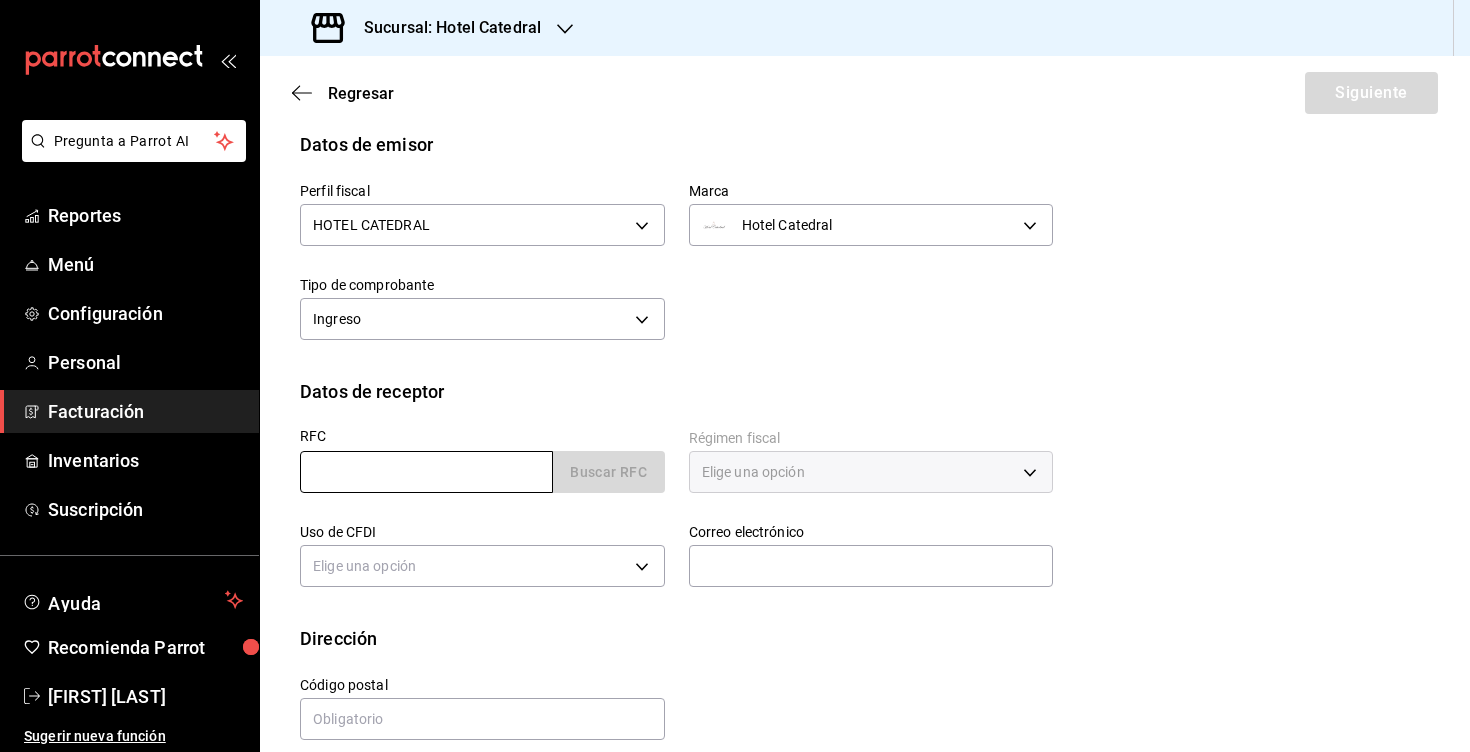 click at bounding box center (426, 472) 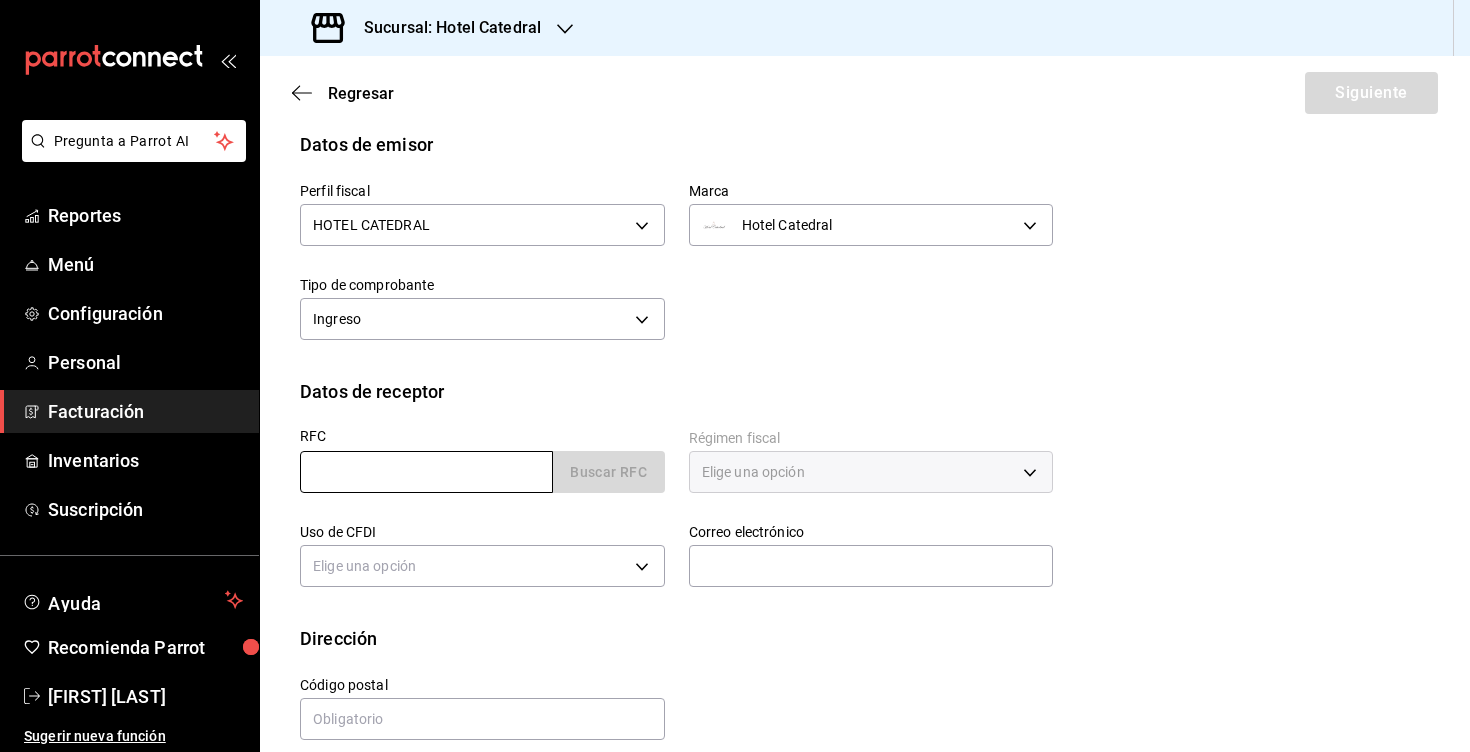 click at bounding box center (426, 472) 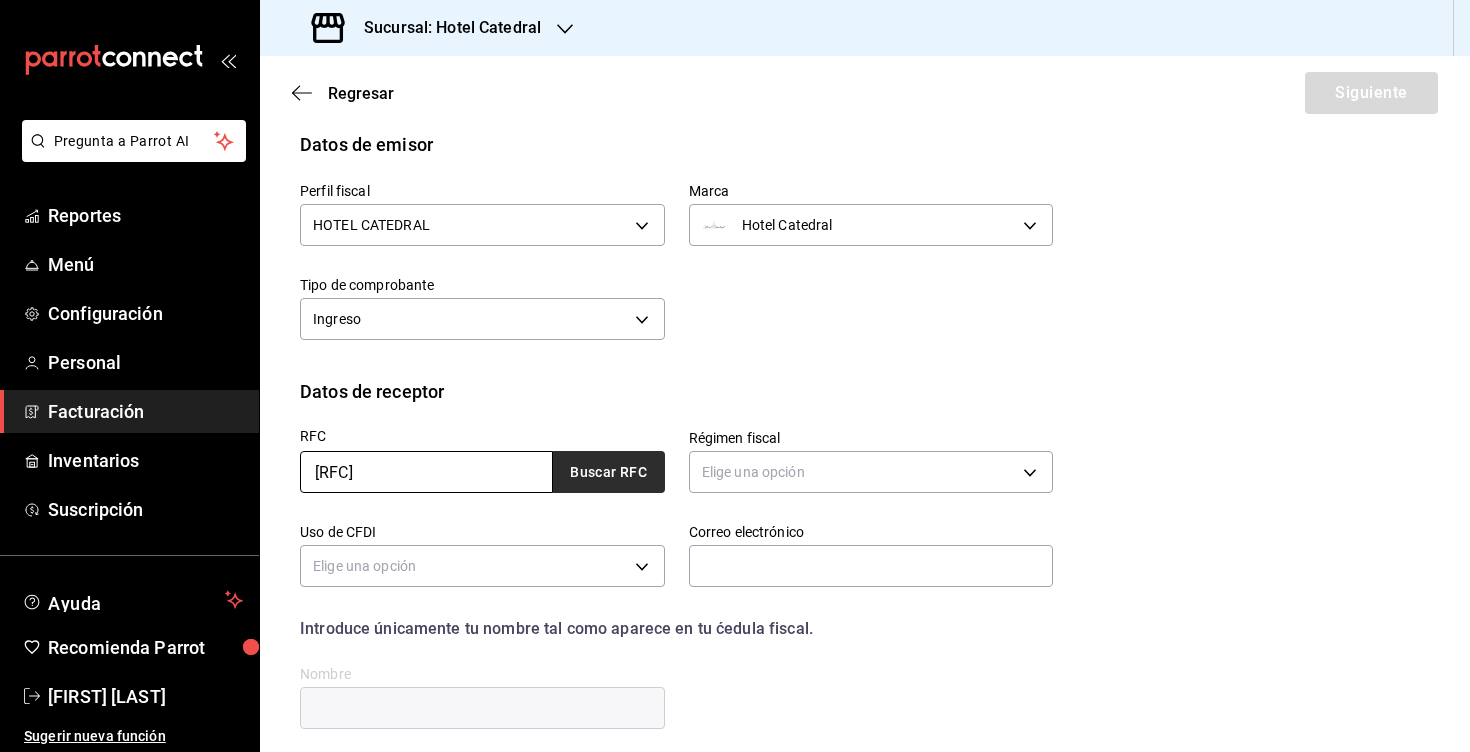 type on "EAAO671009MG0" 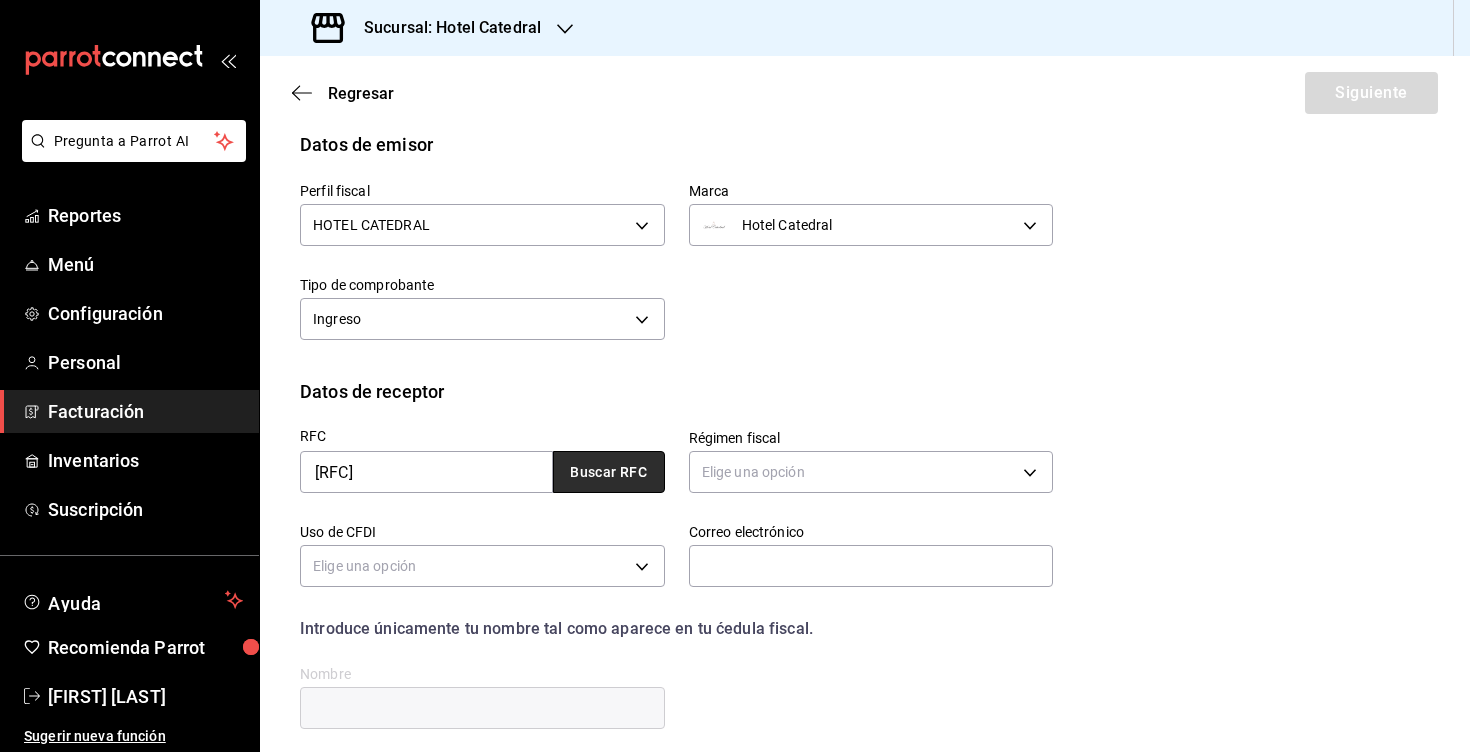click on "Buscar RFC" at bounding box center [609, 472] 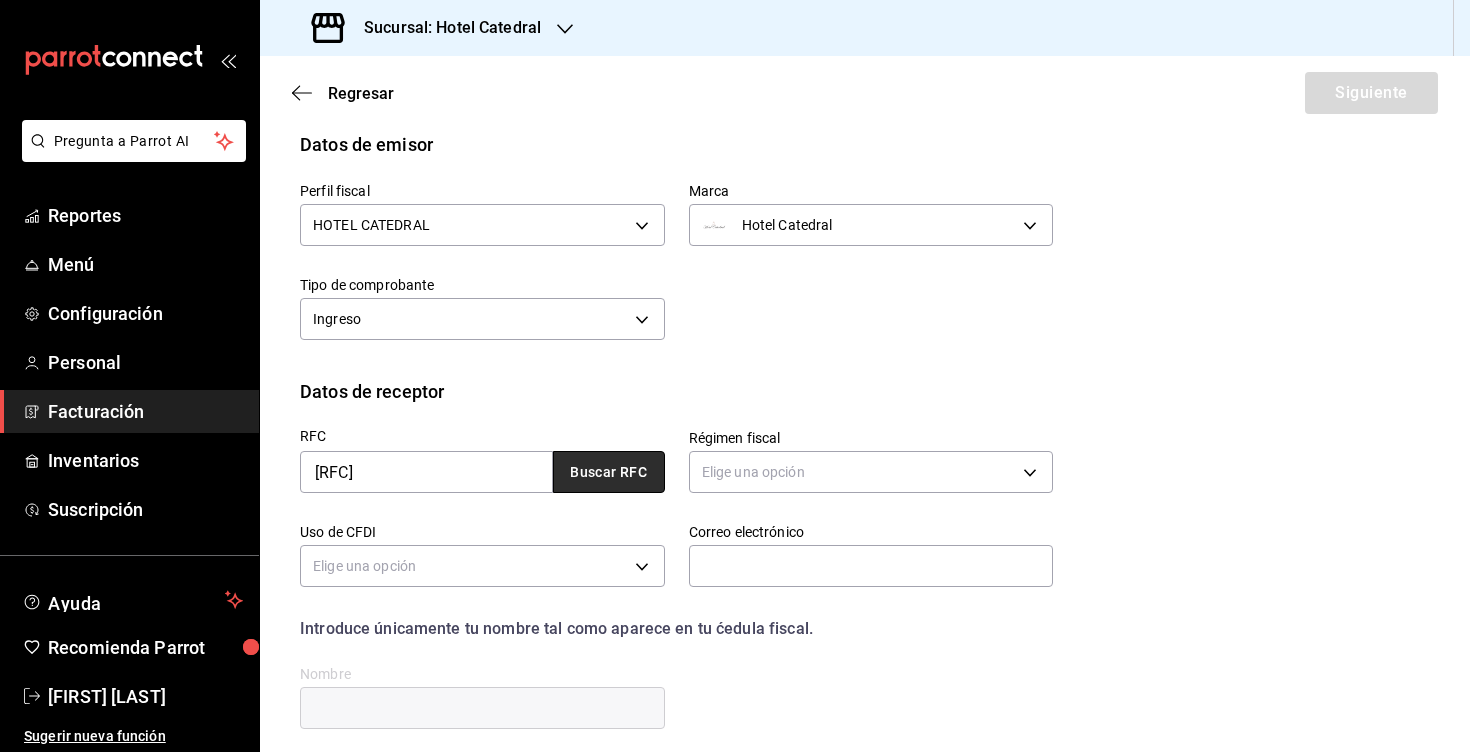 click on "Buscar RFC" at bounding box center (609, 472) 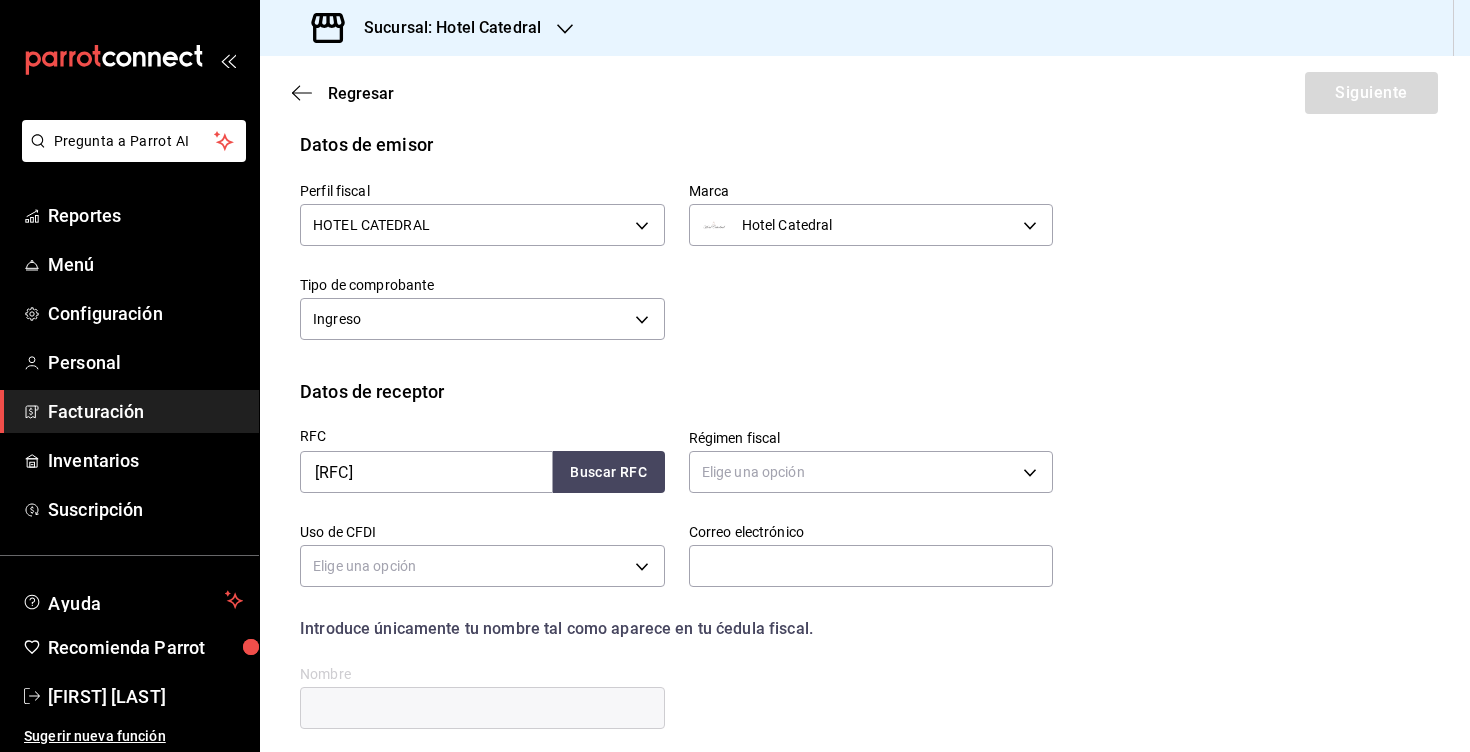 click on "Datos de receptor" at bounding box center (865, 391) 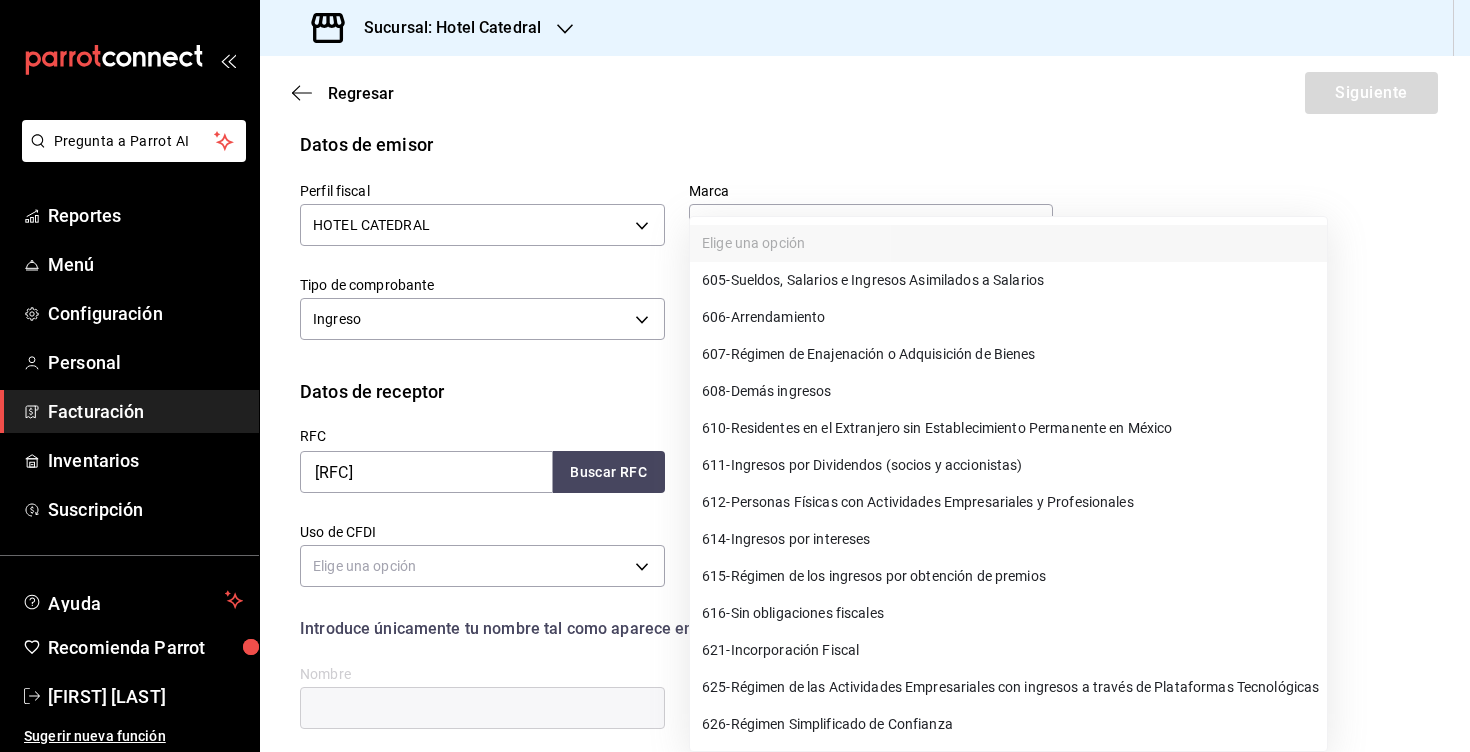 click on "Pregunta a Parrot AI Reportes   Menú   Configuración   Personal   Facturación   Inventarios   Suscripción   Ayuda Recomienda Parrot   Francisco Santoveña   Sugerir nueva función   Sucursal: Hotel Catedral Regresar Siguiente Factura general Realiza tus facturas con un numero de orden o un monto en especifico; También puedes realizar una factura de remplazo mediante una factura cancelada. Factura de reemplazo Al activar esta opción tendrás que elegir una factura a reemplazar Datos de emisor Perfil fiscal HOTEL CATEDRAL dbb26f8a-5e2c-43c7-bdb6-31ef3d343060 Marca Hotel Catedral 9a7b5941-321f-4a2c-9354-25751aad7c23 Tipo de comprobante Ingreso I Datos de receptor RFC EAAO671009MG0 Buscar RFC Régimen fiscal Elige una opción Uso de CFDI Elige una opción Correo electrónico Introduce únicamente tu nombre tal como aparece en tu ćedula fiscal. person Nombre Dirección Calle # exterior # interior Código postal Estado ​ Municipio ​ Colonia ​ GANA 1 MES GRATIS EN TU SUSCRIPCIÓN AQUÍ Reportes   Menú" at bounding box center (735, 376) 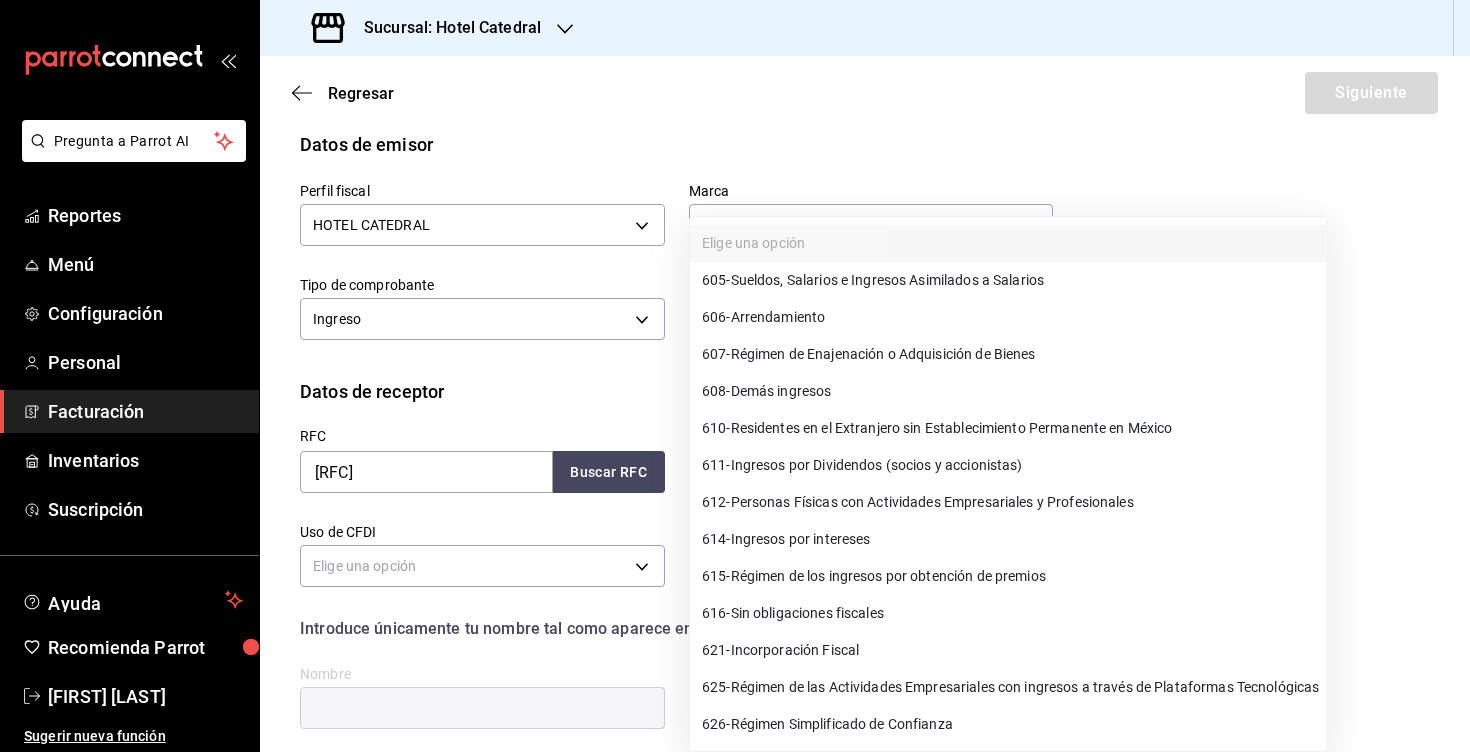 click at bounding box center (735, 376) 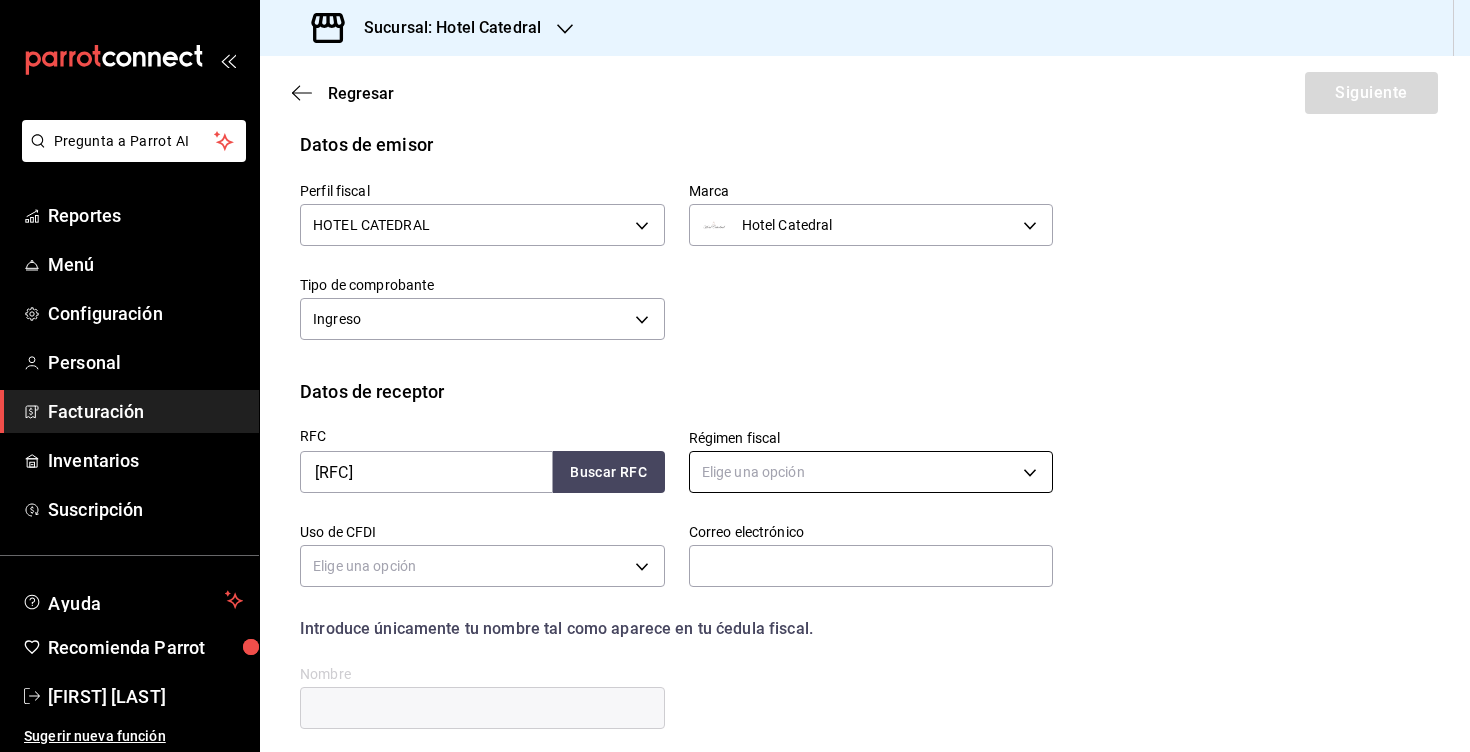click on "Pregunta a Parrot AI Reportes   Menú   Configuración   Personal   Facturación   Inventarios   Suscripción   Ayuda Recomienda Parrot   Francisco Santoveña   Sugerir nueva función   Sucursal: Hotel Catedral Regresar Siguiente Factura general Realiza tus facturas con un numero de orden o un monto en especifico; También puedes realizar una factura de remplazo mediante una factura cancelada. Factura de reemplazo Al activar esta opción tendrás que elegir una factura a reemplazar Datos de emisor Perfil fiscal HOTEL CATEDRAL dbb26f8a-5e2c-43c7-bdb6-31ef3d343060 Marca Hotel Catedral 9a7b5941-321f-4a2c-9354-25751aad7c23 Tipo de comprobante Ingreso I Datos de receptor RFC EAAO671009MG0 Buscar RFC Régimen fiscal Elige una opción Uso de CFDI Elige una opción Correo electrónico Introduce únicamente tu nombre tal como aparece en tu ćedula fiscal. person Nombre Dirección Calle # exterior # interior Código postal Estado ​ Municipio ​ Colonia ​ GANA 1 MES GRATIS EN TU SUSCRIPCIÓN AQUÍ Reportes   Menú" at bounding box center (735, 376) 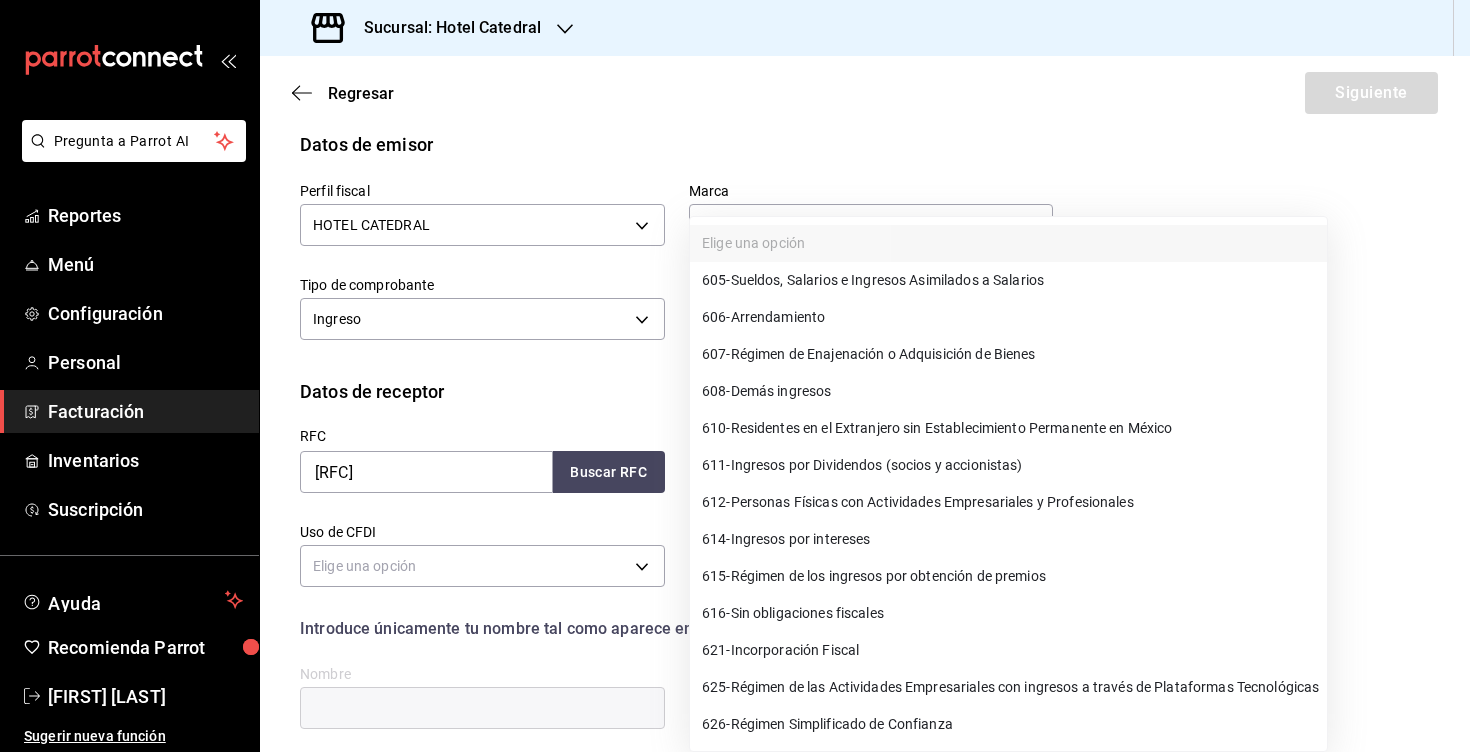 click on "612  -  Personas Físicas con Actividades Empresariales y Profesionales" at bounding box center [918, 502] 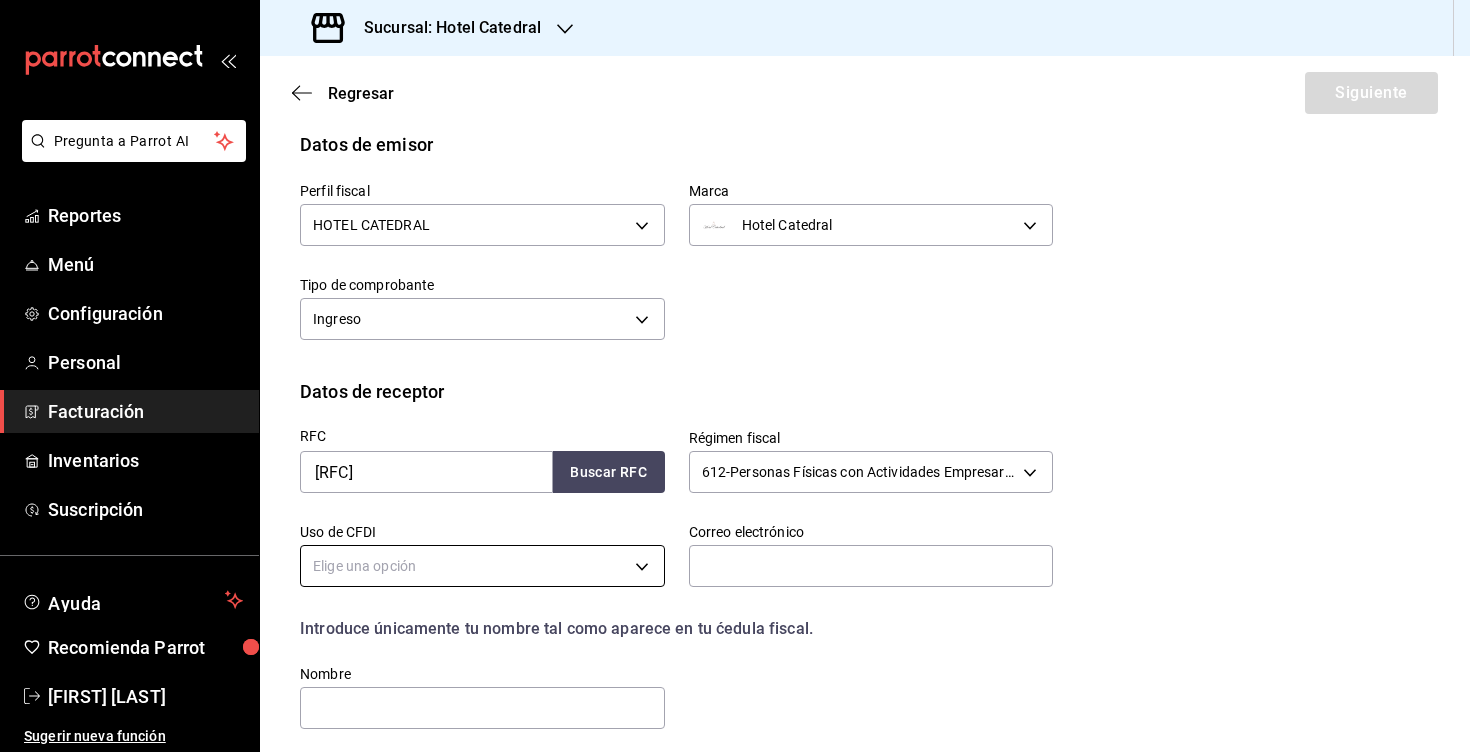click on "Pregunta a Parrot AI Reportes   Menú   Configuración   Personal   Facturación   Inventarios   Suscripción   Ayuda Recomienda Parrot   Francisco Santoveña   Sugerir nueva función   Sucursal: Hotel Catedral Regresar Siguiente Factura general Realiza tus facturas con un numero de orden o un monto en especifico; También puedes realizar una factura de remplazo mediante una factura cancelada. Factura de reemplazo Al activar esta opción tendrás que elegir una factura a reemplazar Datos de emisor Perfil fiscal HOTEL CATEDRAL dbb26f8a-5e2c-43c7-bdb6-31ef3d343060 Marca Hotel Catedral 9a7b5941-321f-4a2c-9354-25751aad7c23 Tipo de comprobante Ingreso I Datos de receptor RFC EAAO671009MG0 Buscar RFC Régimen fiscal 612  -  Personas Físicas con Actividades Empresariales y Profesionales 612 Uso de CFDI Elige una opción Correo electrónico Introduce únicamente tu nombre tal como aparece en tu ćedula fiscal. person Nombre Dirección Calle # exterior # interior Código postal Estado ​ Municipio ​ Colonia ​" at bounding box center (735, 376) 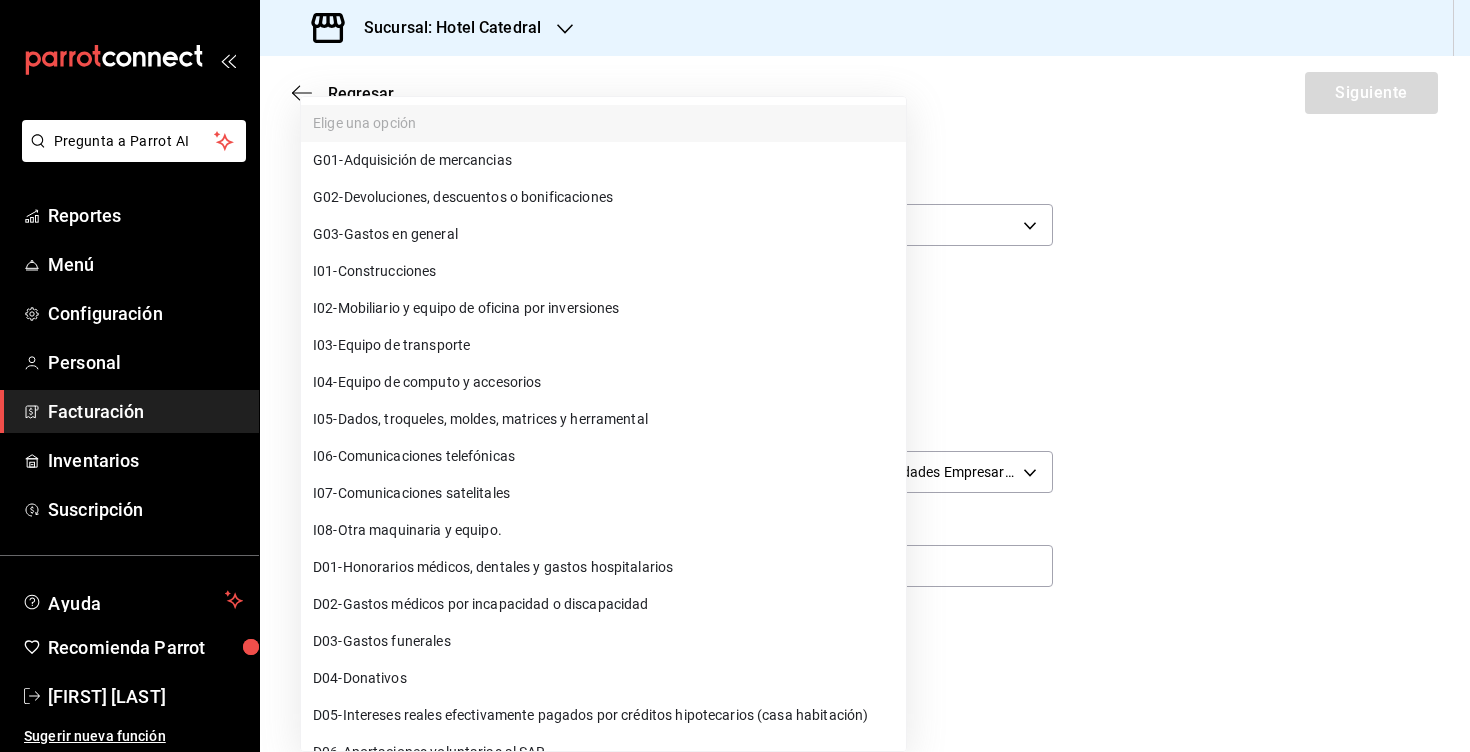 click on "G03  -  Gastos en general" at bounding box center [603, 234] 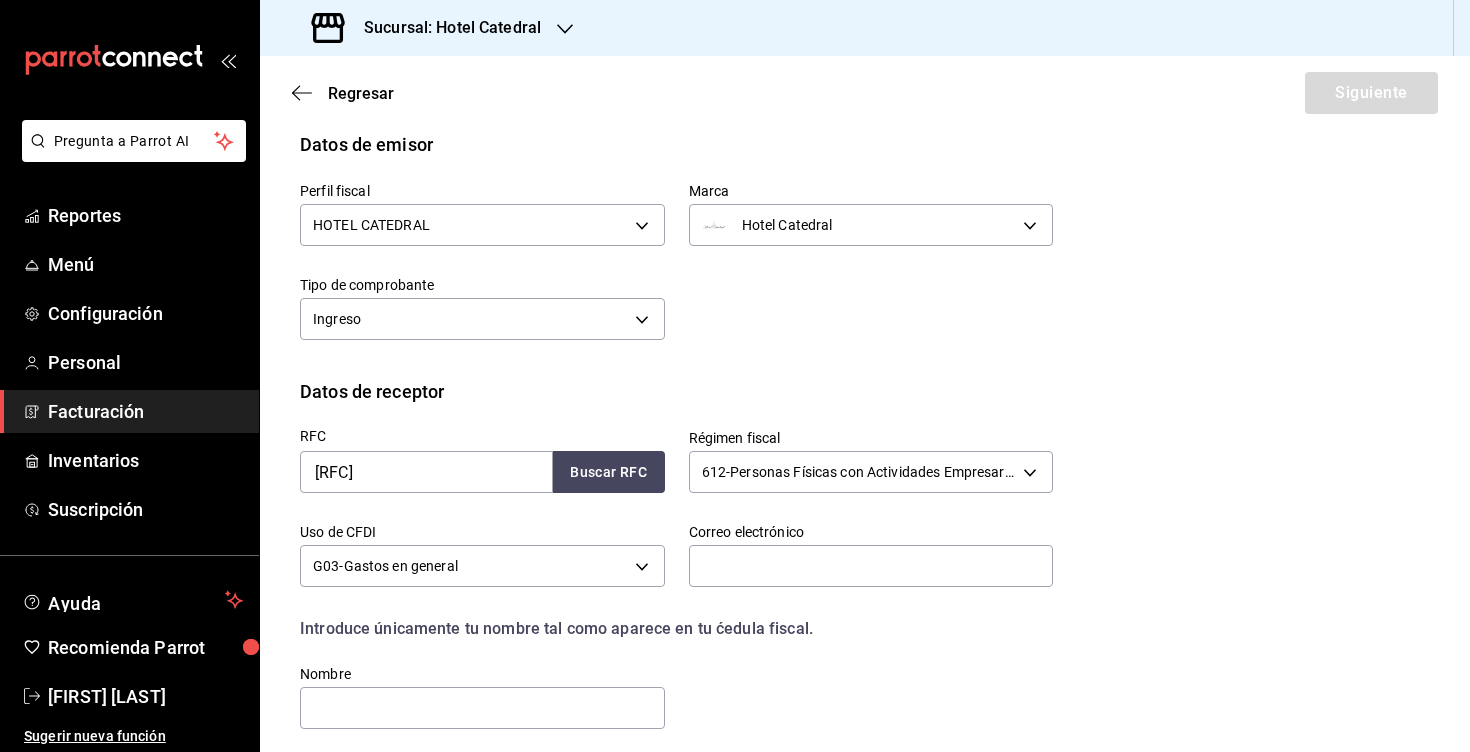 click on "Perfil fiscal HOTEL CATEDRAL [UUID] Marca Hotel Catedral [UUID] Tipo de comprobante Ingreso I" at bounding box center [865, 268] 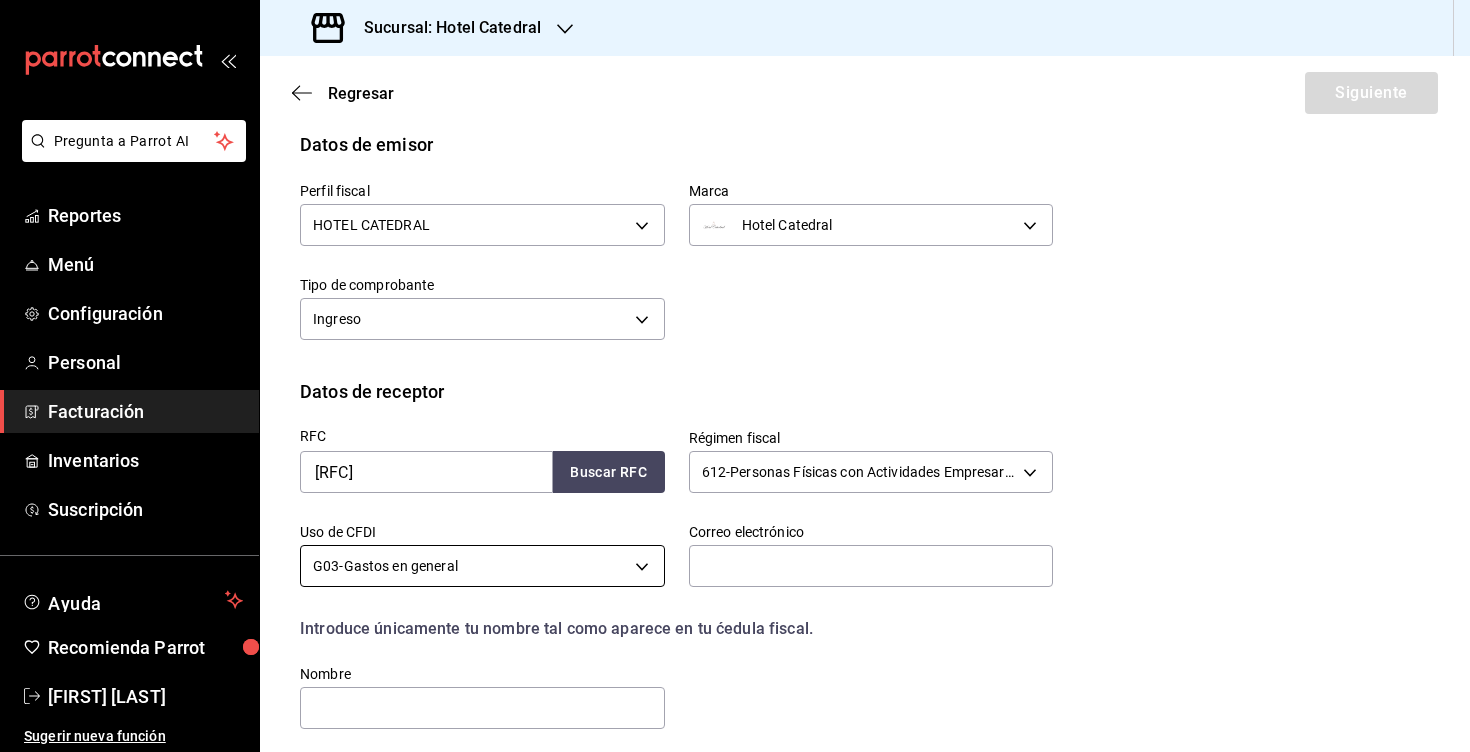 click on "Pregunta a Parrot AI Reportes   Menú   Configuración   Personal   Facturación   Inventarios   Suscripción   Ayuda Recomienda Parrot   Francisco Santoveña   Sugerir nueva función   Sucursal: Hotel Catedral Regresar Siguiente Factura general Realiza tus facturas con un numero de orden o un monto en especifico; También puedes realizar una factura de remplazo mediante una factura cancelada. Factura de reemplazo Al activar esta opción tendrás que elegir una factura a reemplazar Datos de emisor Perfil fiscal HOTEL CATEDRAL dbb26f8a-5e2c-43c7-bdb6-31ef3d343060 Marca Hotel Catedral 9a7b5941-321f-4a2c-9354-25751aad7c23 Tipo de comprobante Ingreso I Datos de receptor RFC EAAO671009MG0 Buscar RFC Régimen fiscal 612  -  Personas Físicas con Actividades Empresariales y Profesionales 612 Uso de CFDI G03  -  Gastos en general G03 Correo electrónico Introduce únicamente tu nombre tal como aparece en tu ćedula fiscal. person Nombre Dirección Calle # exterior # interior Código postal Estado ​ Municipio ​" at bounding box center [735, 376] 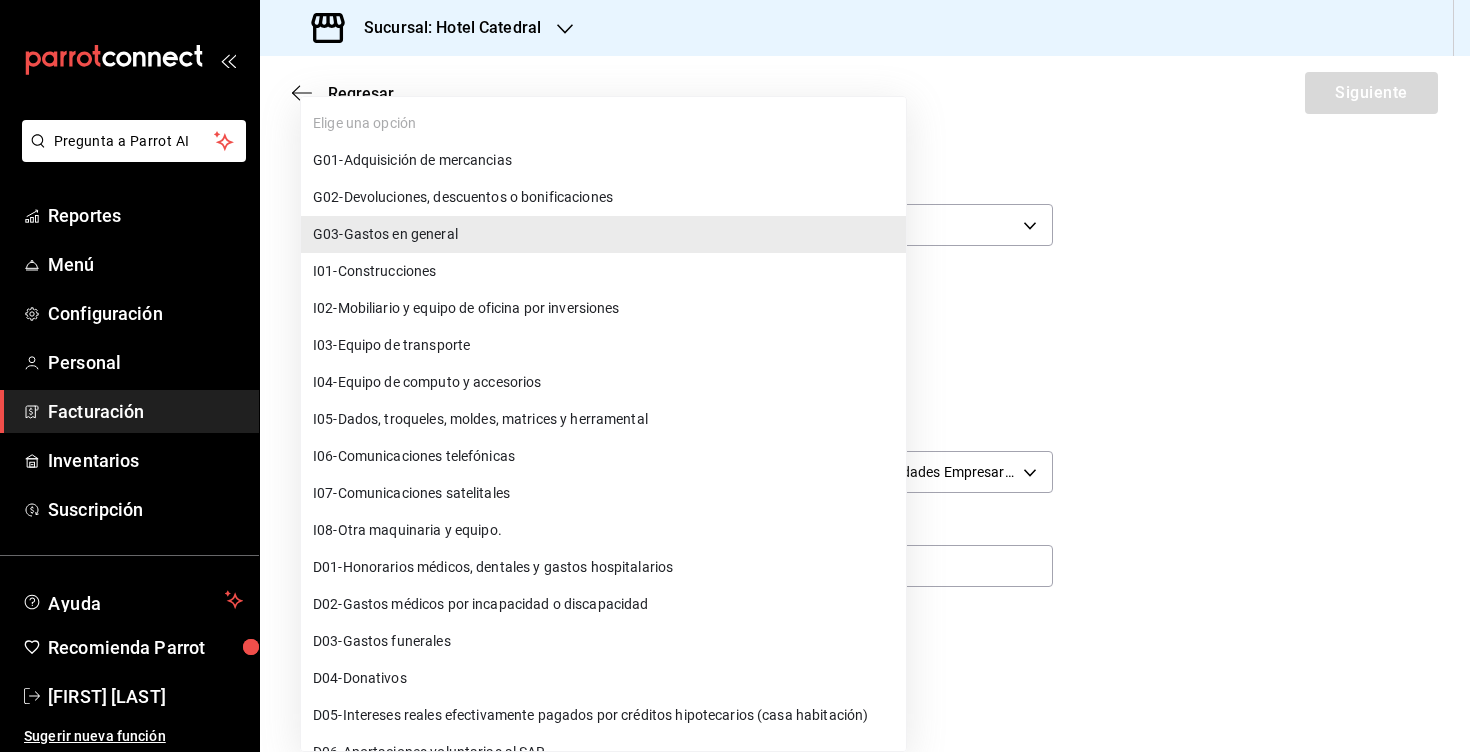 click at bounding box center (735, 376) 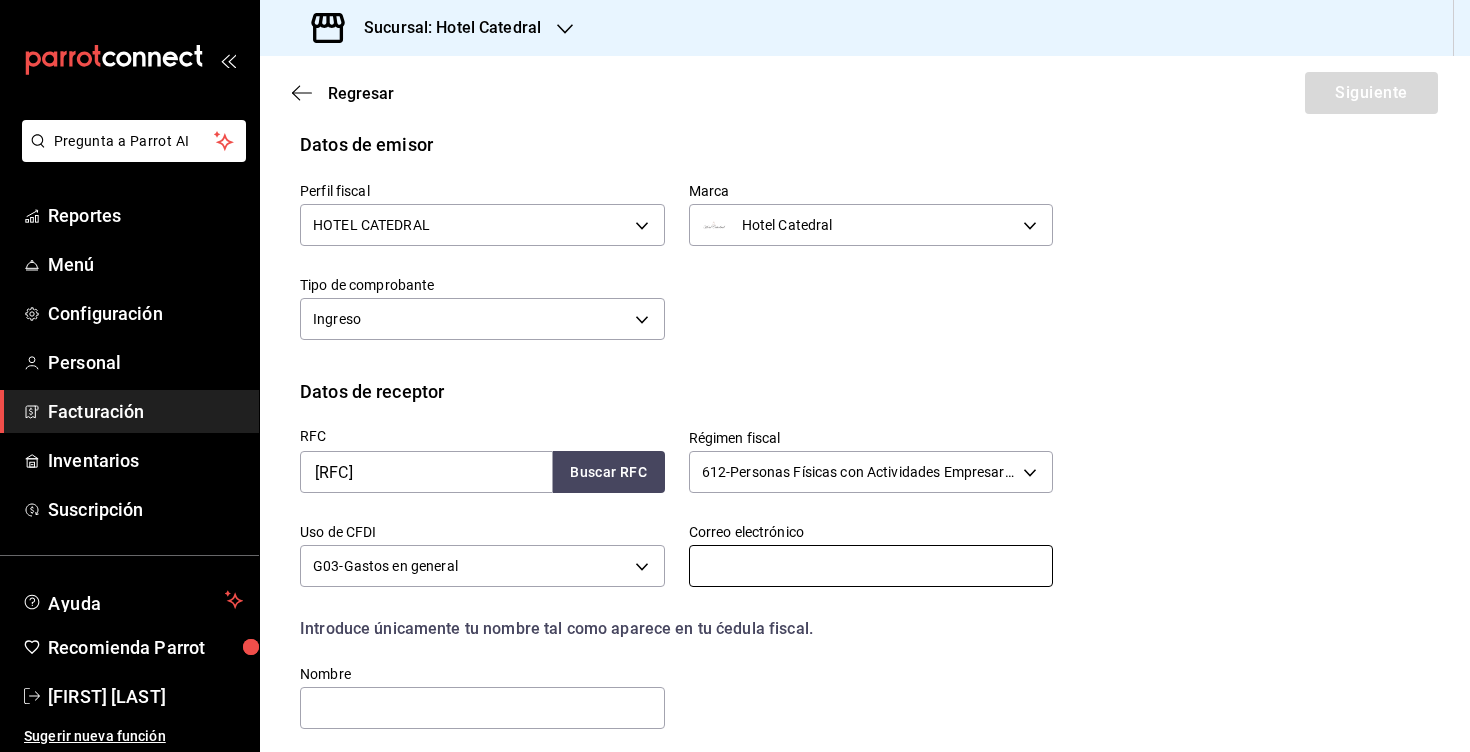 click at bounding box center (871, 566) 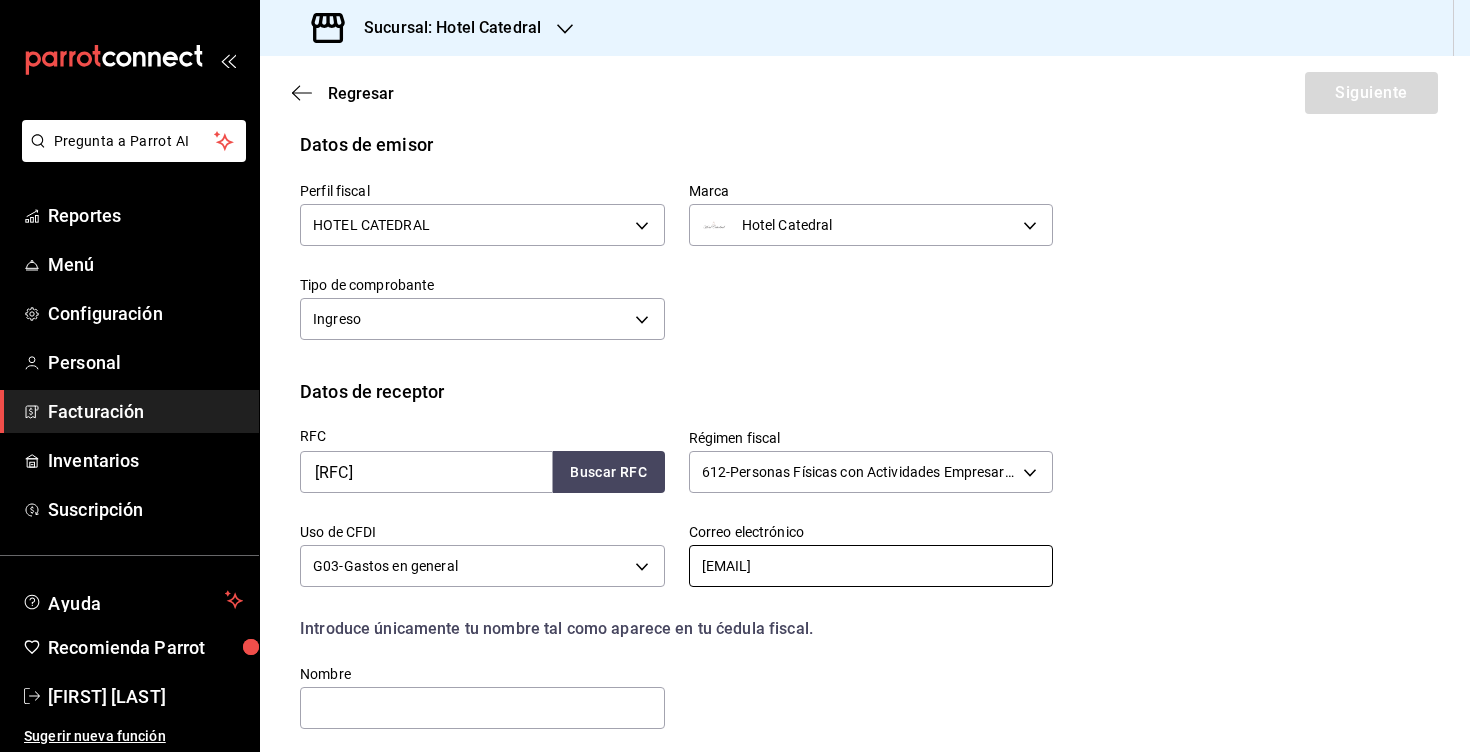 type on "oliver727@hotmail.com" 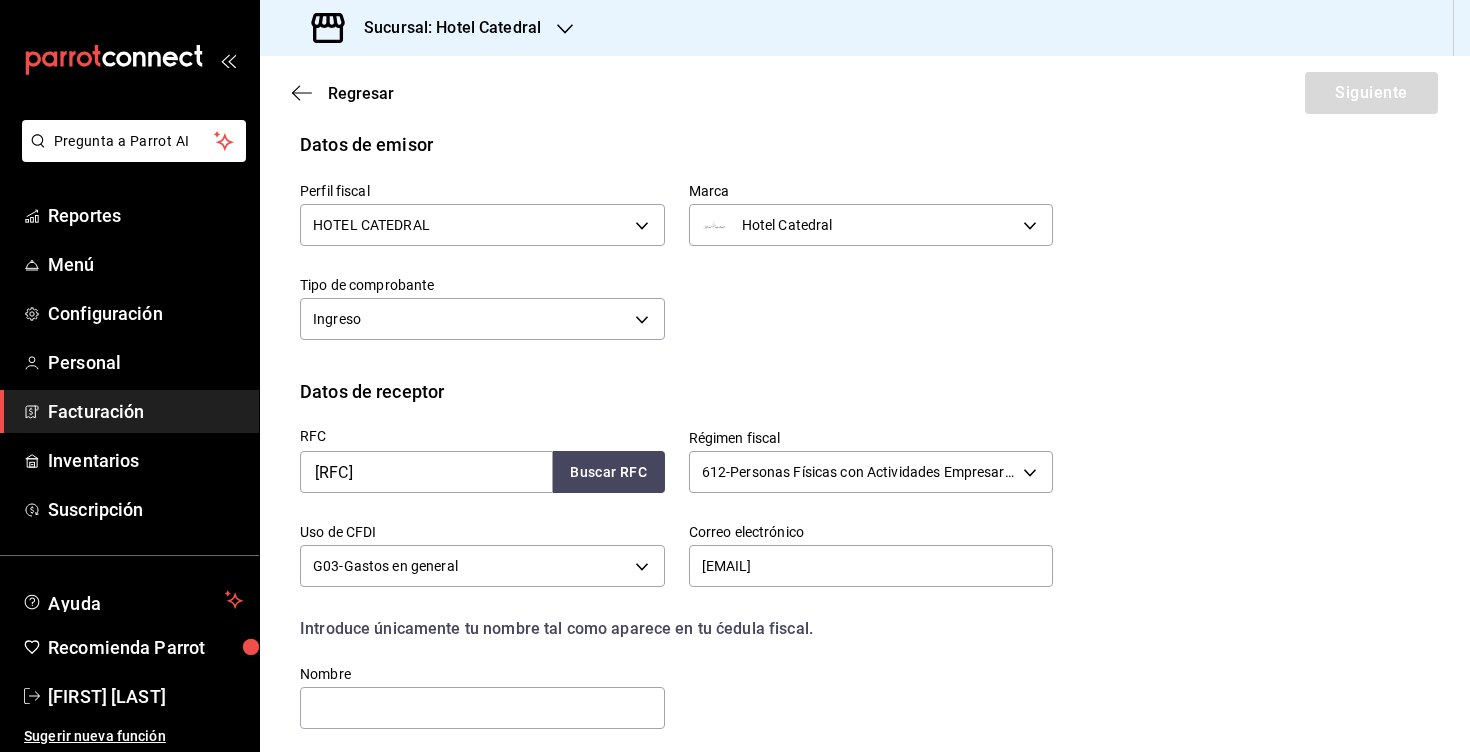 click on "RFC EAAO671009MG0 Buscar RFC Régimen fiscal 612  -  Personas Físicas con Actividades Empresariales y Profesionales 612 Uso de CFDI G03  -  Gastos en general G03 Correo electrónico oliver727@hotmail.com Introduce únicamente tu nombre tal como aparece en tu ćedula fiscal. person Nombre" at bounding box center [865, 584] 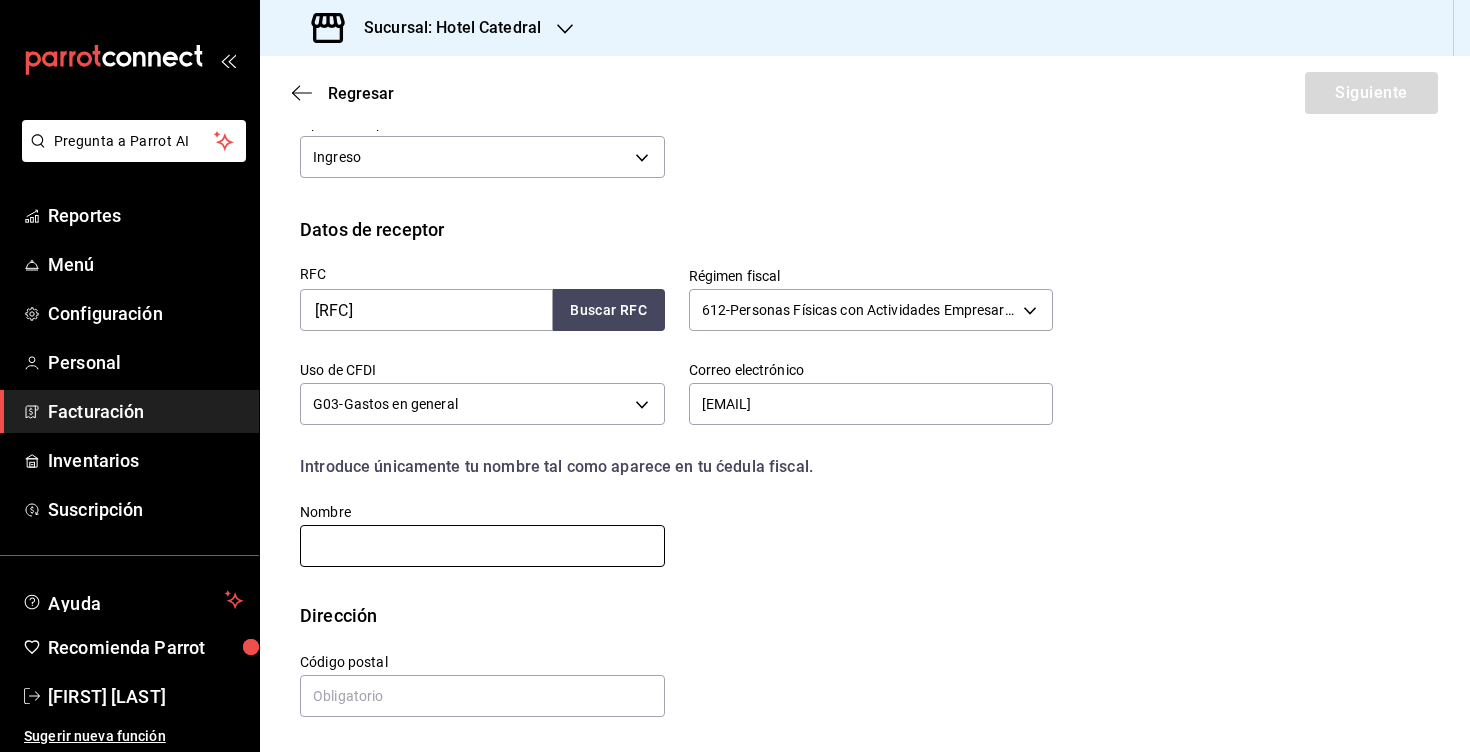click at bounding box center (482, 546) 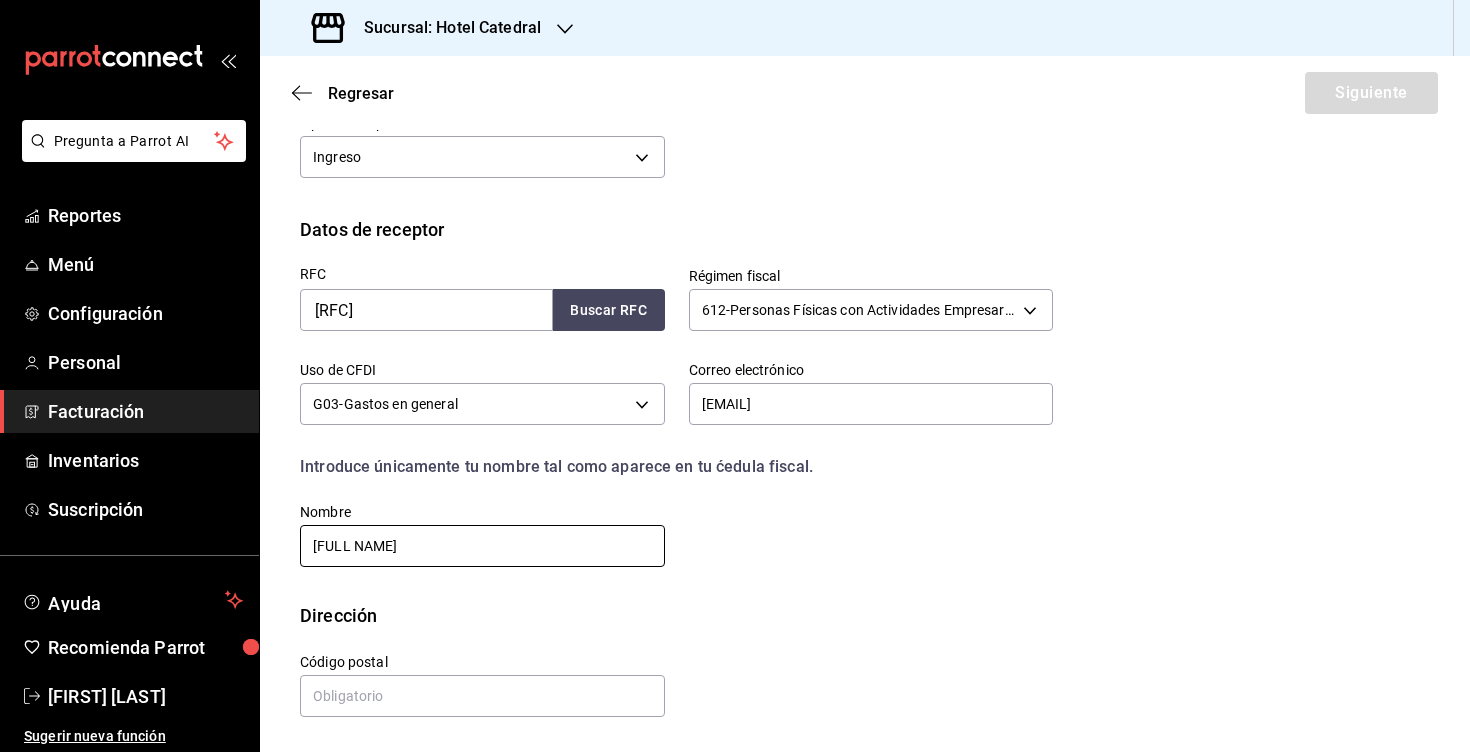 click on "OLIVIA ESPARZA AGUIRRE" at bounding box center (482, 546) 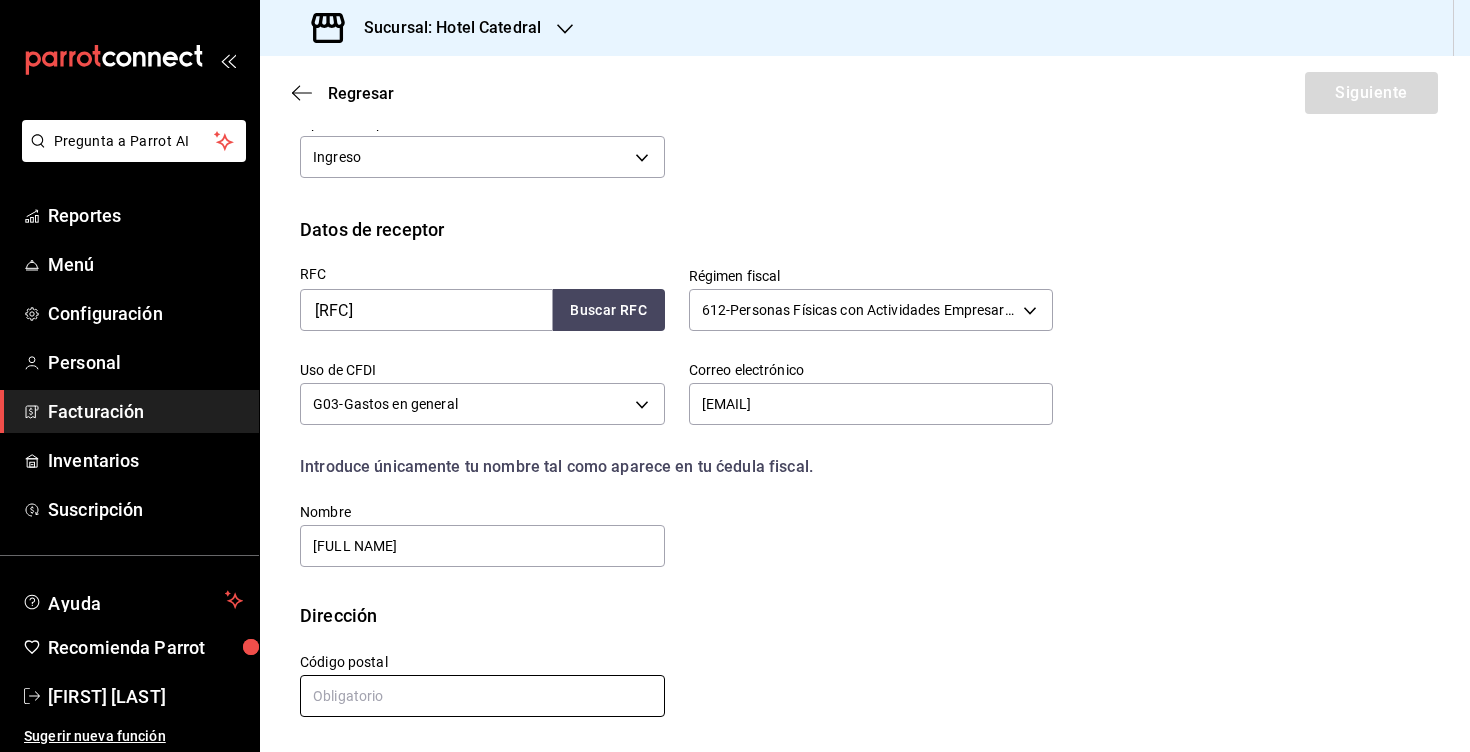click at bounding box center (482, 696) 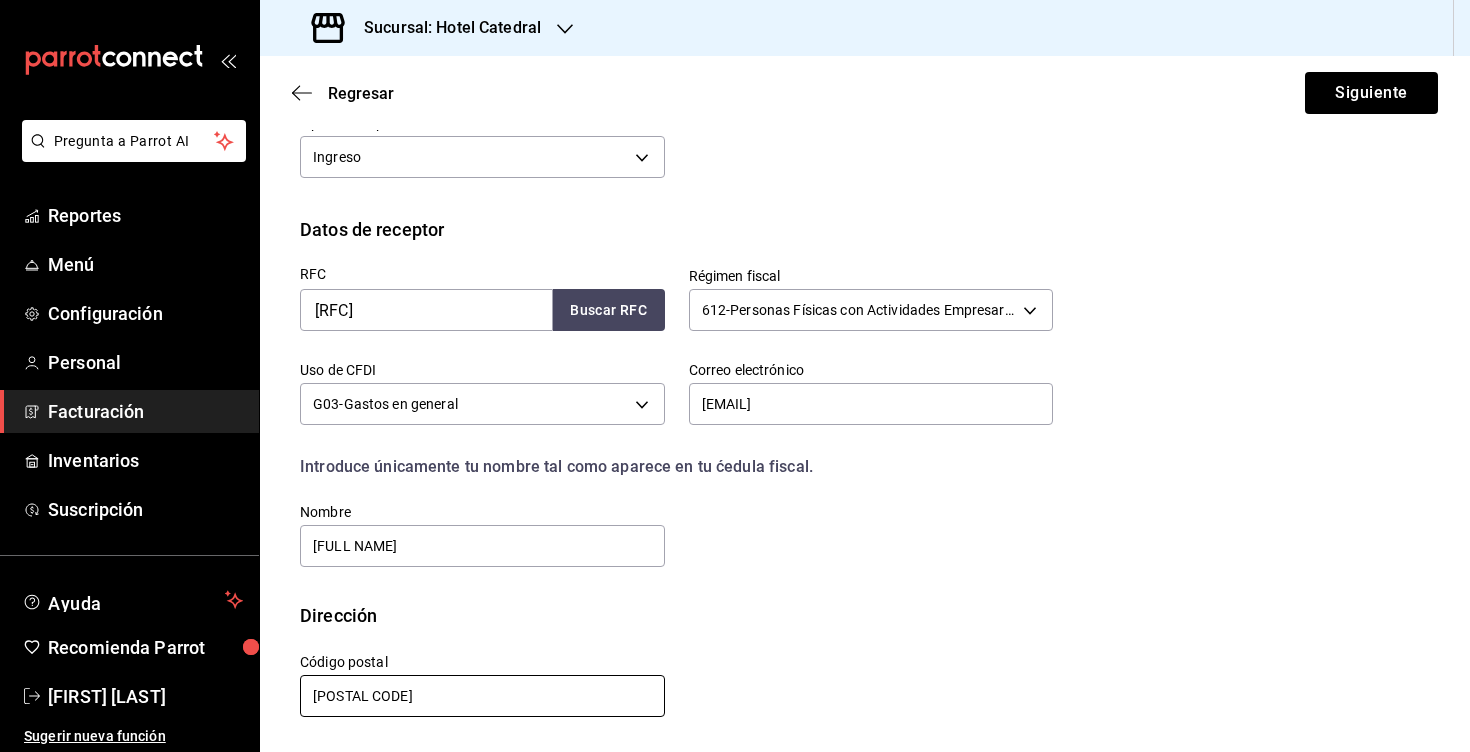type on "06470" 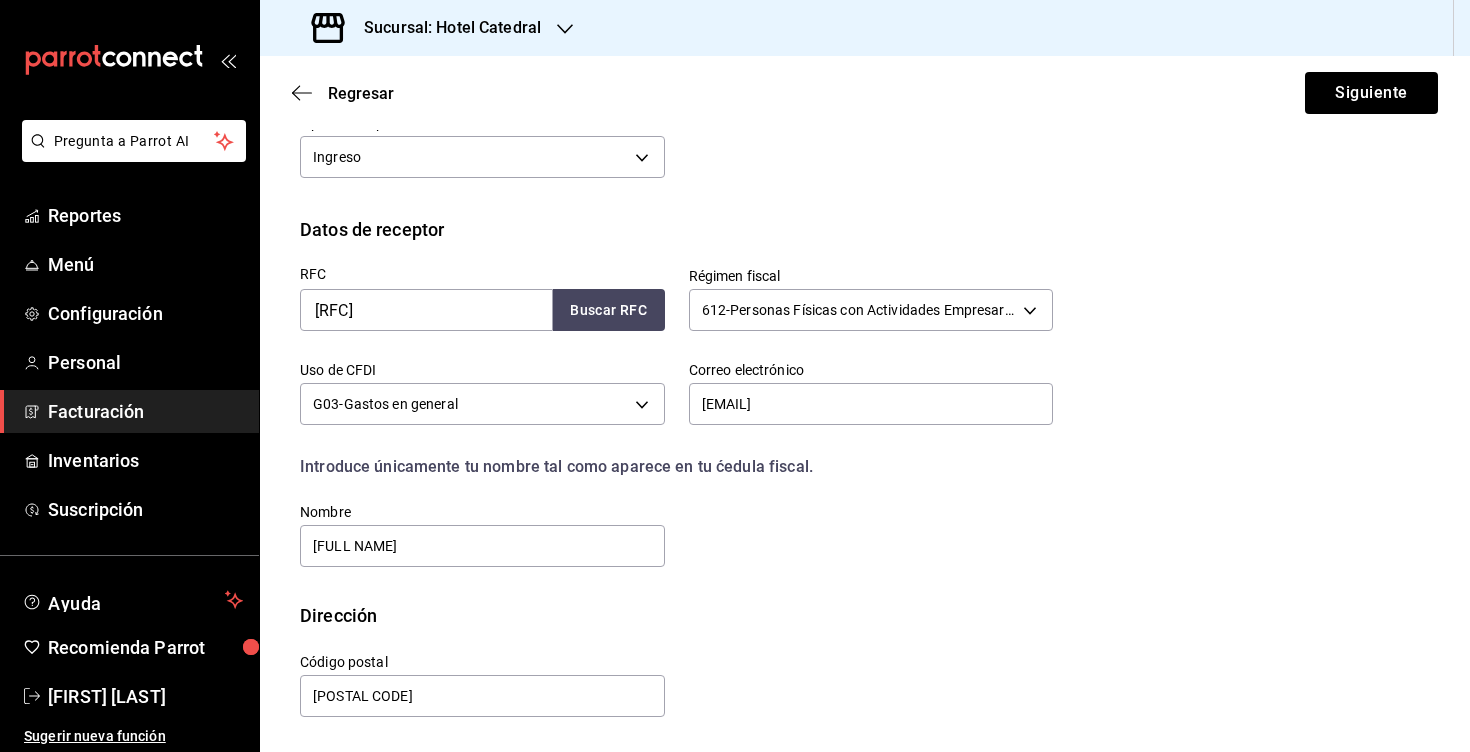 click on "RFC EAAO671009MG0 Buscar RFC Régimen fiscal 612  -  Personas Físicas con Actividades Empresariales y Profesionales 612 Uso de CFDI G03  -  Gastos en general G03 Correo electrónico oliver727@hotmail.com Introduce únicamente tu nombre tal como aparece en tu ćedula fiscal. person Nombre OLIVIA ESPARZA AGUIRRE" at bounding box center [865, 422] 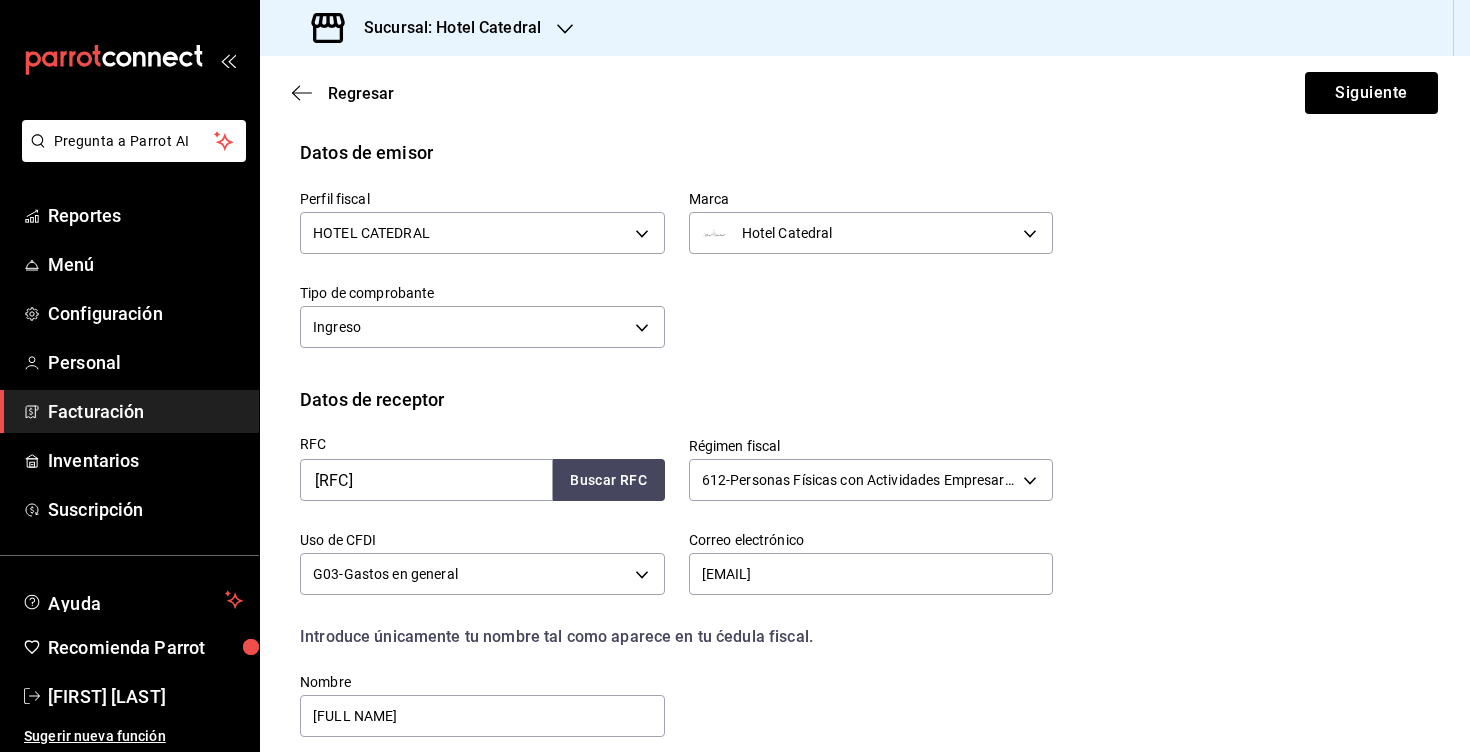 scroll, scrollTop: 0, scrollLeft: 0, axis: both 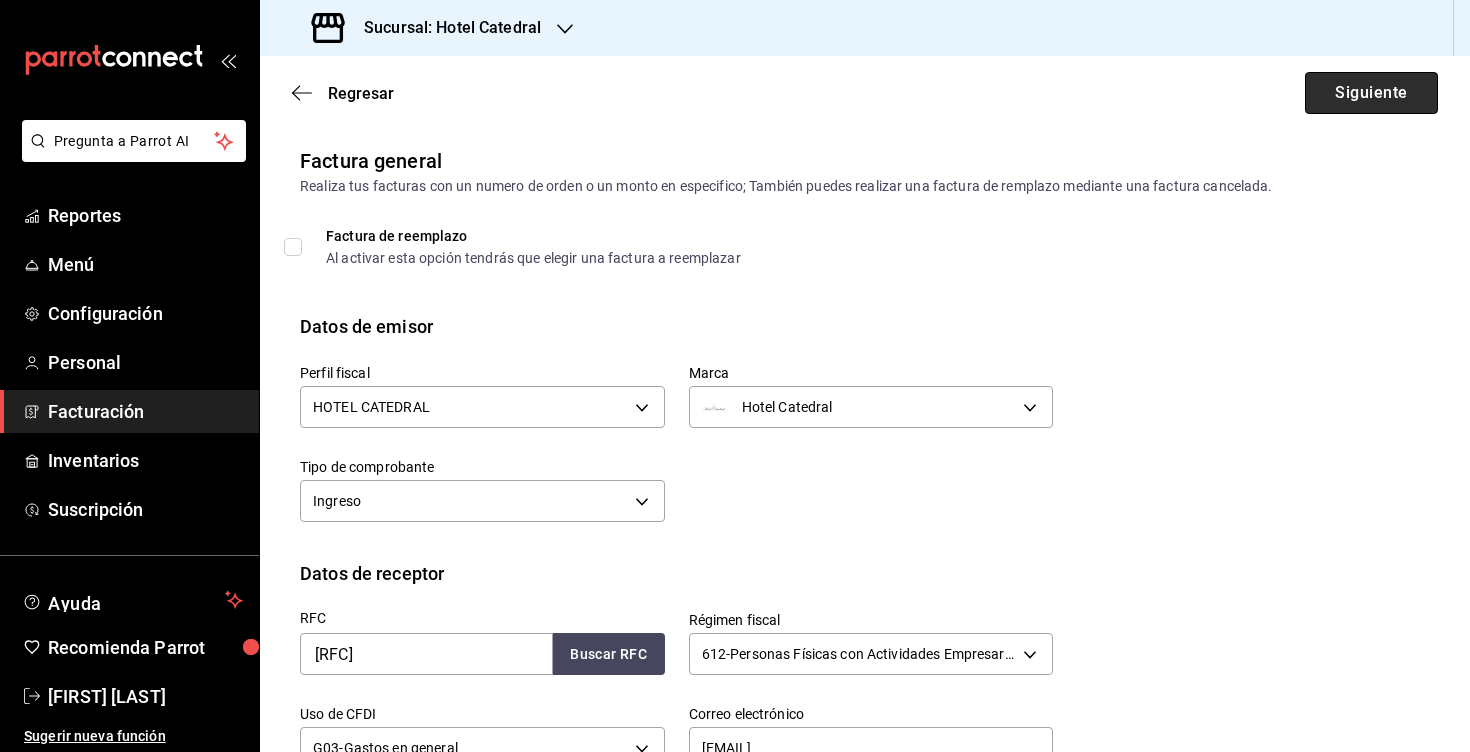 click on "Siguiente" at bounding box center (1371, 93) 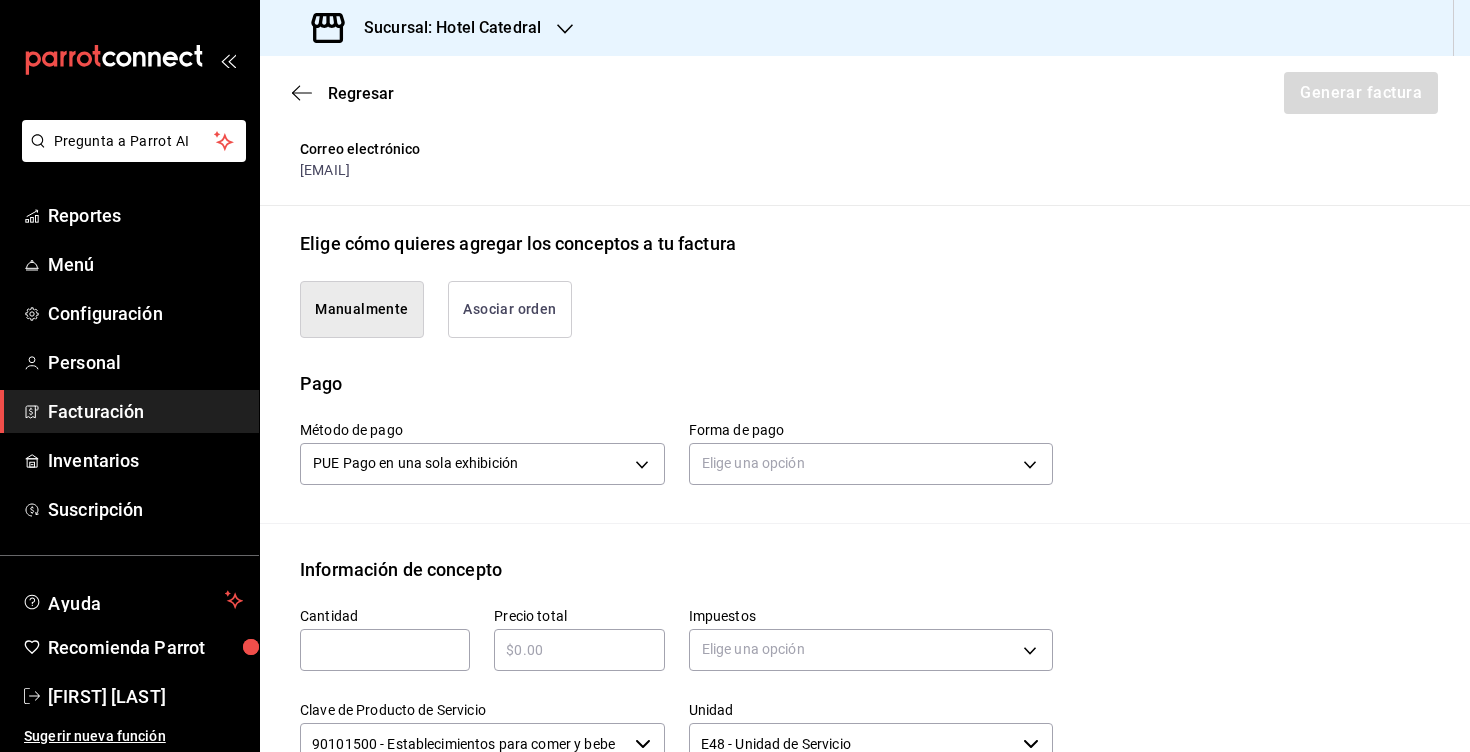 scroll, scrollTop: 430, scrollLeft: 0, axis: vertical 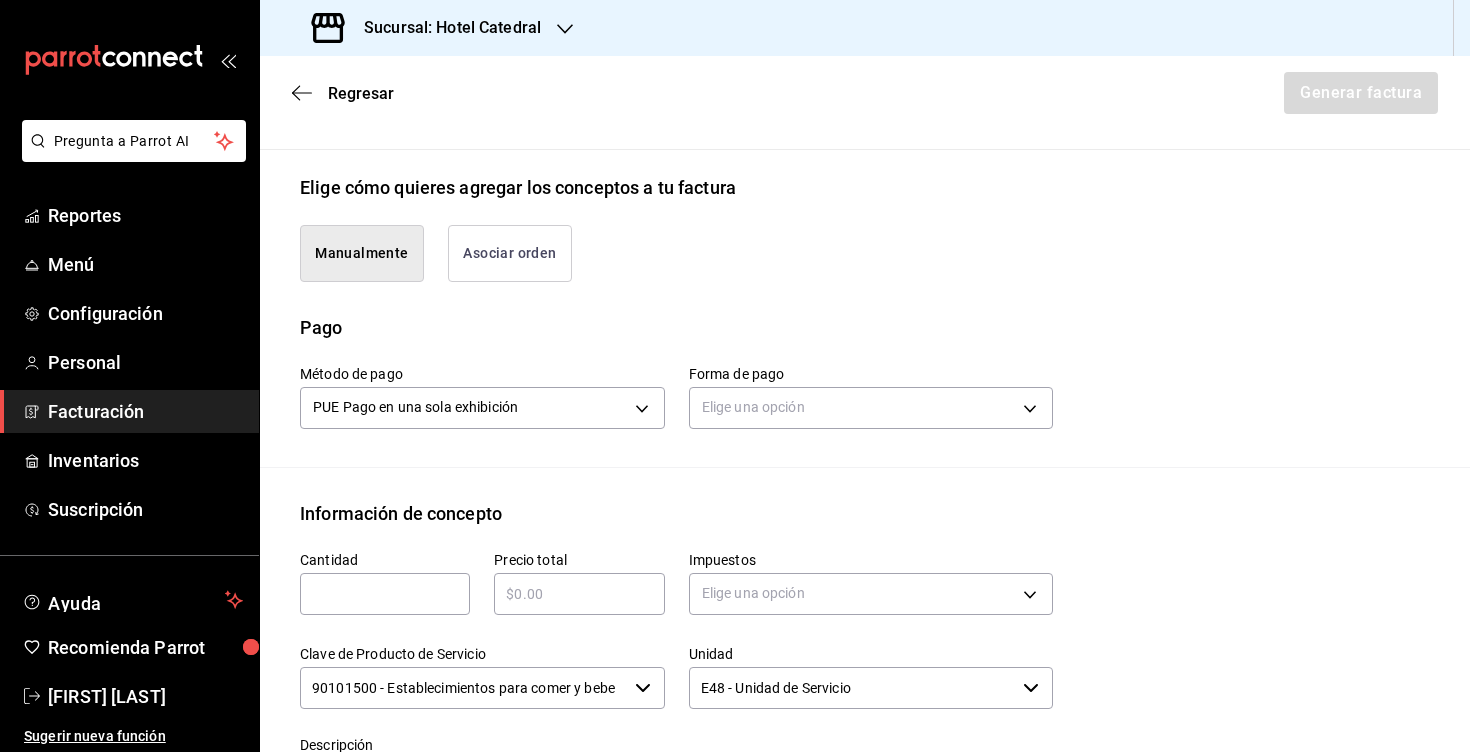 click on "Asociar orden" at bounding box center (510, 253) 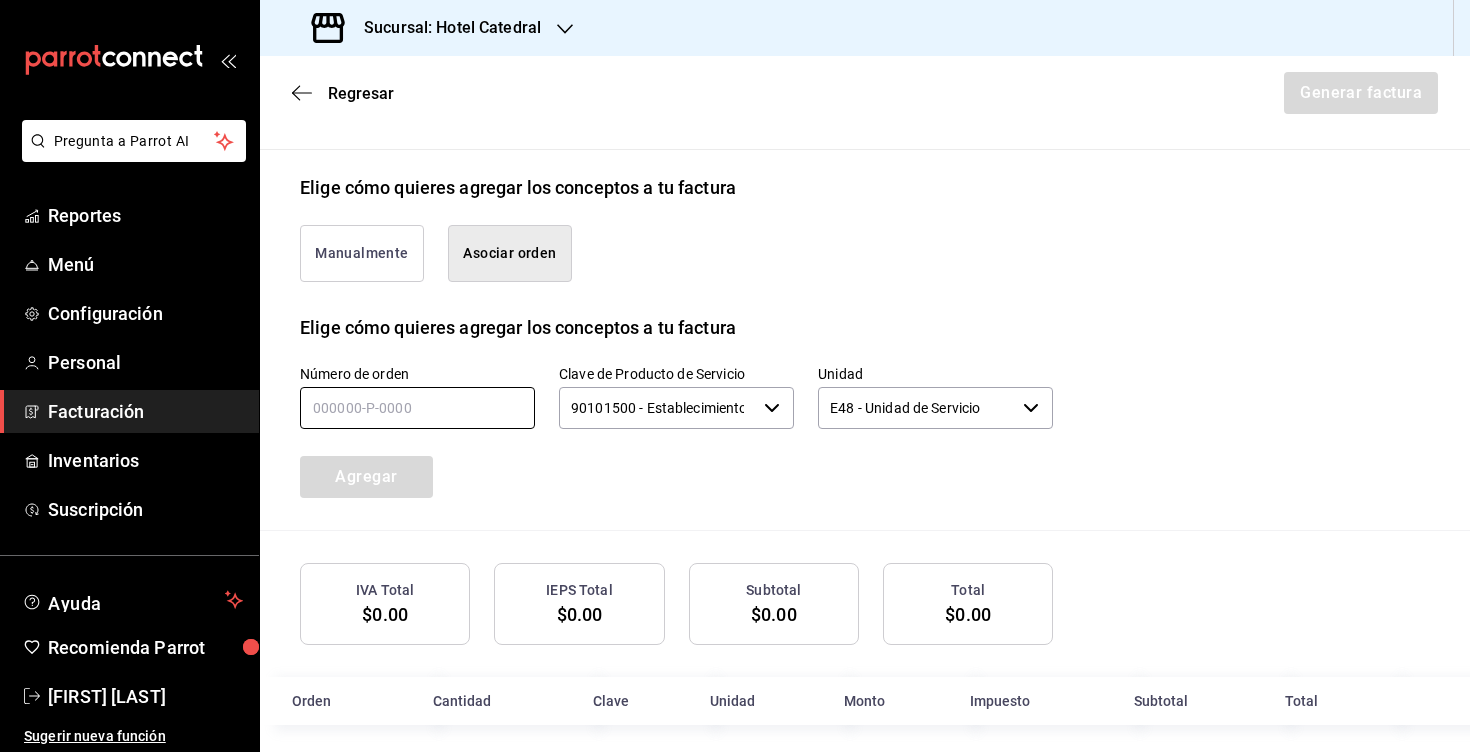 click at bounding box center (417, 408) 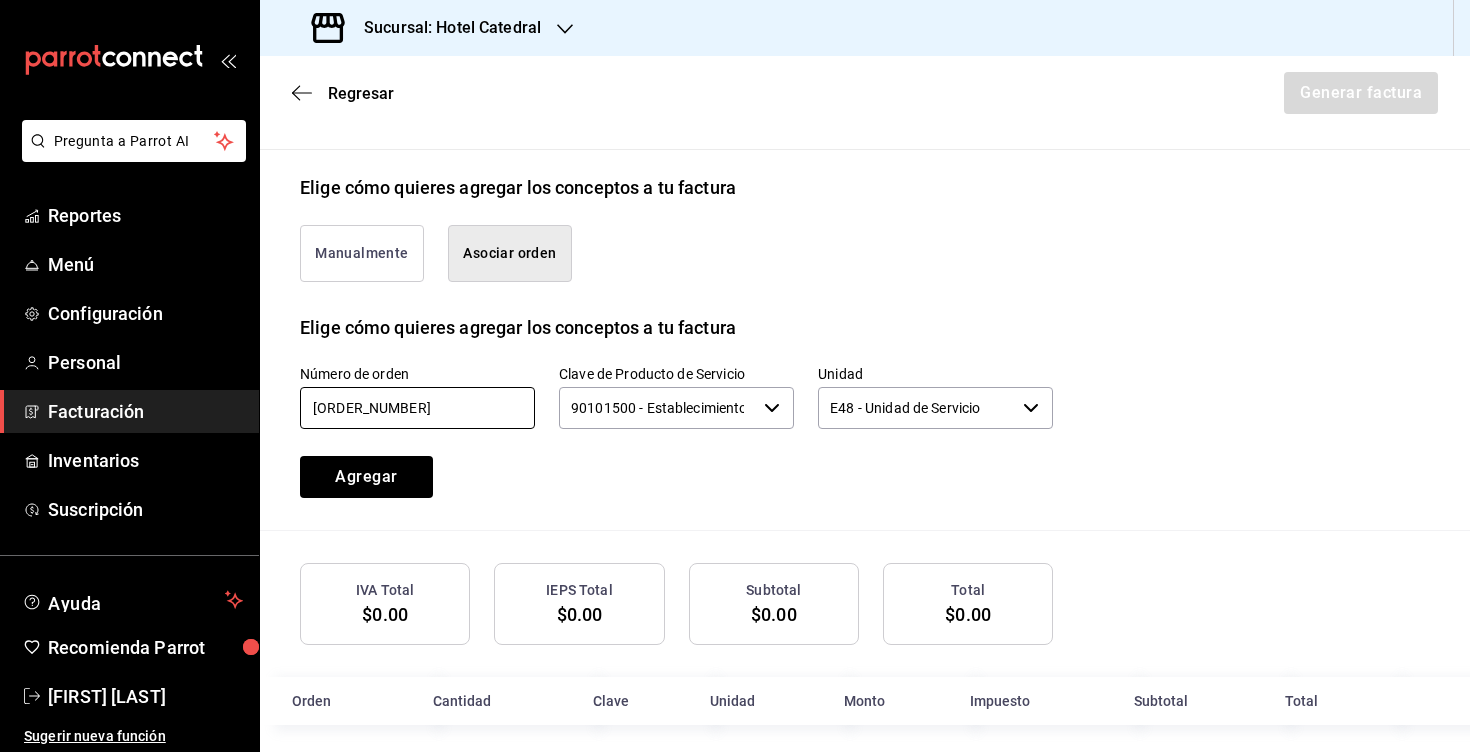 type on "050725-p-0064" 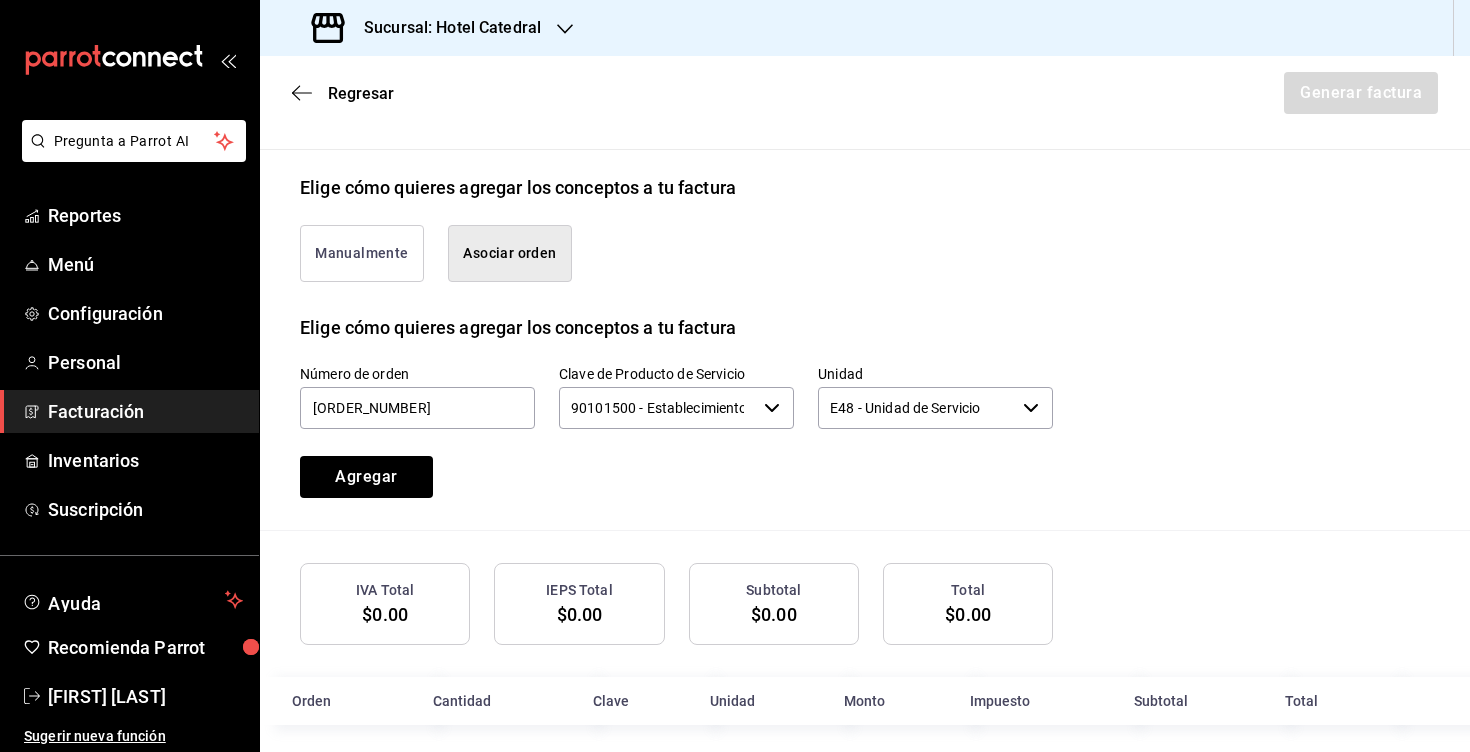 click on "Número de orden 050725-p-0064 Clave de Producto de Servicio 90101500 - Establecimientos para comer y beber ​ Unidad E48 - Unidad de Servicio ​ Agregar" at bounding box center (652, 407) 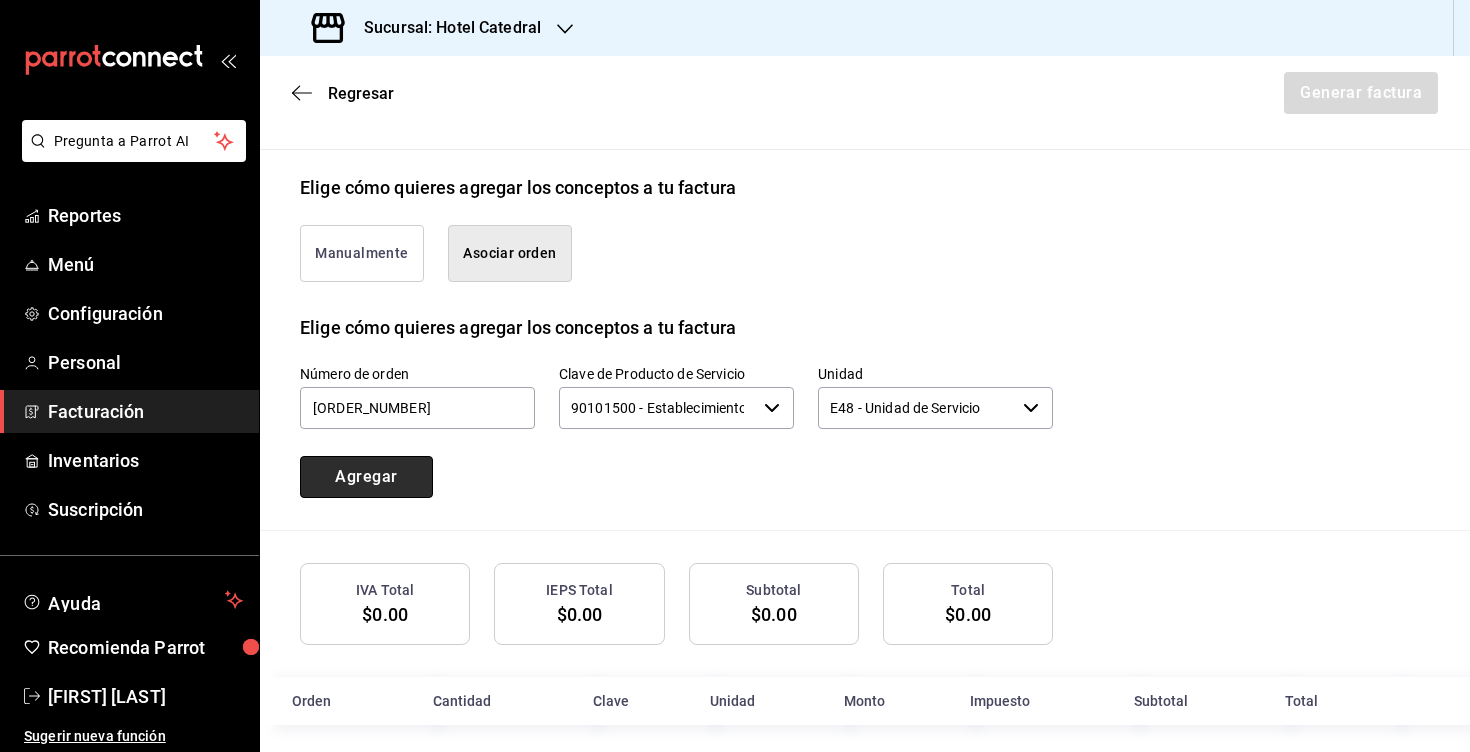 click on "Agregar" at bounding box center (366, 477) 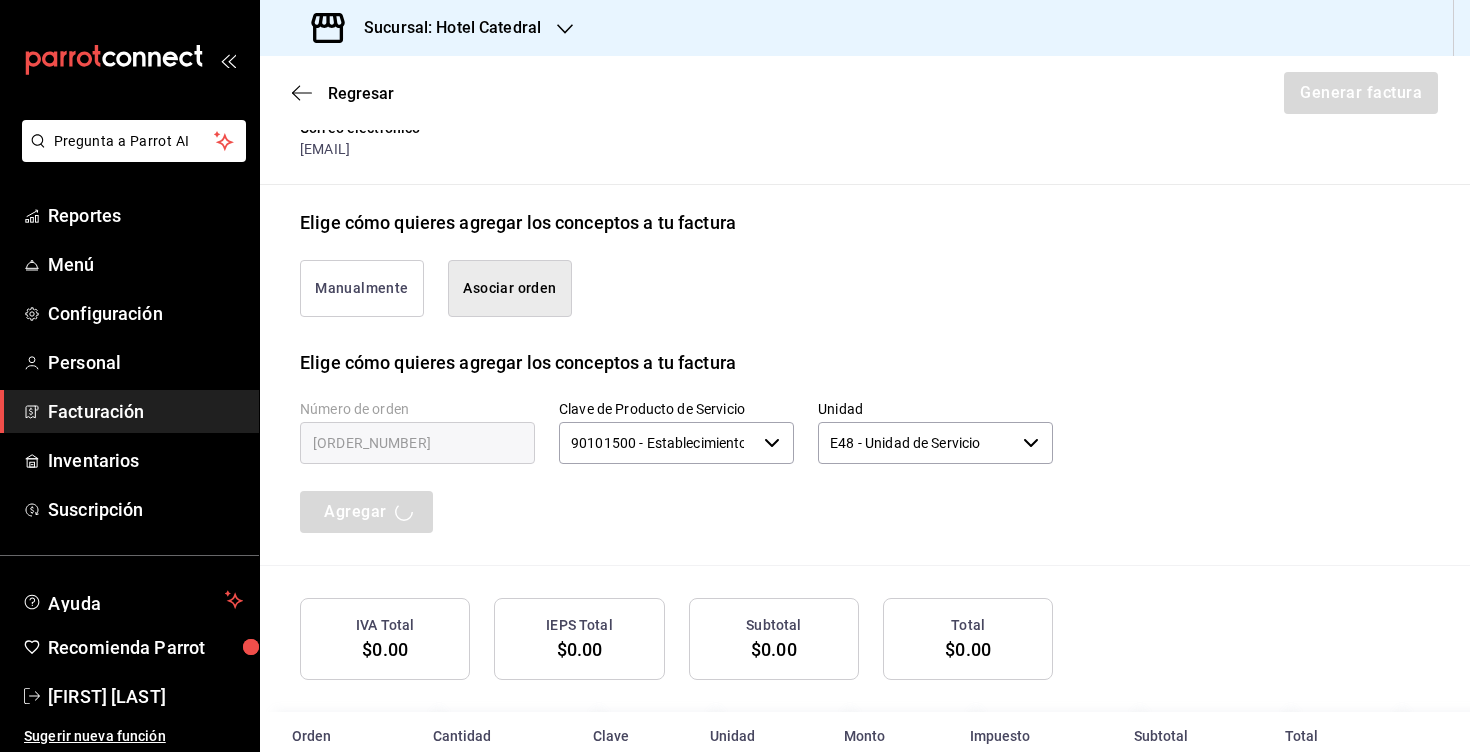 scroll, scrollTop: 443, scrollLeft: 0, axis: vertical 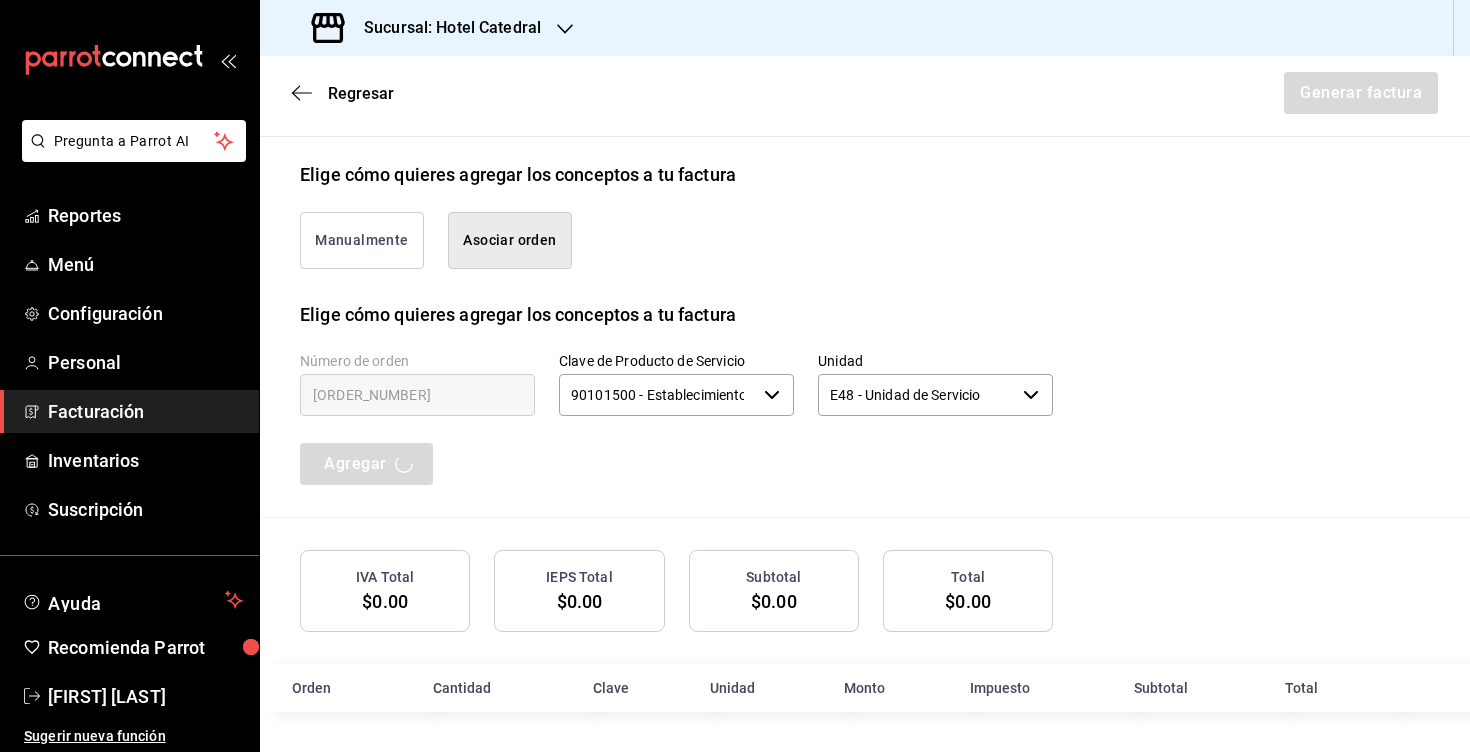 type 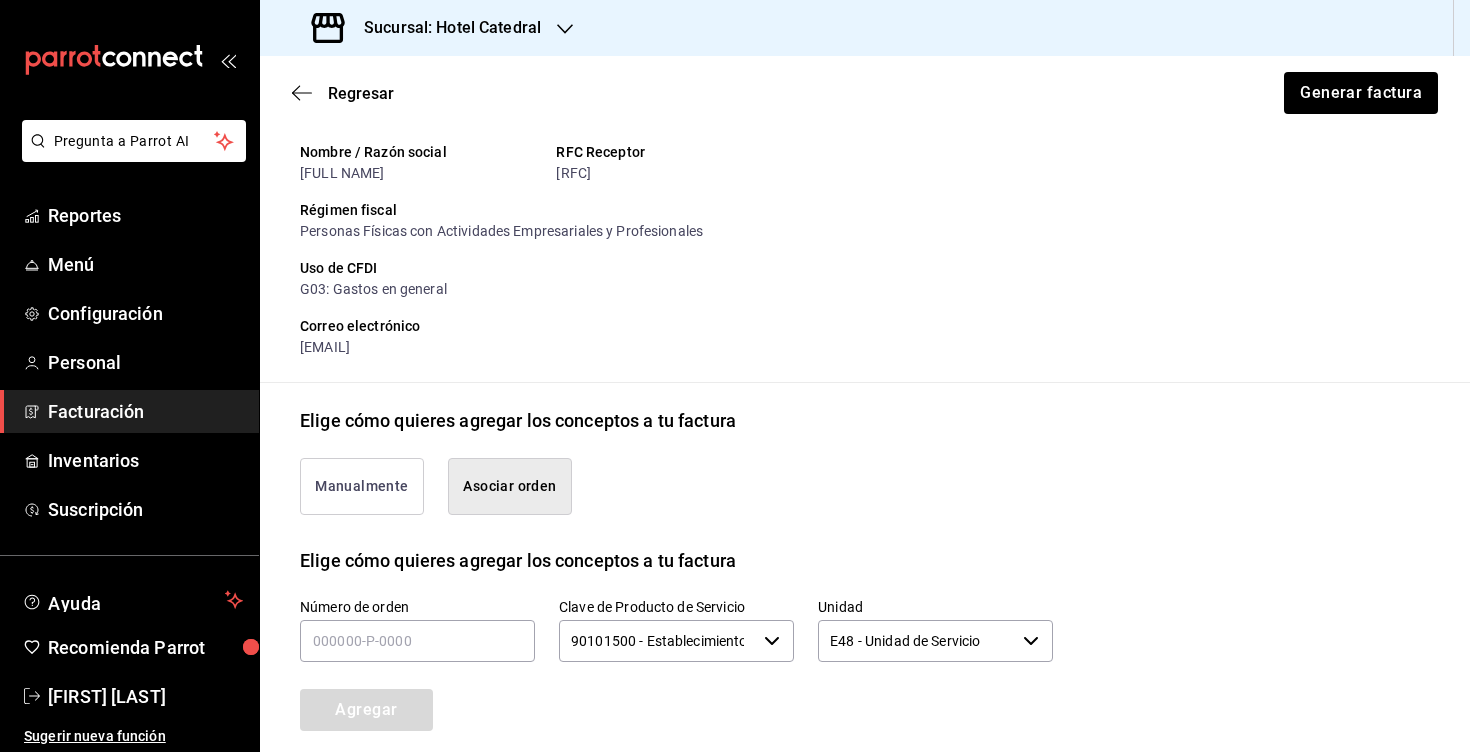 scroll, scrollTop: 0, scrollLeft: 0, axis: both 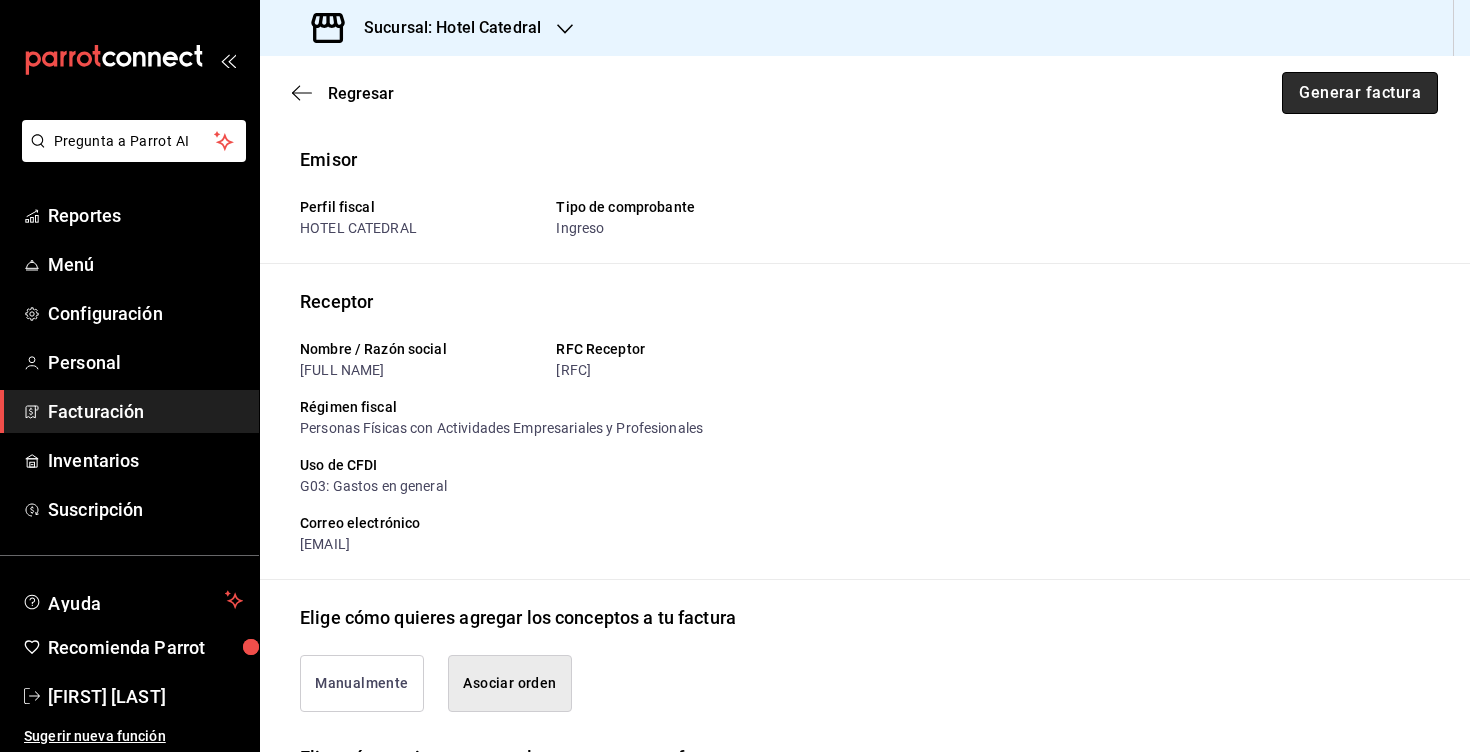 click on "Generar factura" at bounding box center [1360, 93] 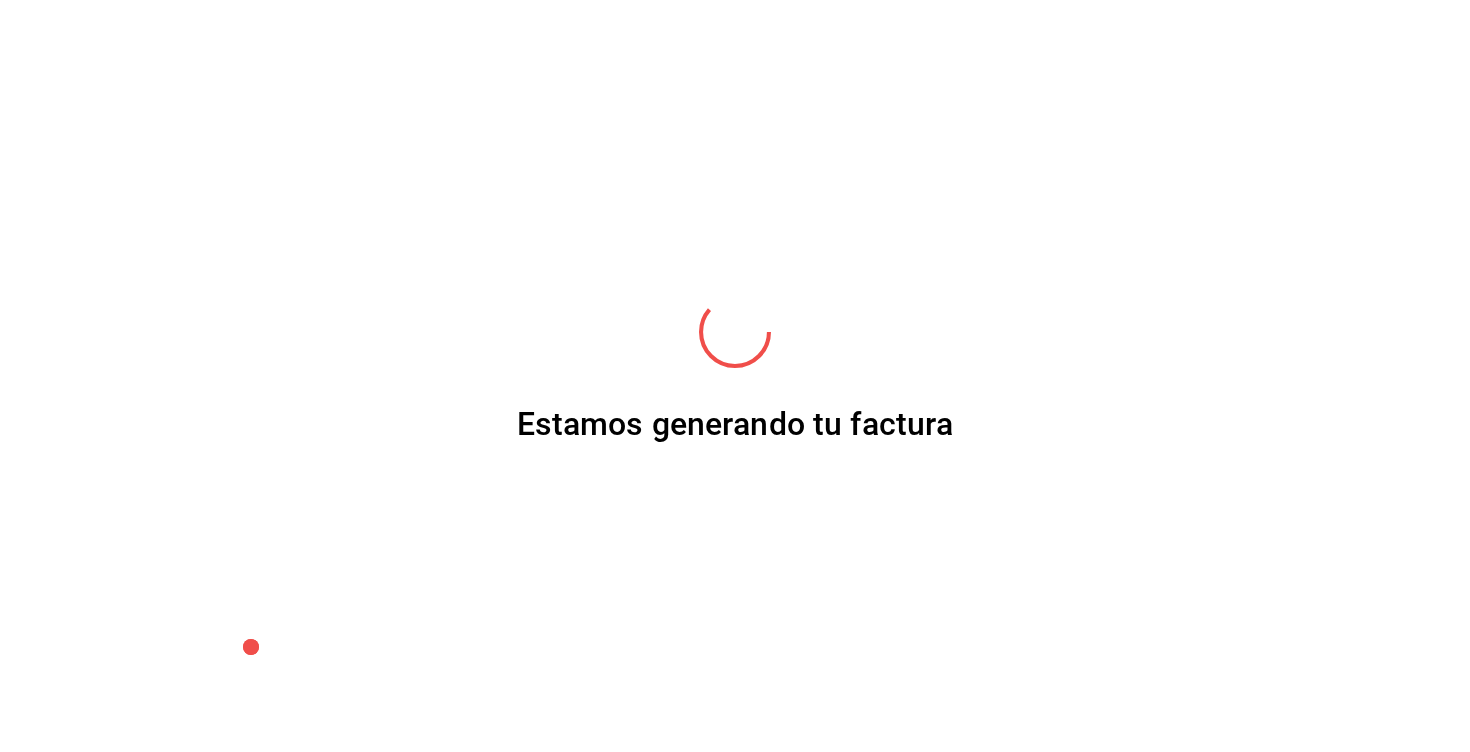 click on "Estamos generando tu factura" at bounding box center [735, 376] 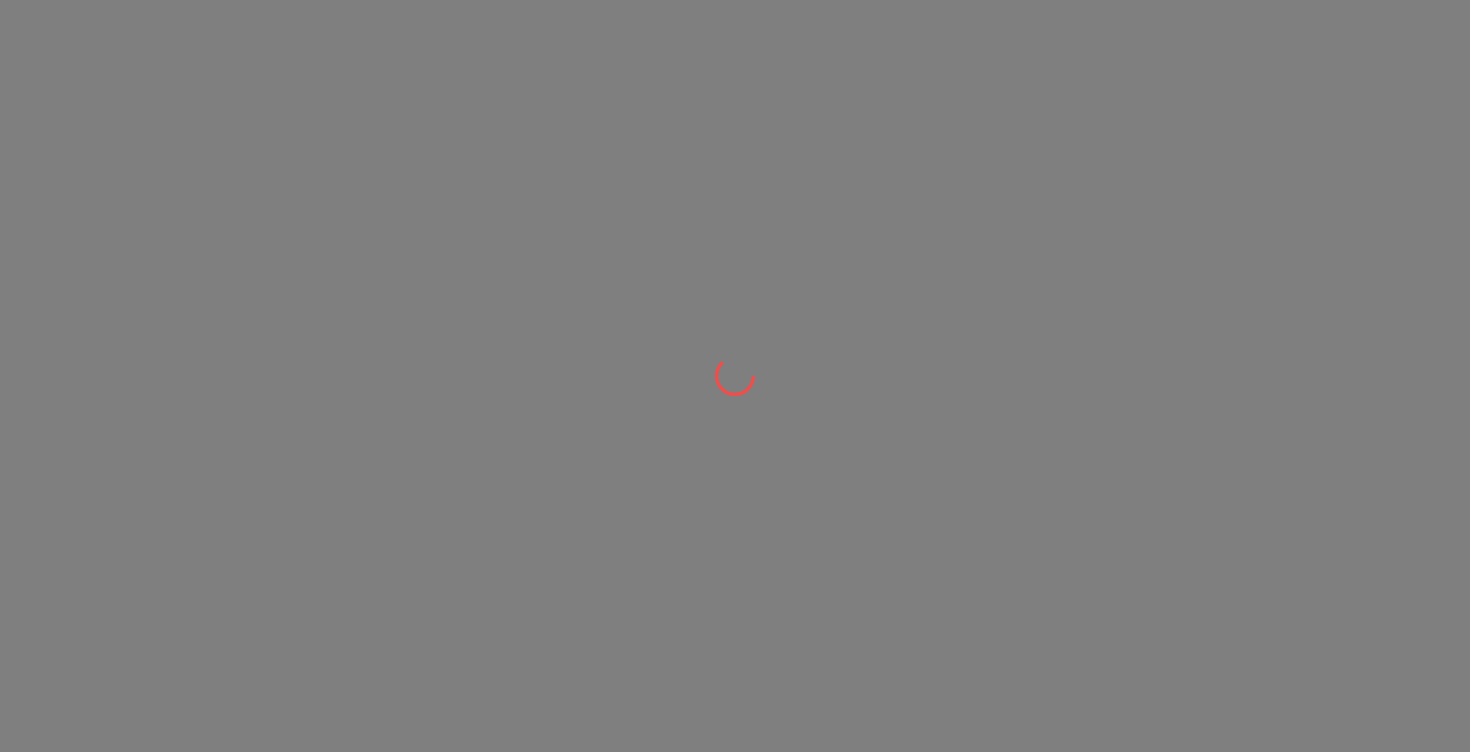 scroll, scrollTop: 0, scrollLeft: 0, axis: both 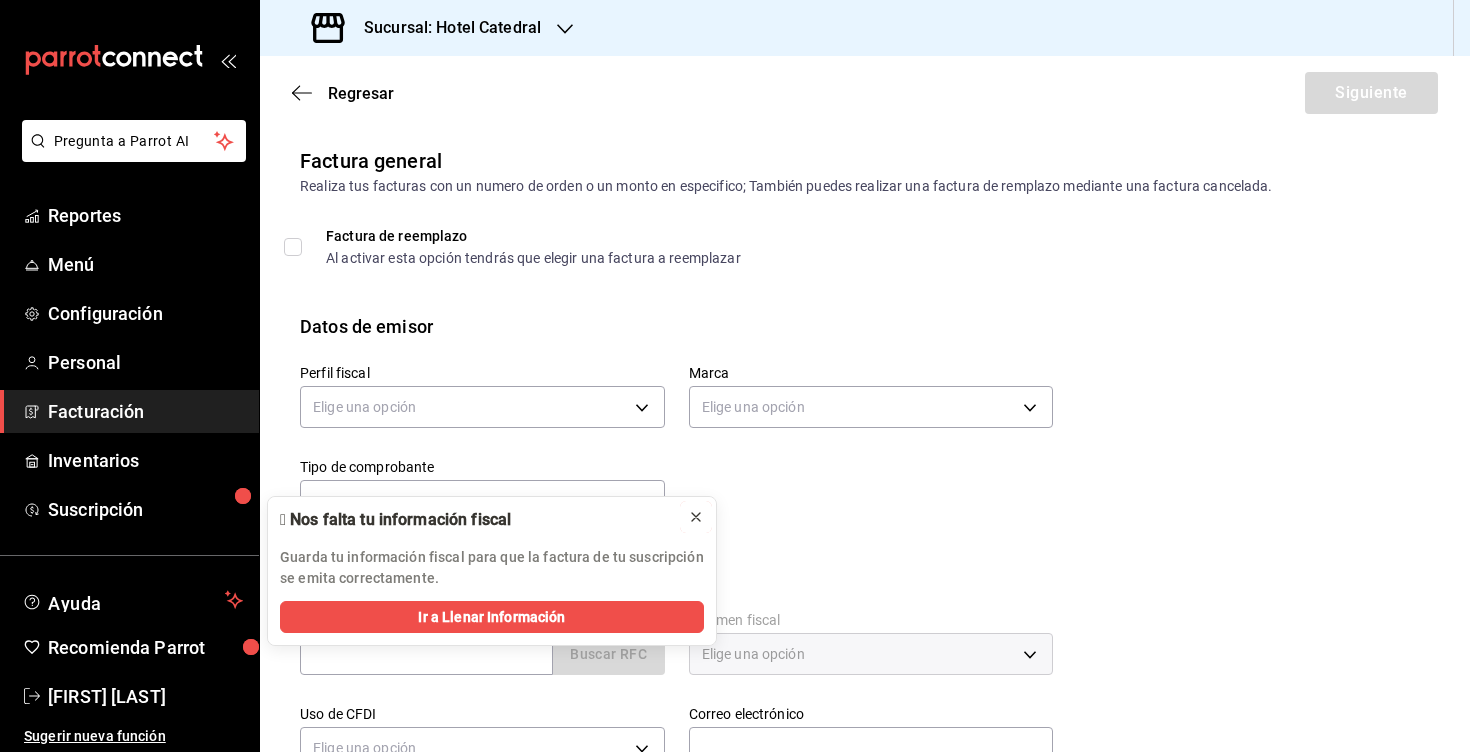 click 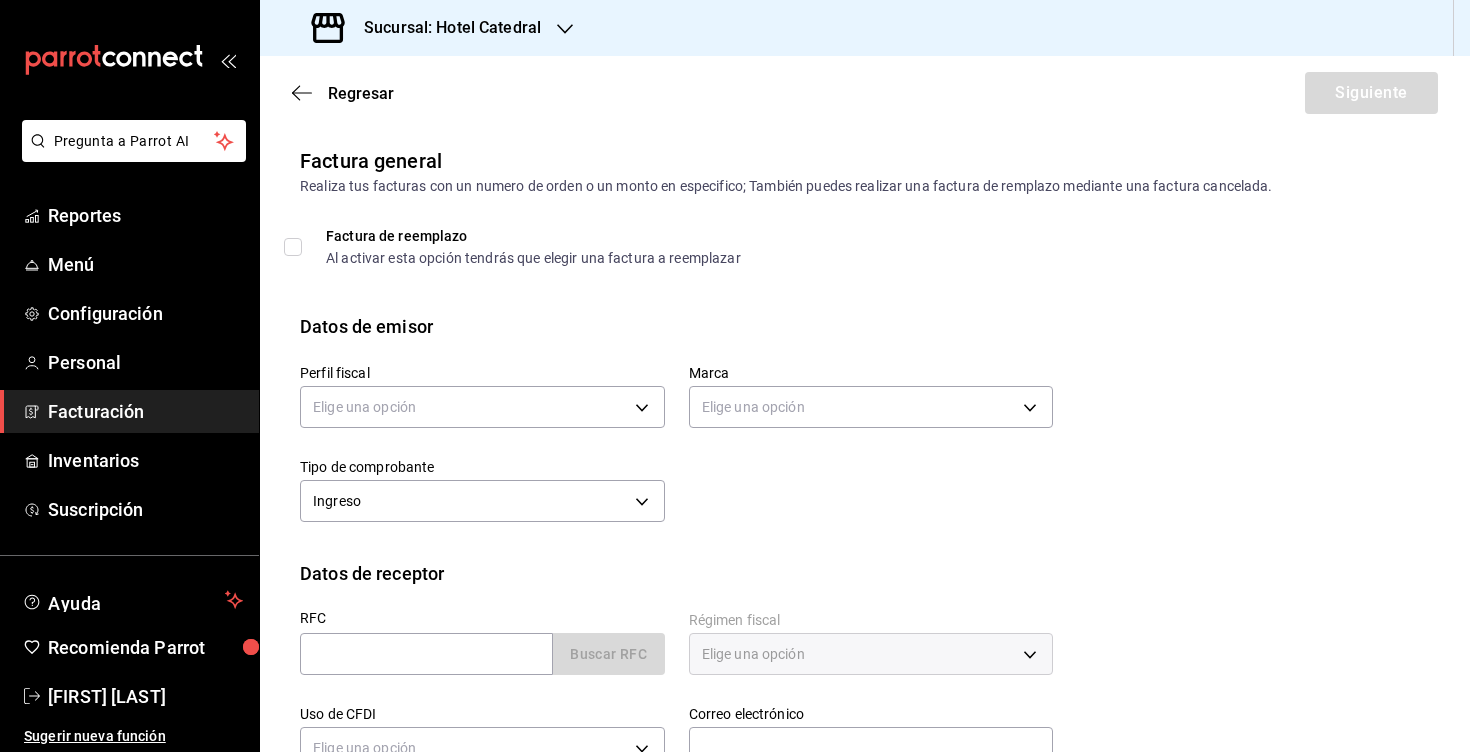 click on "Regresar Siguiente" at bounding box center [865, 93] 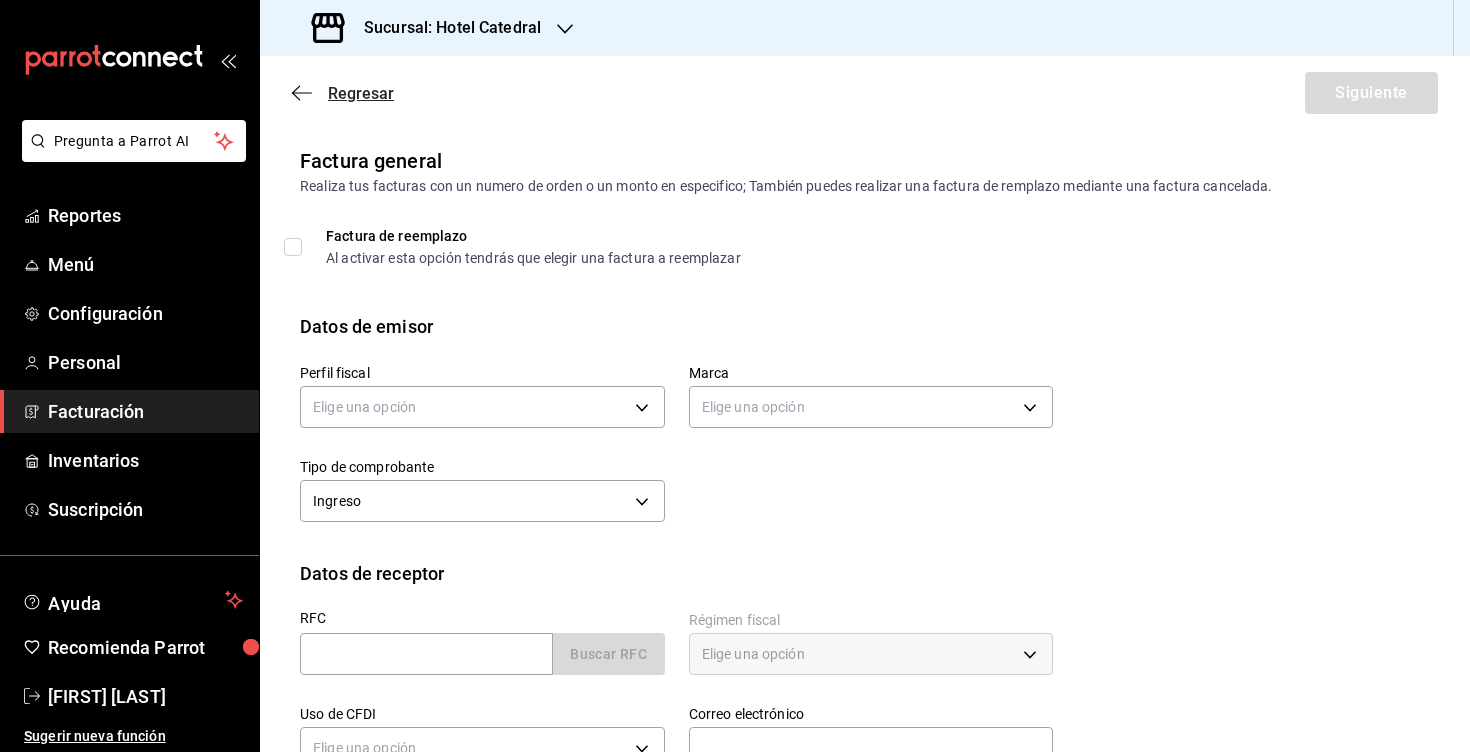 click on "Regresar" at bounding box center (361, 93) 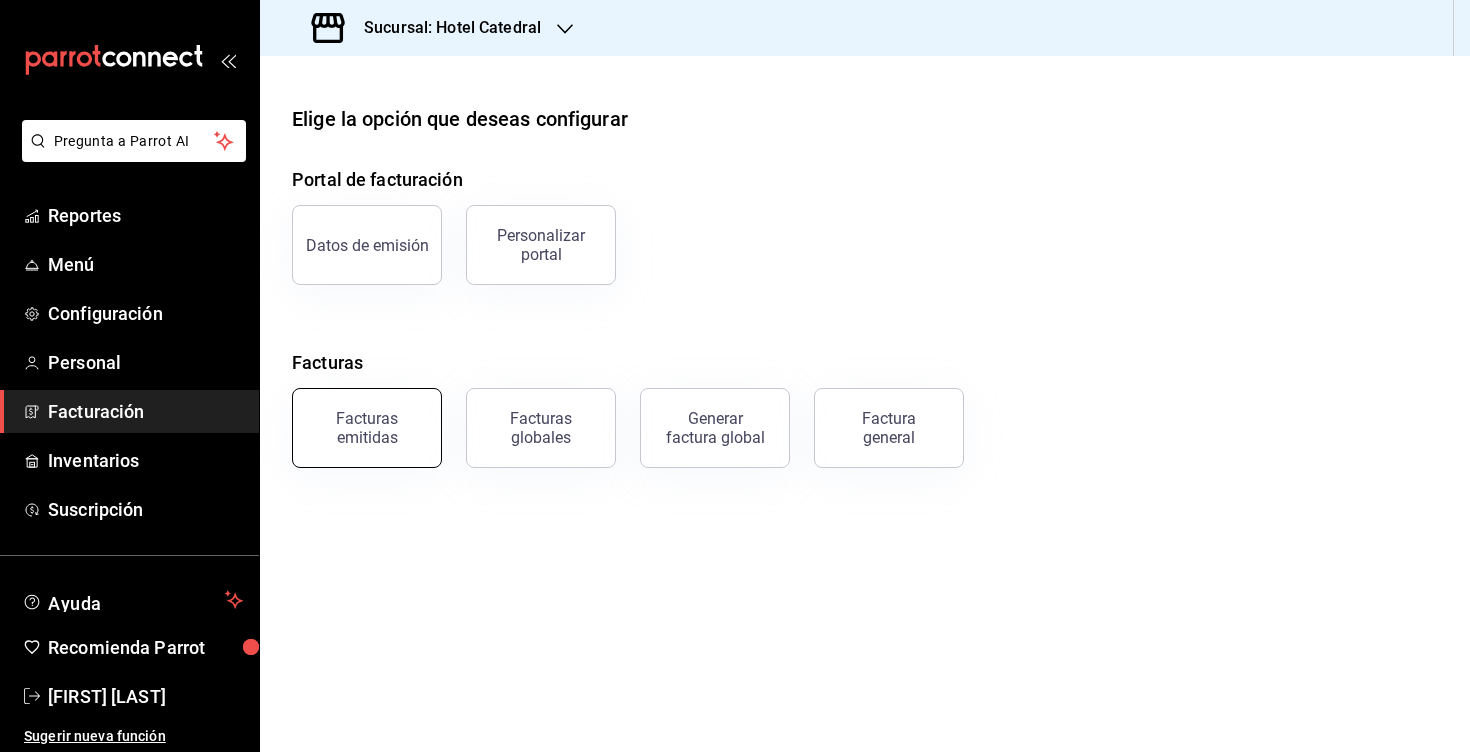 click on "Facturas emitidas" at bounding box center (367, 428) 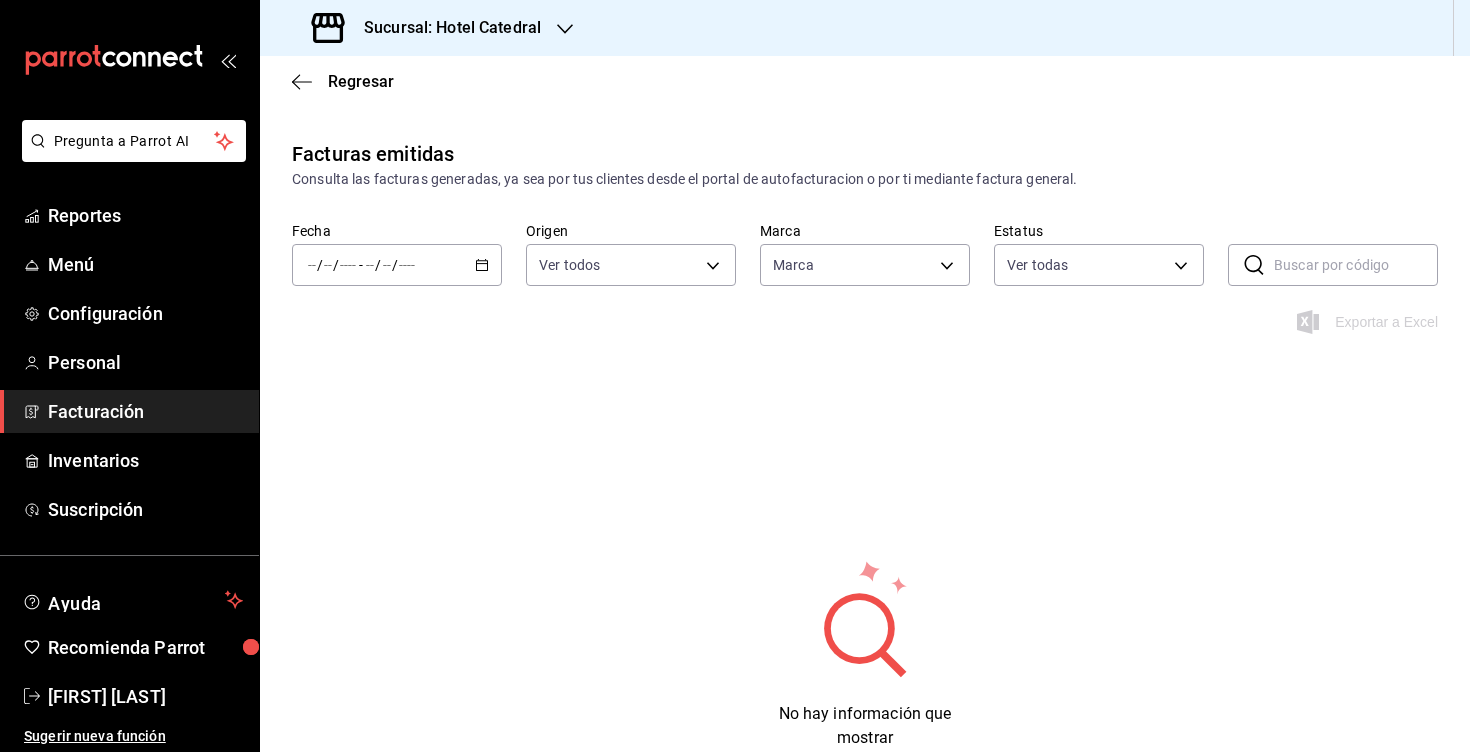 type on "[UUID]" 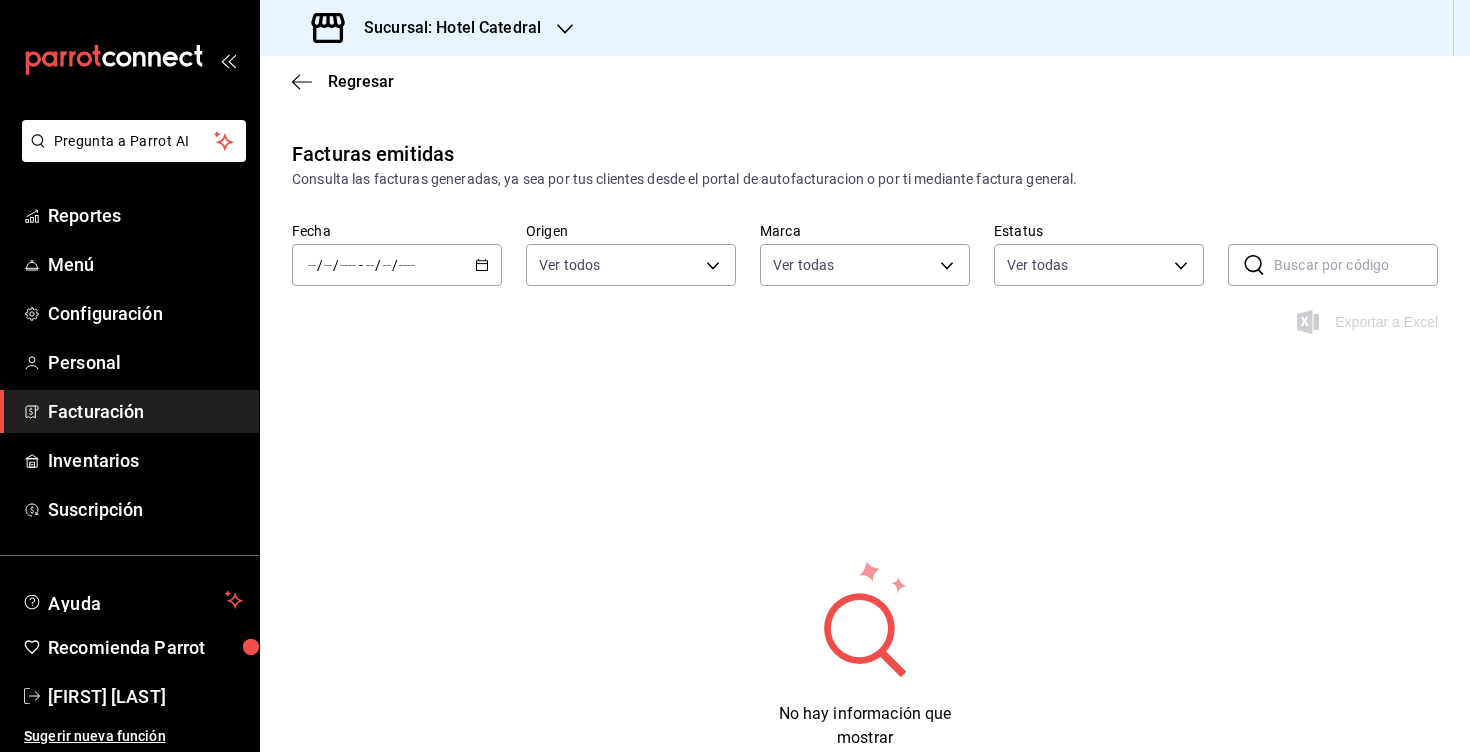 click at bounding box center [407, 265] 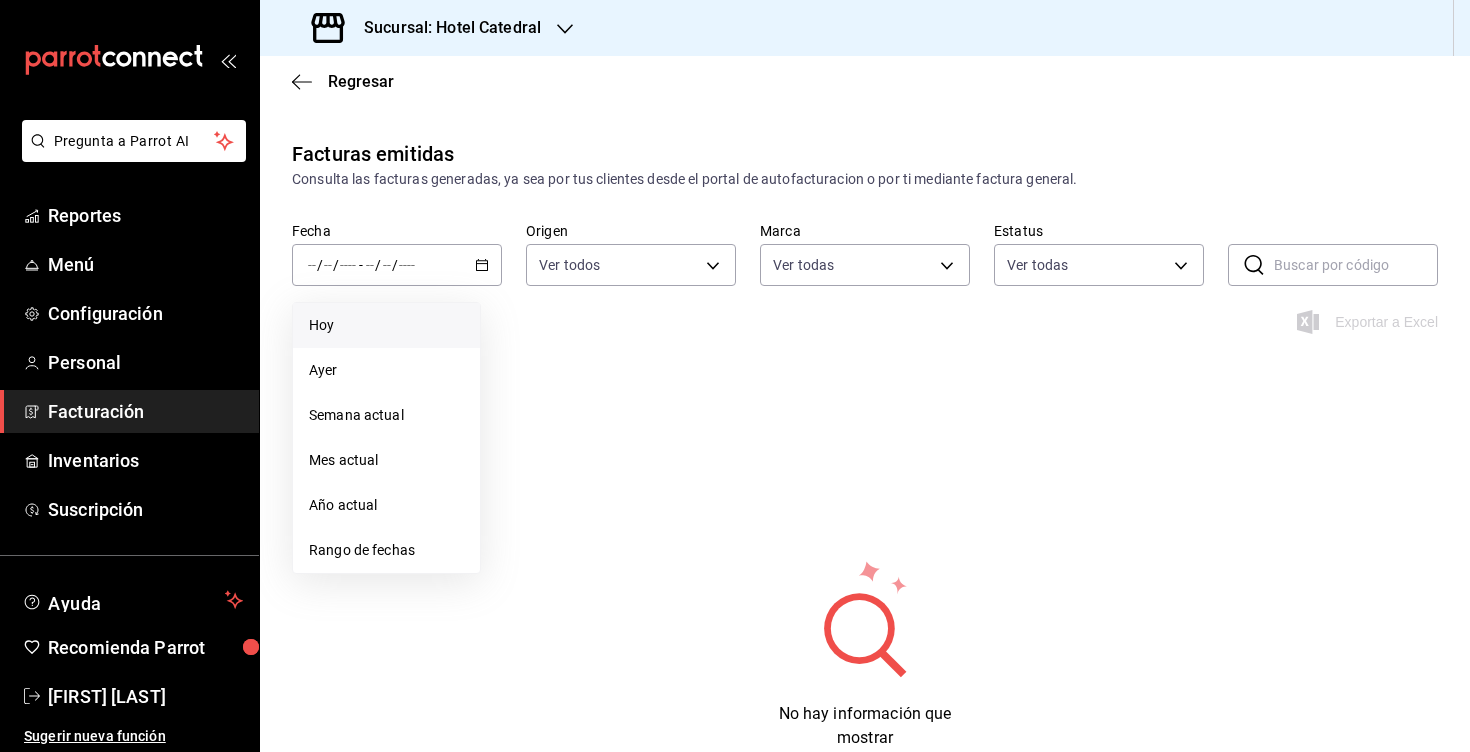 click on "Hoy" at bounding box center [386, 325] 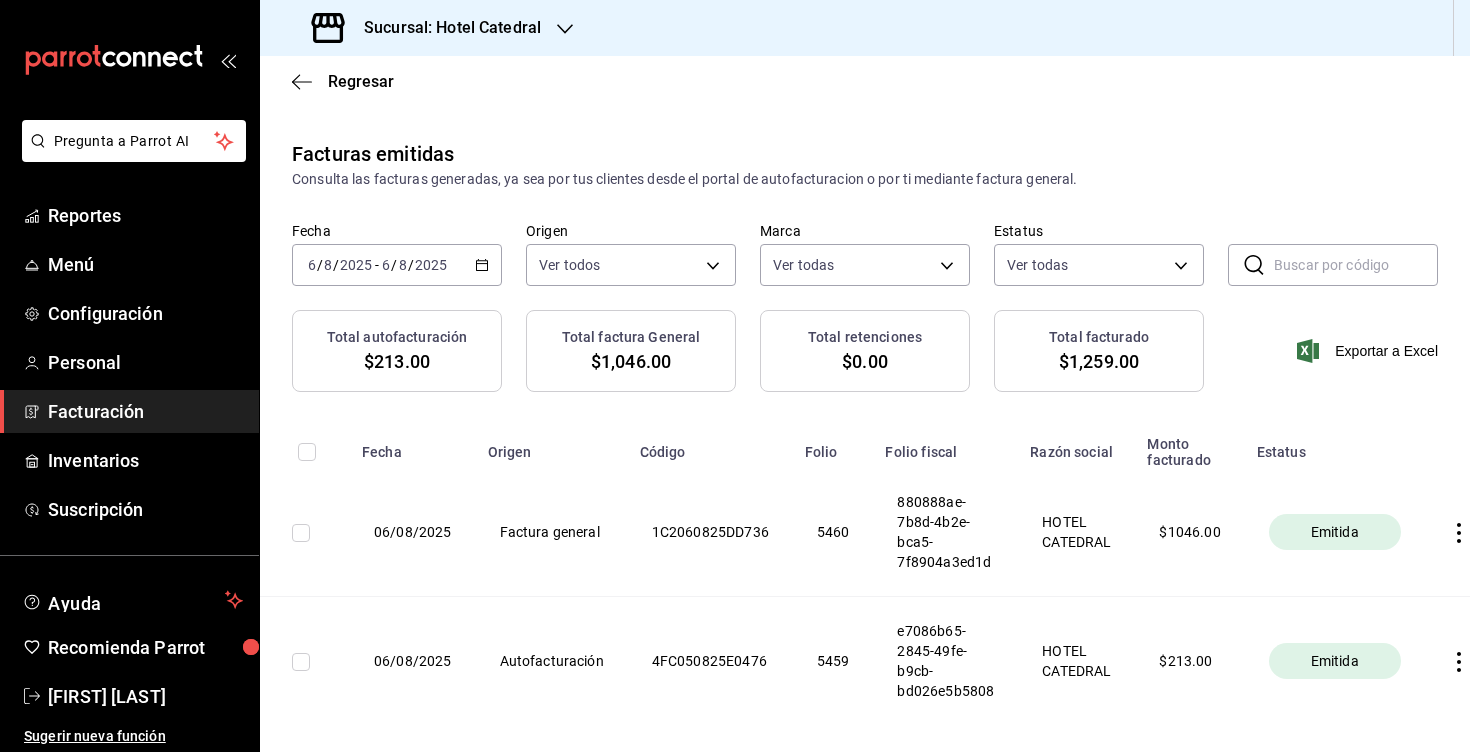 click at bounding box center (1463, 532) 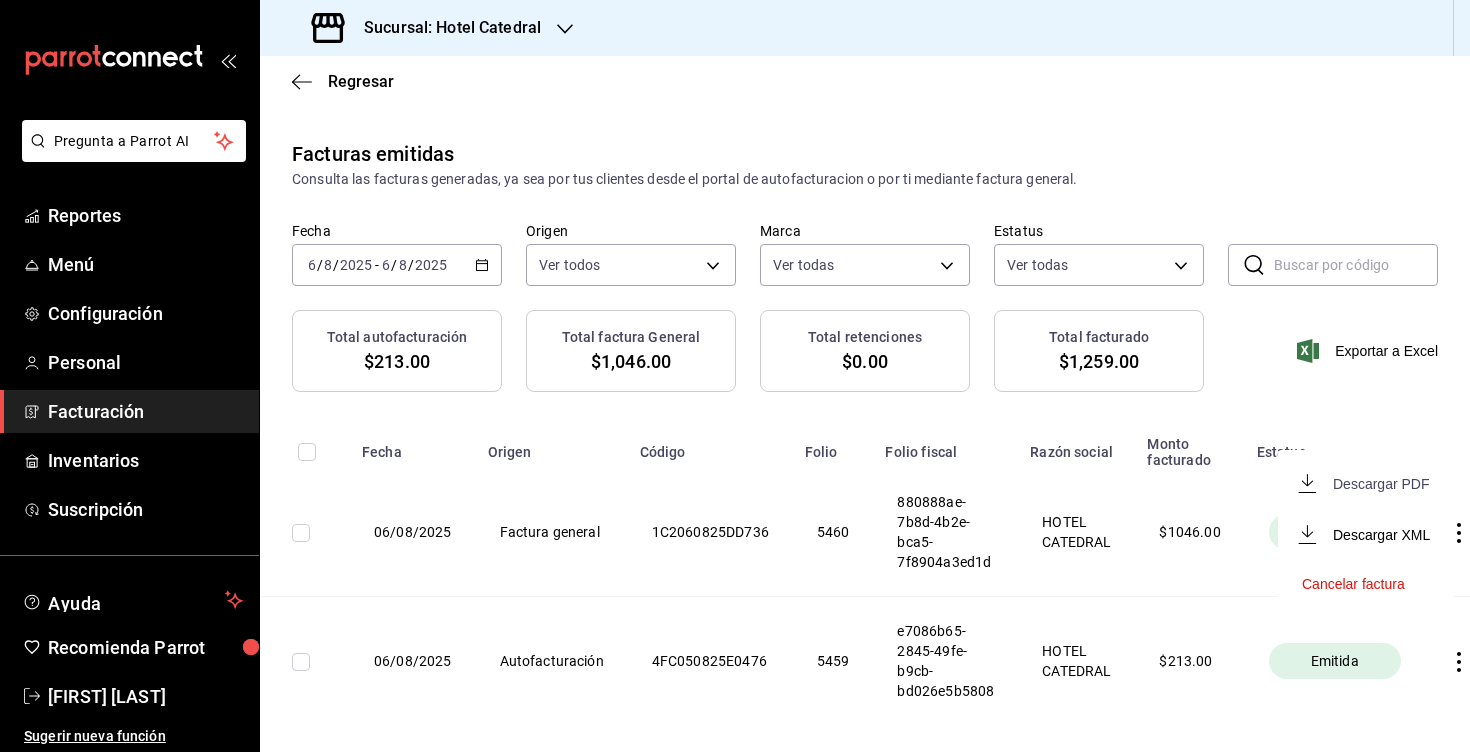 click on "Descargar PDF" at bounding box center [1381, 484] 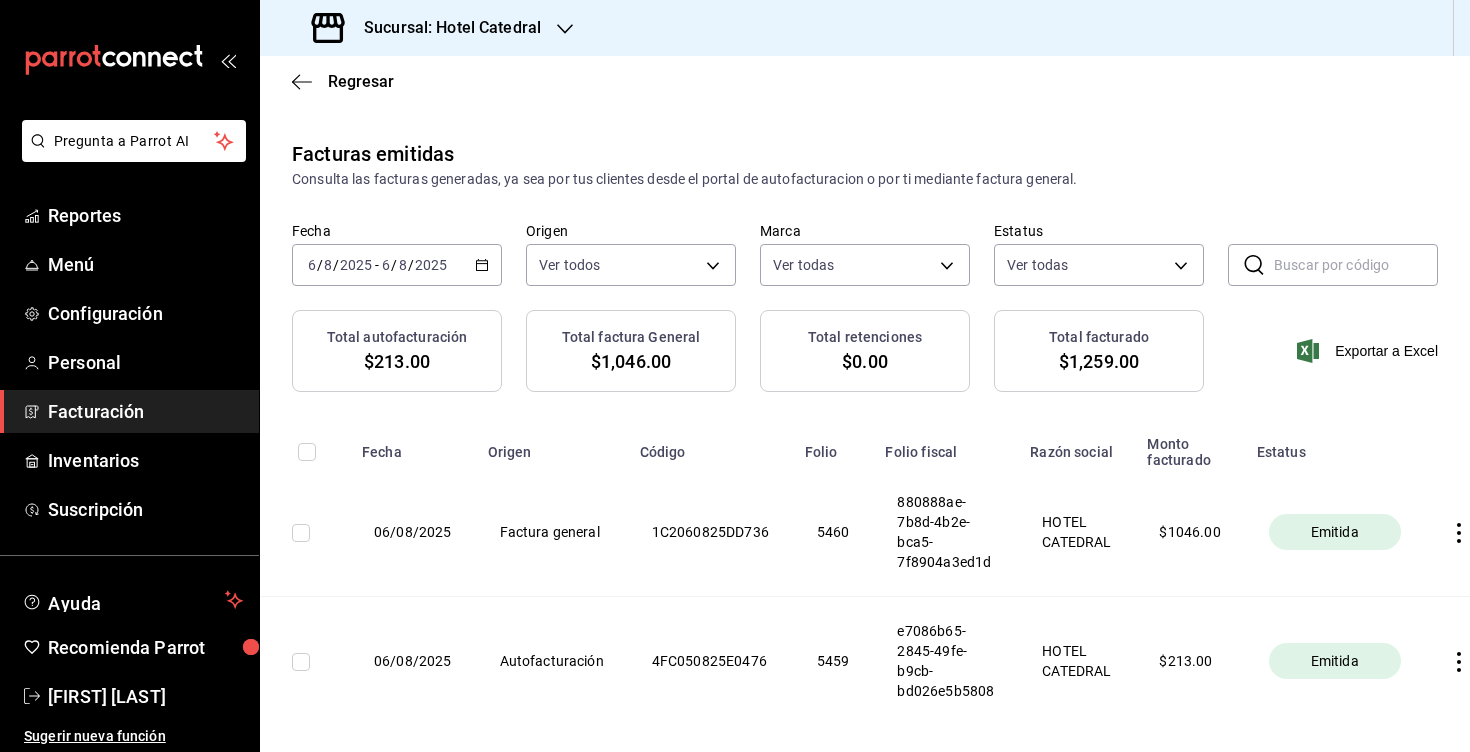 click on "Facturación" at bounding box center [145, 411] 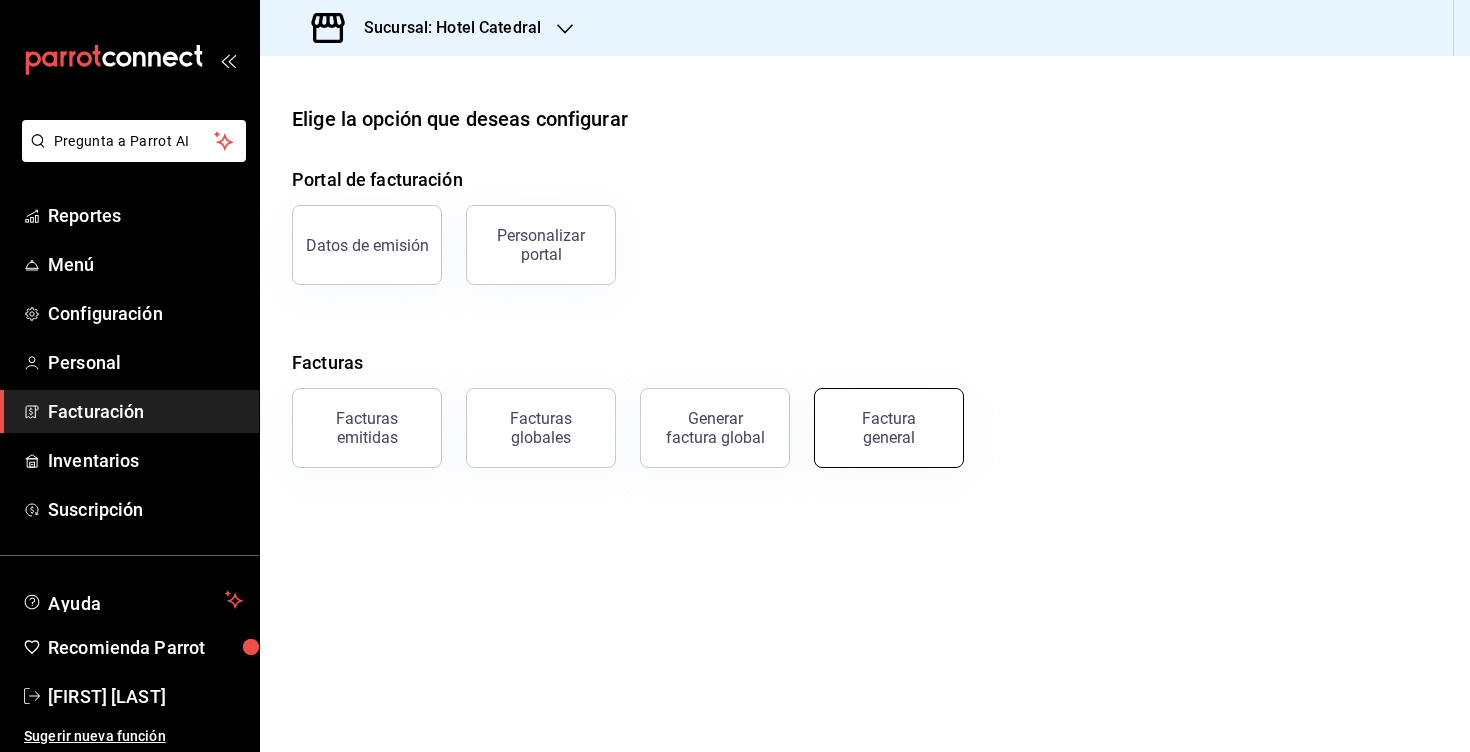 click on "Factura general" at bounding box center [889, 428] 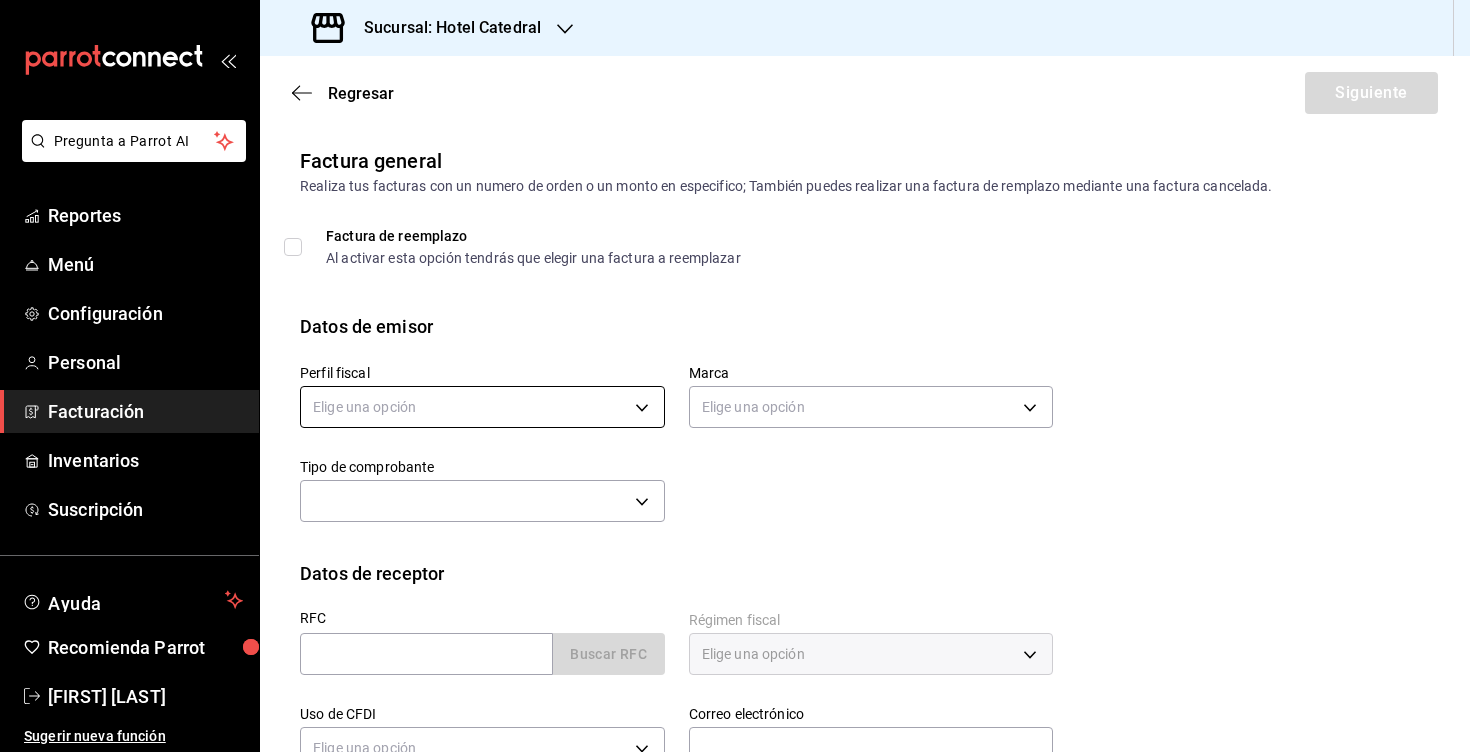 click on "Pregunta a Parrot AI Reportes   Menú   Configuración   Personal   Facturación   Inventarios   Suscripción   Ayuda Recomienda Parrot   Francisco Santoveña   Sugerir nueva función   Sucursal: Hotel Catedral Regresar Siguiente Factura general Realiza tus facturas con un numero de orden o un monto en especifico; También puedes realizar una factura de remplazo mediante una factura cancelada. Factura de reemplazo Al activar esta opción tendrás que elegir una factura a reemplazar Datos de emisor Perfil fiscal Elige una opción Marca Elige una opción Tipo de comprobante ​ I Datos de receptor RFC Buscar RFC Régimen fiscal Elige una opción Uso de CFDI Elige una opción Correo electrónico Dirección Calle # exterior # interior Código postal Estado ​ Municipio ​ Colonia ​ Pregunta a Parrot AI Reportes   Menú   Configuración   Personal   Facturación   Inventarios   Suscripción   Ayuda Recomienda Parrot   Francisco Santoveña   Sugerir nueva función   GANA 1 MES GRATIS EN TU SUSCRIPCIÓN AQUÍ" at bounding box center [735, 376] 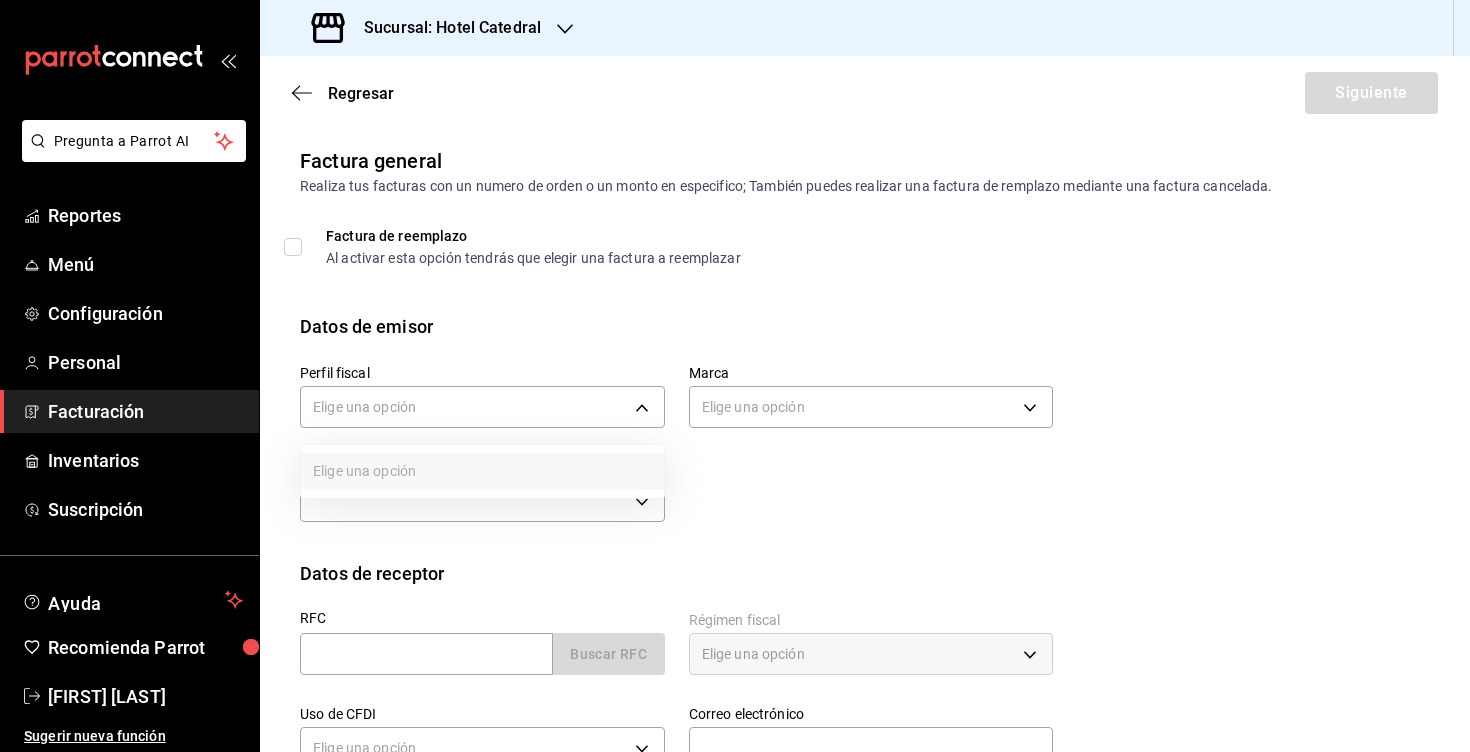 click at bounding box center (735, 376) 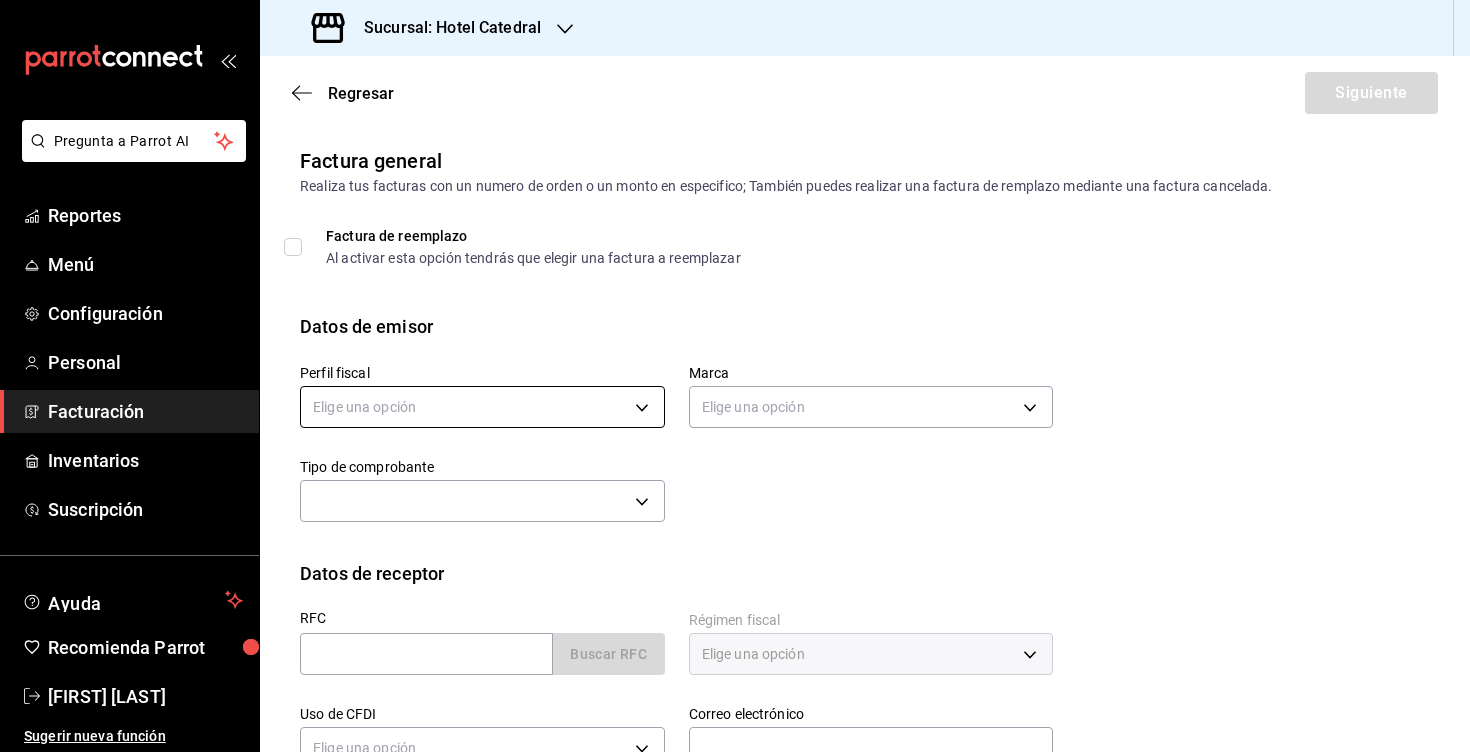 click on "Pregunta a Parrot AI Reportes   Menú   Configuración   Personal   Facturación   Inventarios   Suscripción   Ayuda Recomienda Parrot   Francisco Santoveña   Sugerir nueva función   Sucursal: Hotel Catedral Regresar Siguiente Factura general Realiza tus facturas con un numero de orden o un monto en especifico; También puedes realizar una factura de remplazo mediante una factura cancelada. Factura de reemplazo Al activar esta opción tendrás que elegir una factura a reemplazar Datos de emisor Perfil fiscal Elige una opción Marca Elige una opción Tipo de comprobante ​ I Datos de receptor RFC Buscar RFC Régimen fiscal Elige una opción Uso de CFDI Elige una opción Correo electrónico Dirección Calle # exterior # interior Código postal Estado ​ Municipio ​ Colonia ​ Pregunta a Parrot AI Reportes   Menú   Configuración   Personal   Facturación   Inventarios   Suscripción   Ayuda Recomienda Parrot   Francisco Santoveña   Sugerir nueva función   GANA 1 MES GRATIS EN TU SUSCRIPCIÓN AQUÍ" at bounding box center (735, 376) 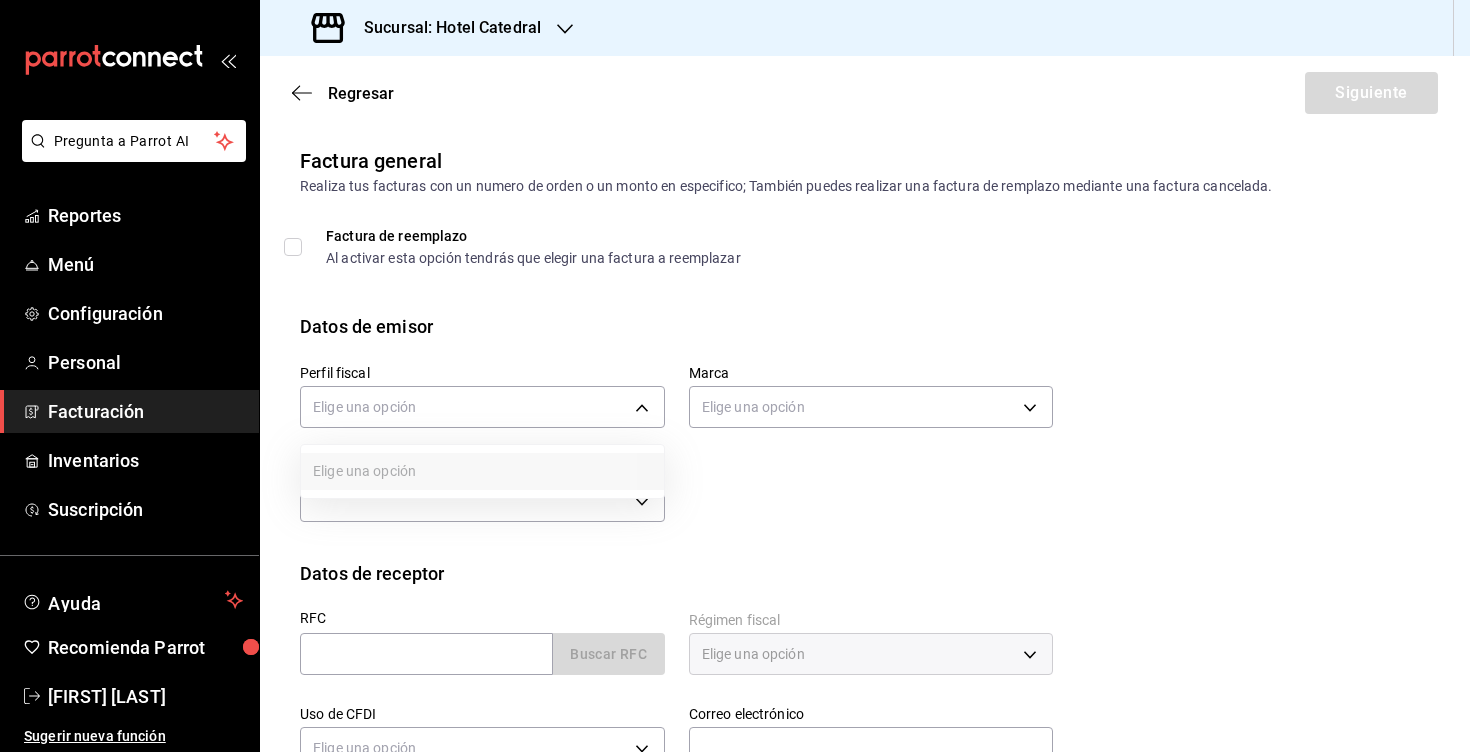 click on "Elige una opción" at bounding box center [482, 471] 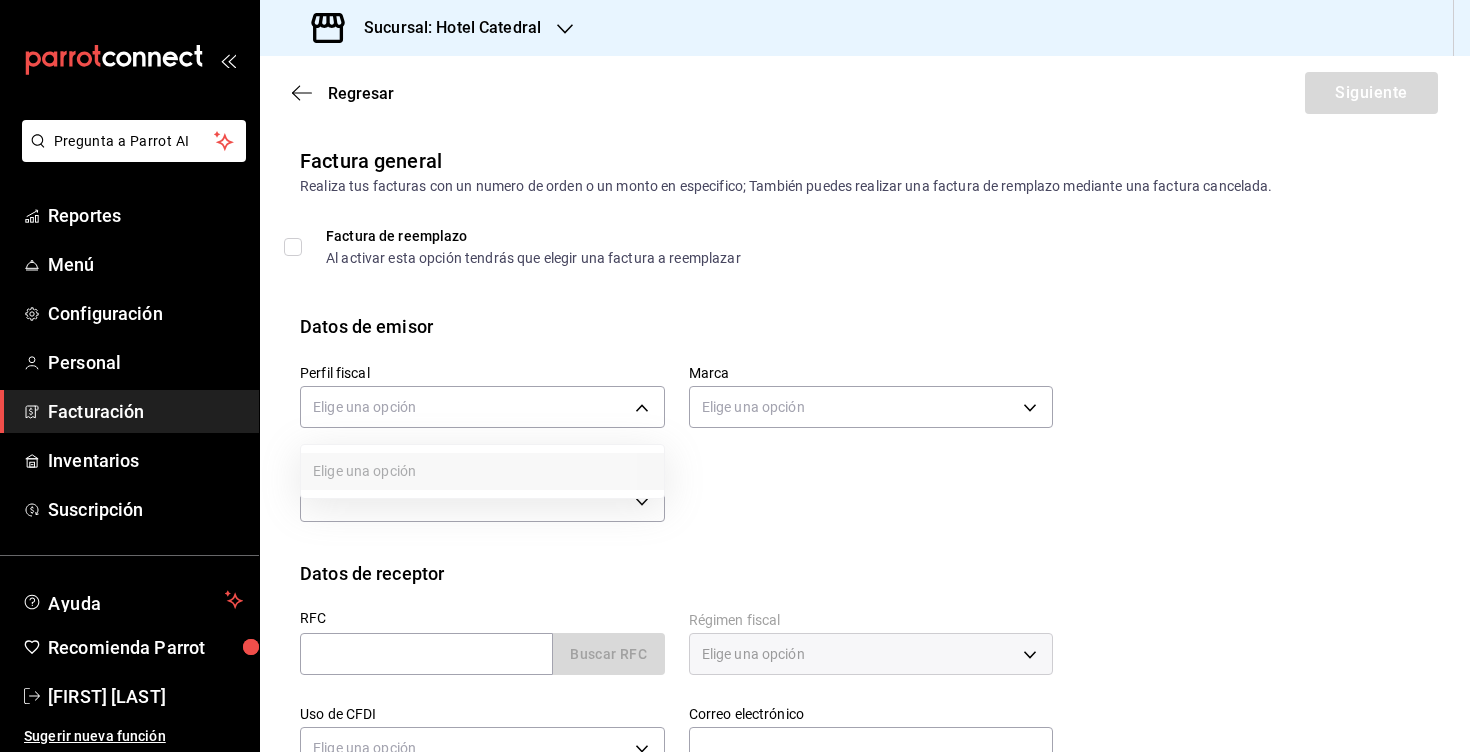 click at bounding box center (735, 376) 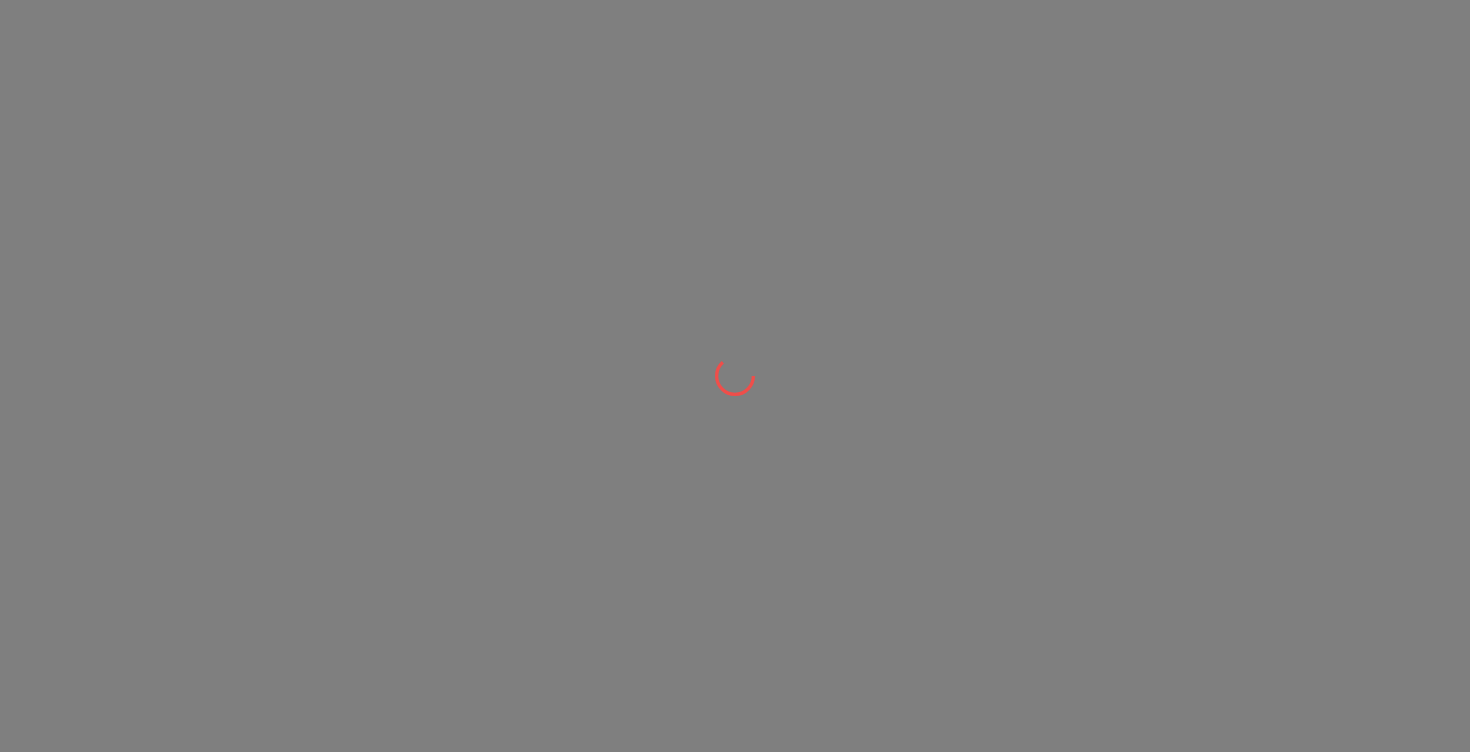 scroll, scrollTop: 0, scrollLeft: 0, axis: both 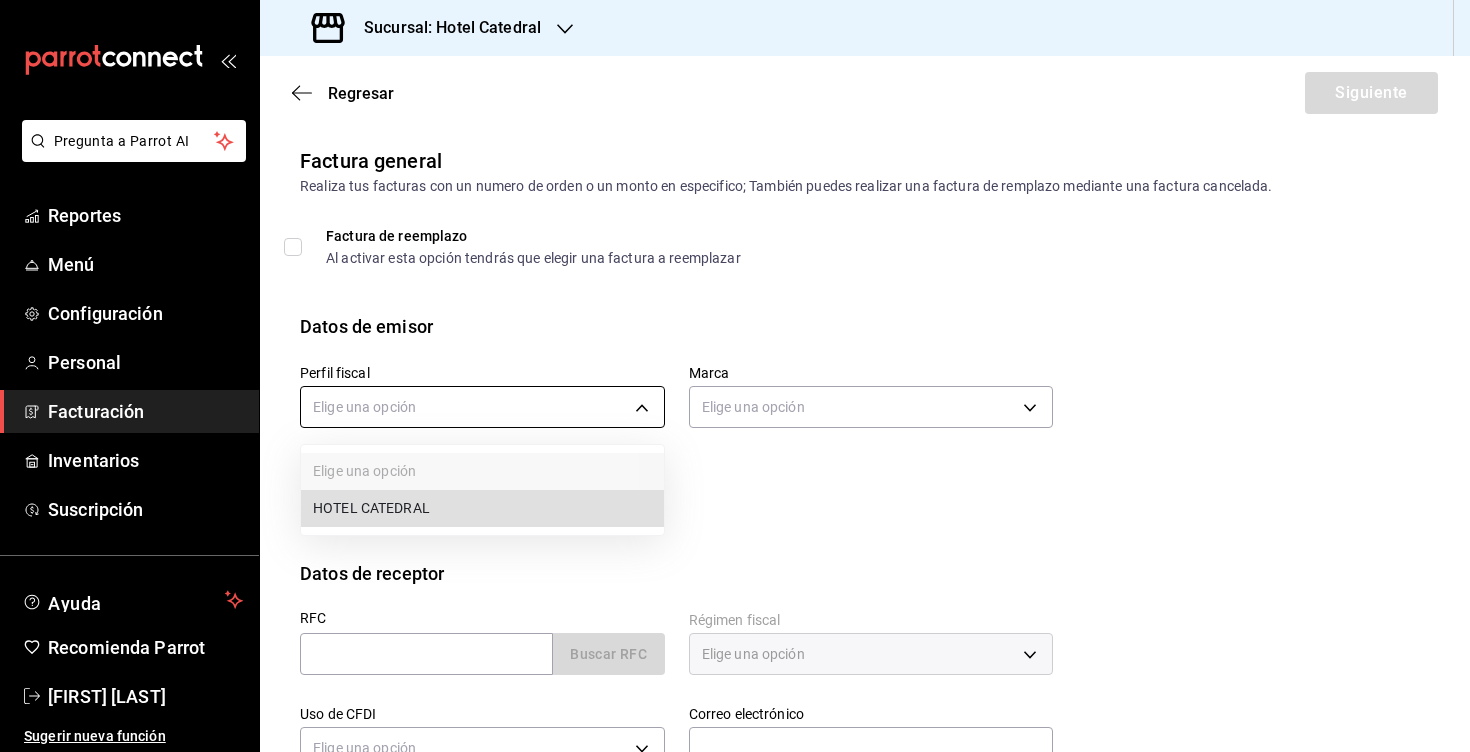 click on "Pregunta a Parrot AI Reportes Menú Configuración Personal Facturación Inventarios Suscripción Ayuda Recomienda Parrot [FIRST] [LAST] Sugerir nueva función Sucursal: Hotel Catedral Regresar Siguiente Factura general Realiza tus facturas con un numero de orden o un monto en especifico; También puedes realizar una factura de remplazo mediante una factura cancelada. Factura de reemplazo Al activar esta opción tendrás que elegir una factura a reemplazar Datos de emisor Perfil fiscal Elige una opción Marca Elige una opción Tipo de comprobante Ingreso I Datos de receptor RFC Buscar RFC Régimen fiscal Elige una opción Uso de CFDI Elige una opción Correo electrónico Dirección Calle # exterior # interior Código postal [POSTAL_CODE] ​ Municipio ​ Colonia ​ Pregunta a Parrot AI Reportes Menú Configuración Personal Facturación Inventarios Suscripción Ayuda Recomienda Parrot [FIRST] [LAST] Sugerir nueva función Visitar centro de ayuda [PHONE]" at bounding box center (735, 376) 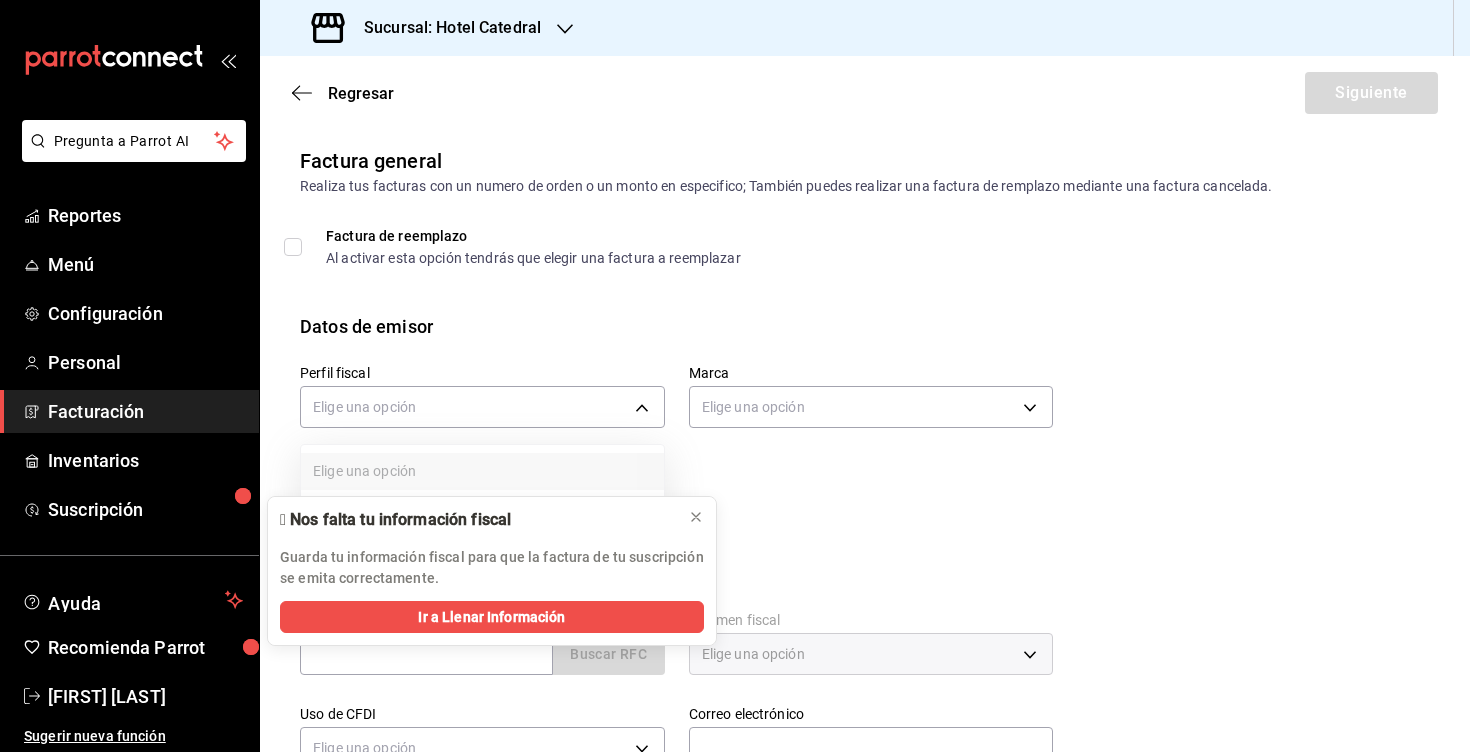 click on "🫥 Nos falta tu información fiscal" at bounding box center [476, 520] 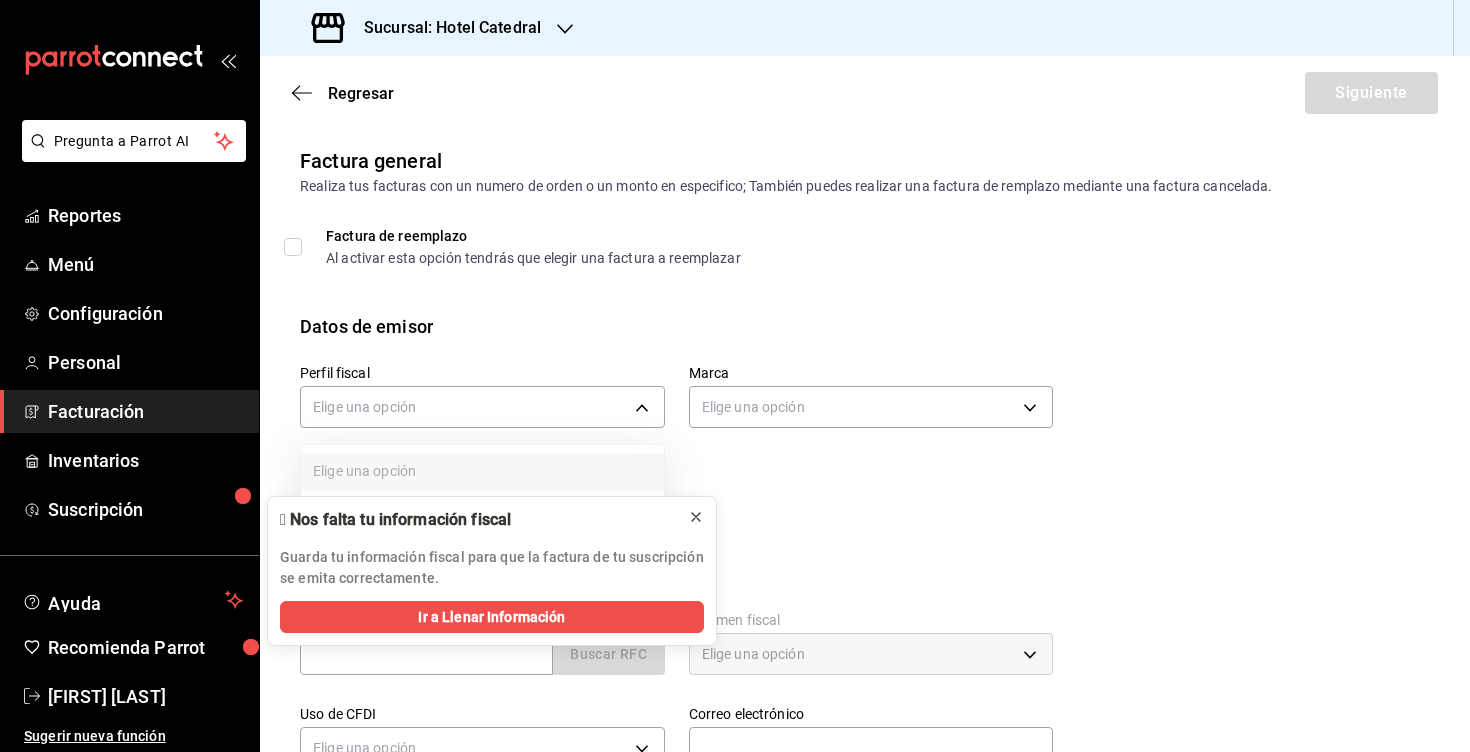 click 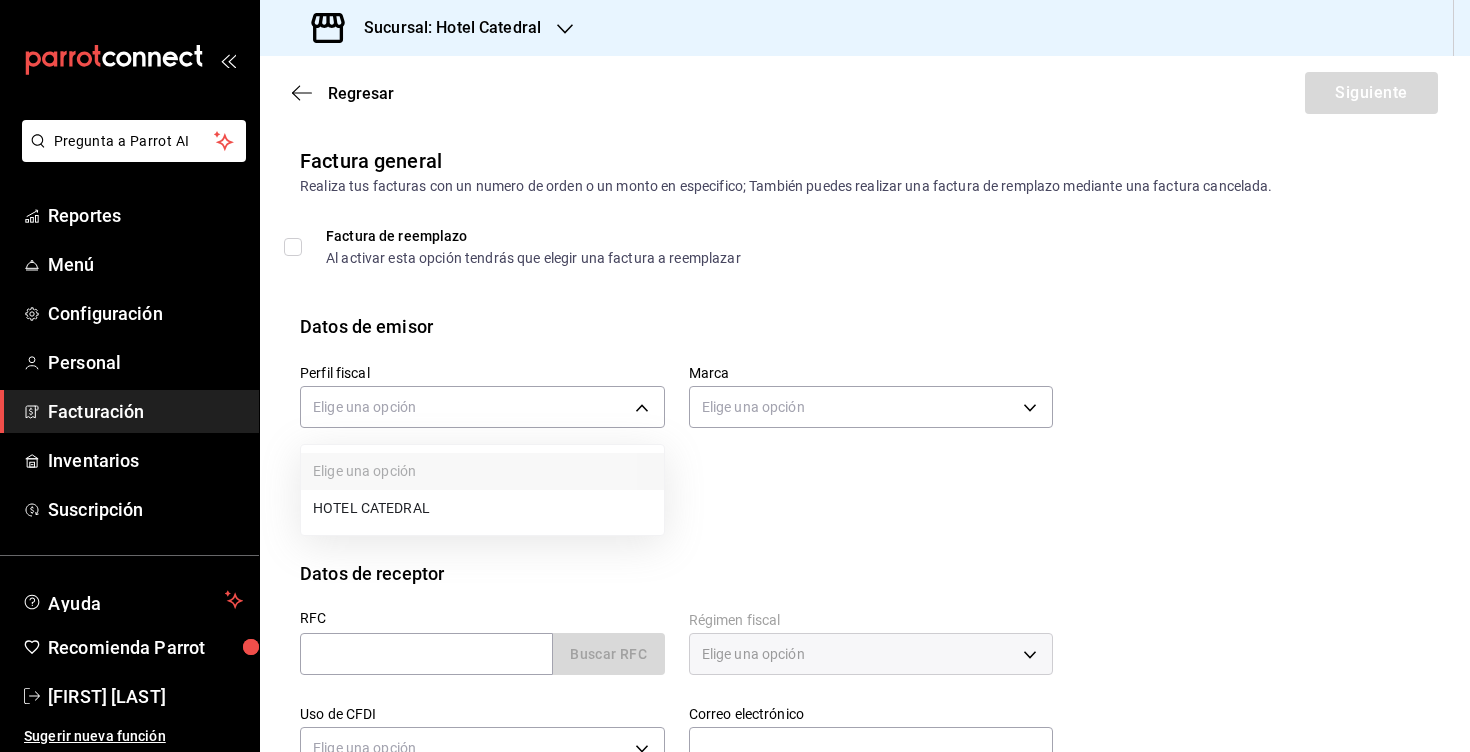 click on "HOTEL CATEDRAL" at bounding box center [482, 508] 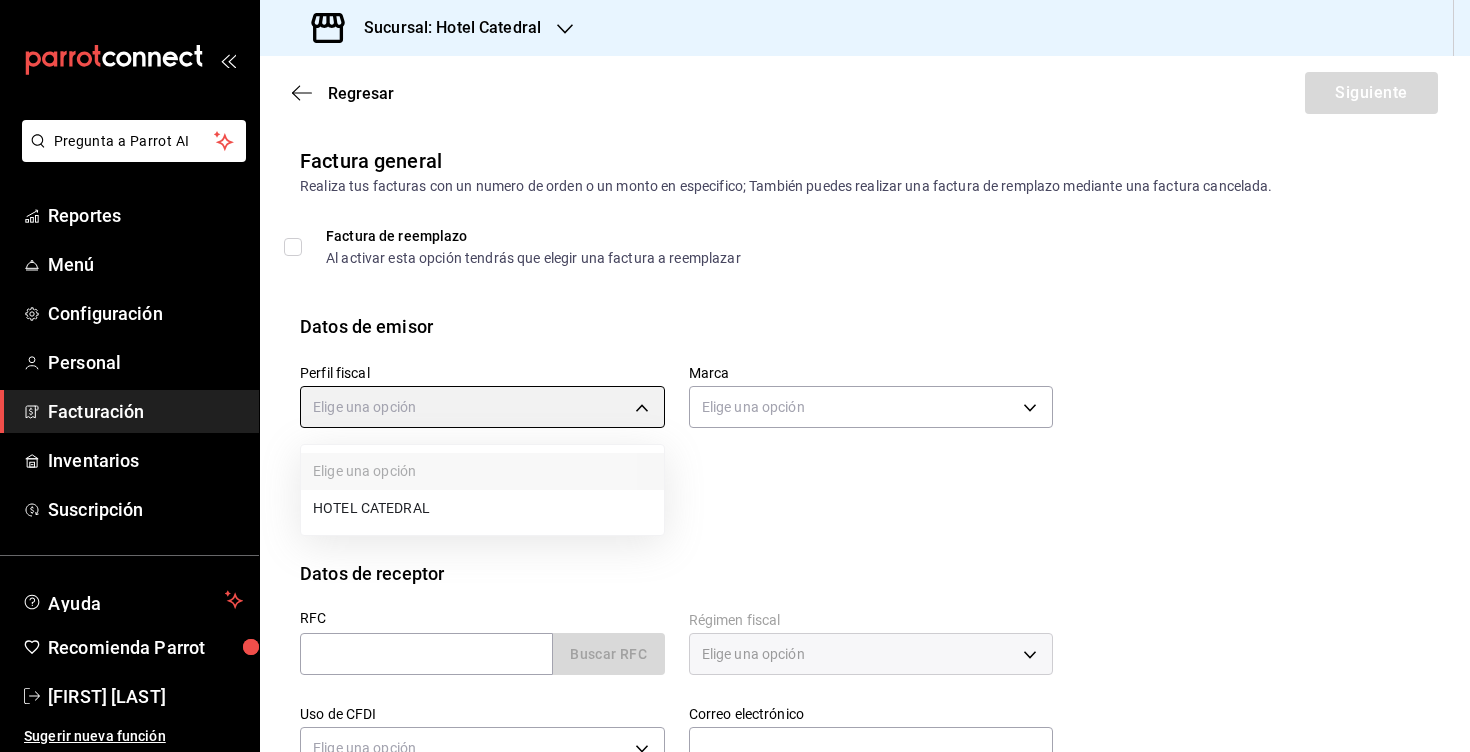 type on "[UUID]" 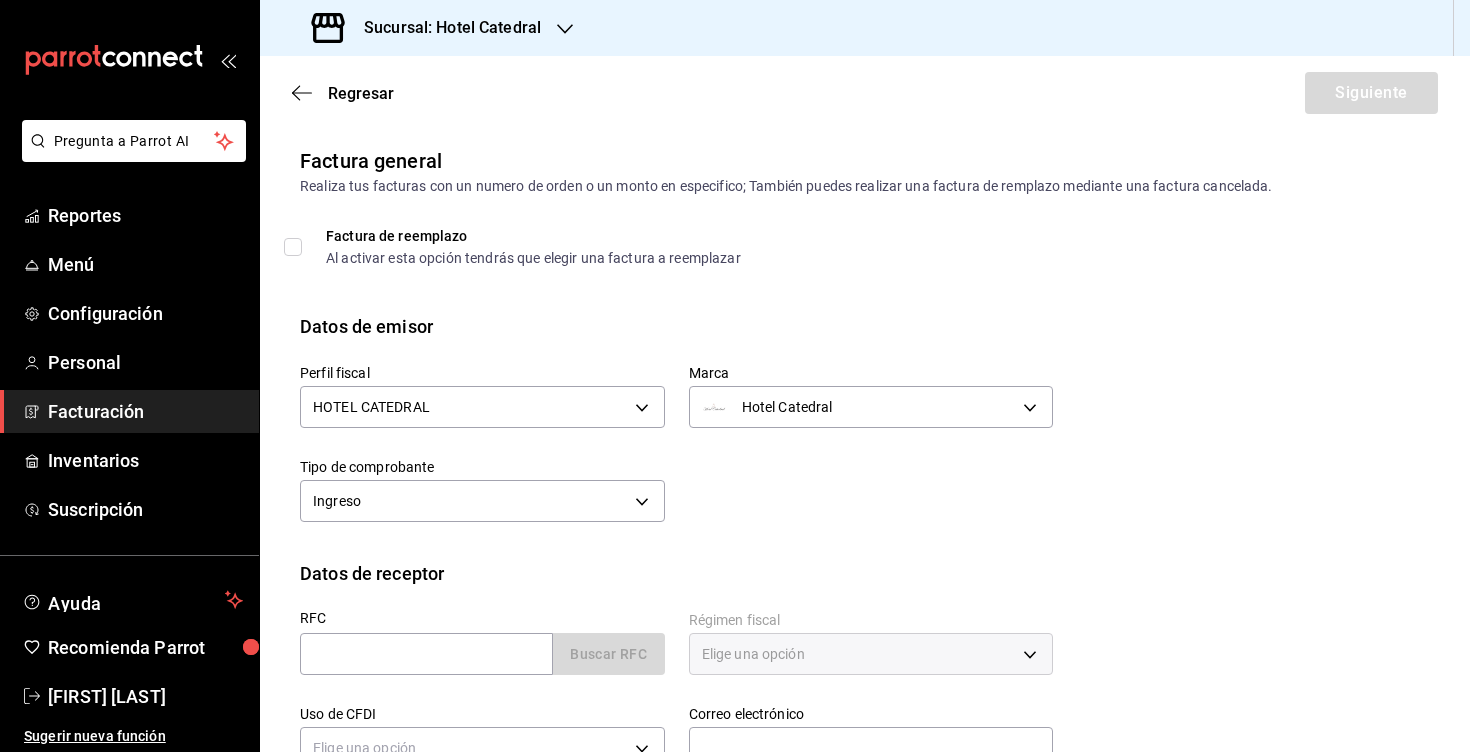 click on "Perfil fiscal HOTEL CATEDRAL [UUID] Marca Hotel Catedral [UUID] Tipo de comprobante Ingreso I" at bounding box center [664, 434] 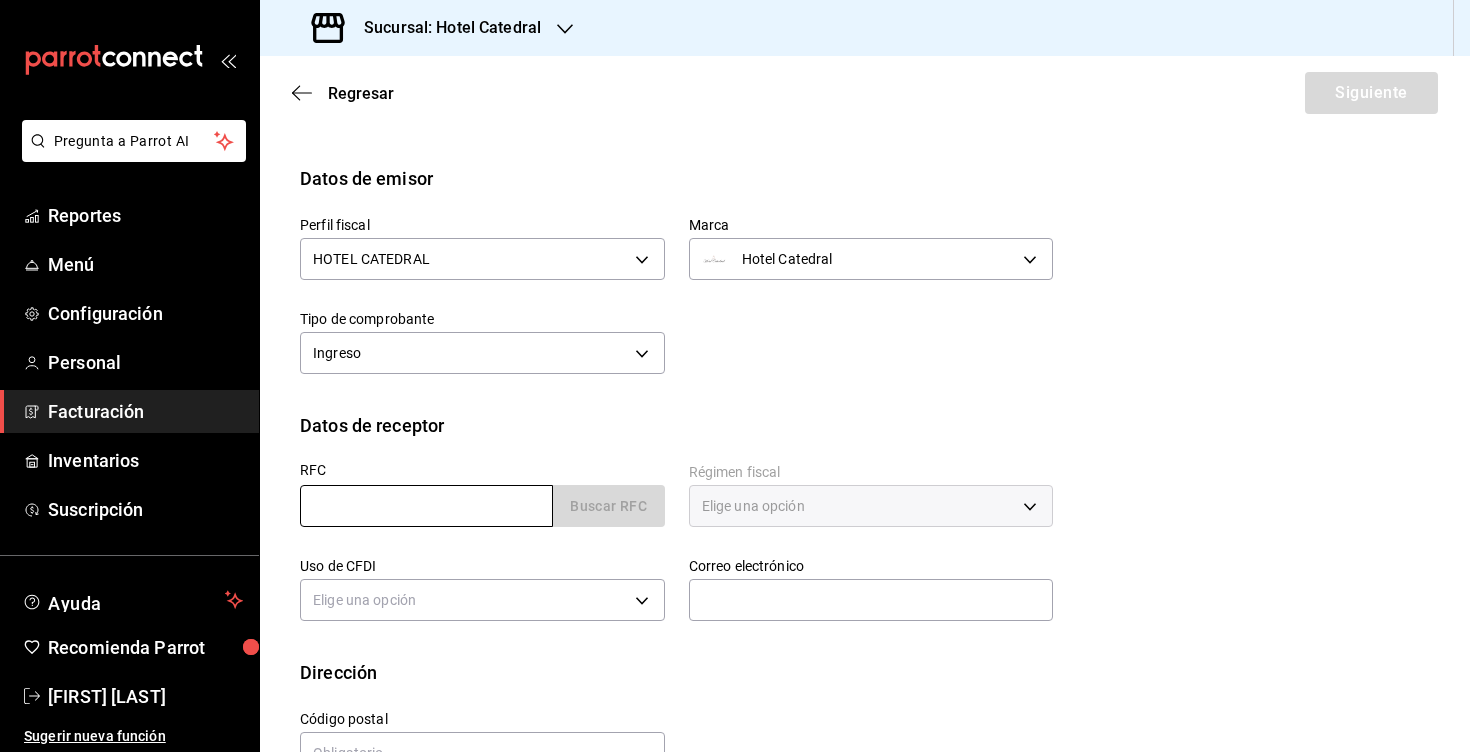 click at bounding box center [426, 506] 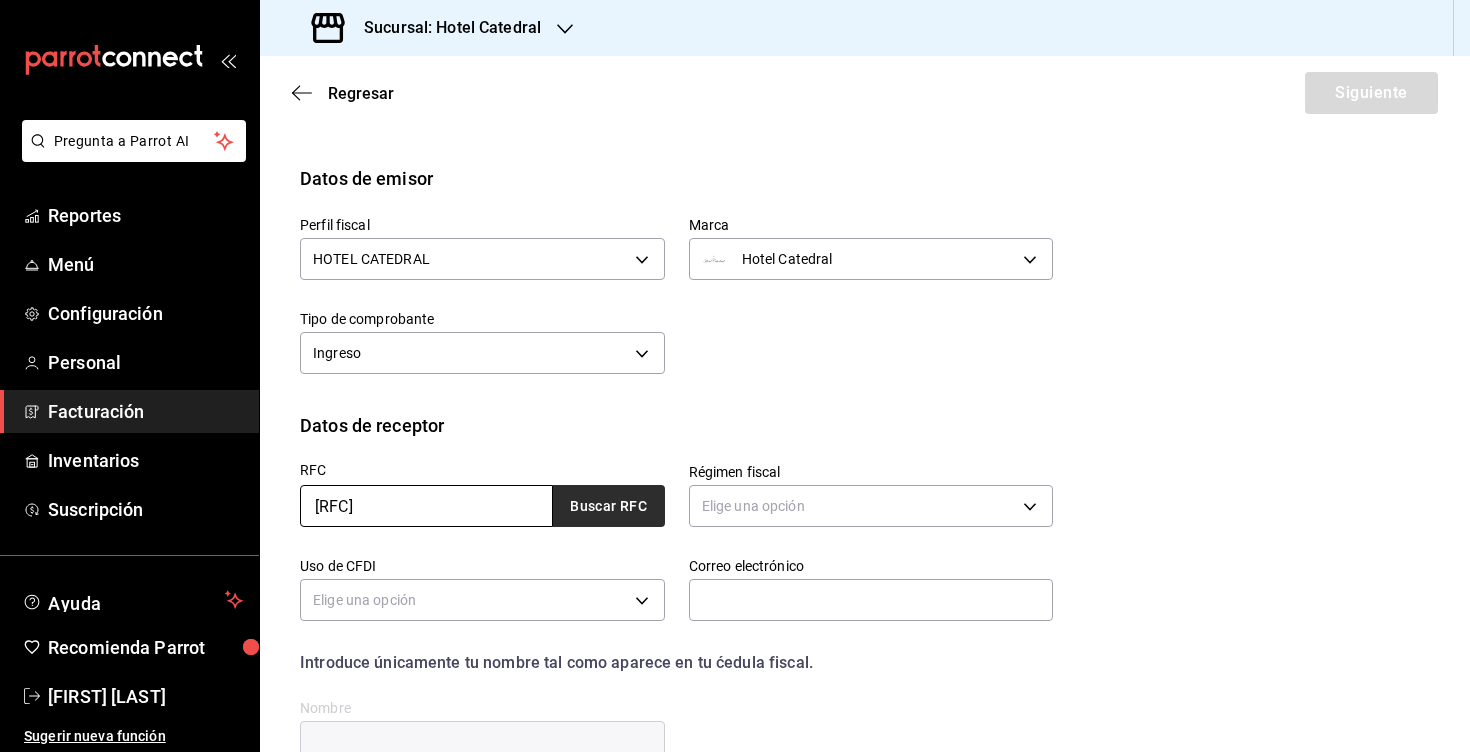 type on "[RFC]" 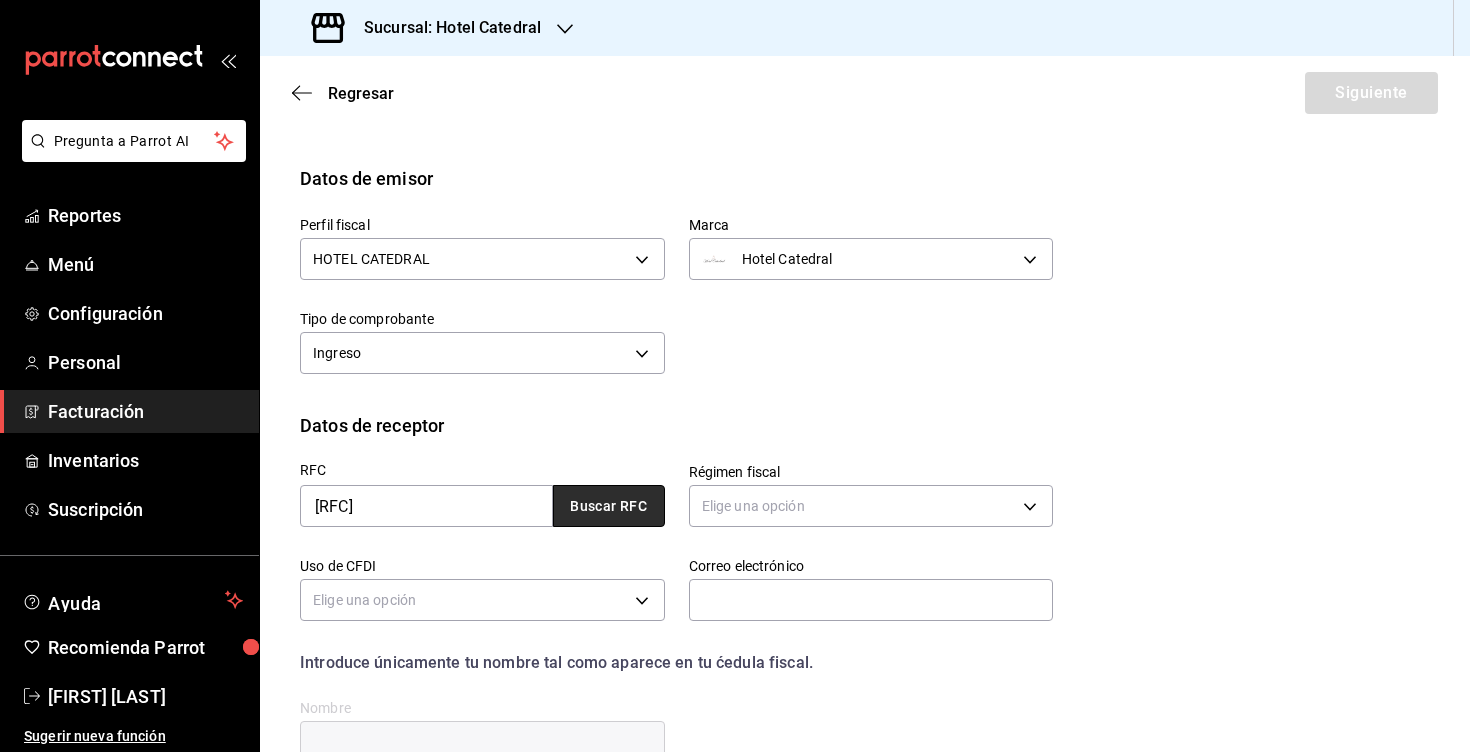 click on "Buscar RFC" at bounding box center (609, 506) 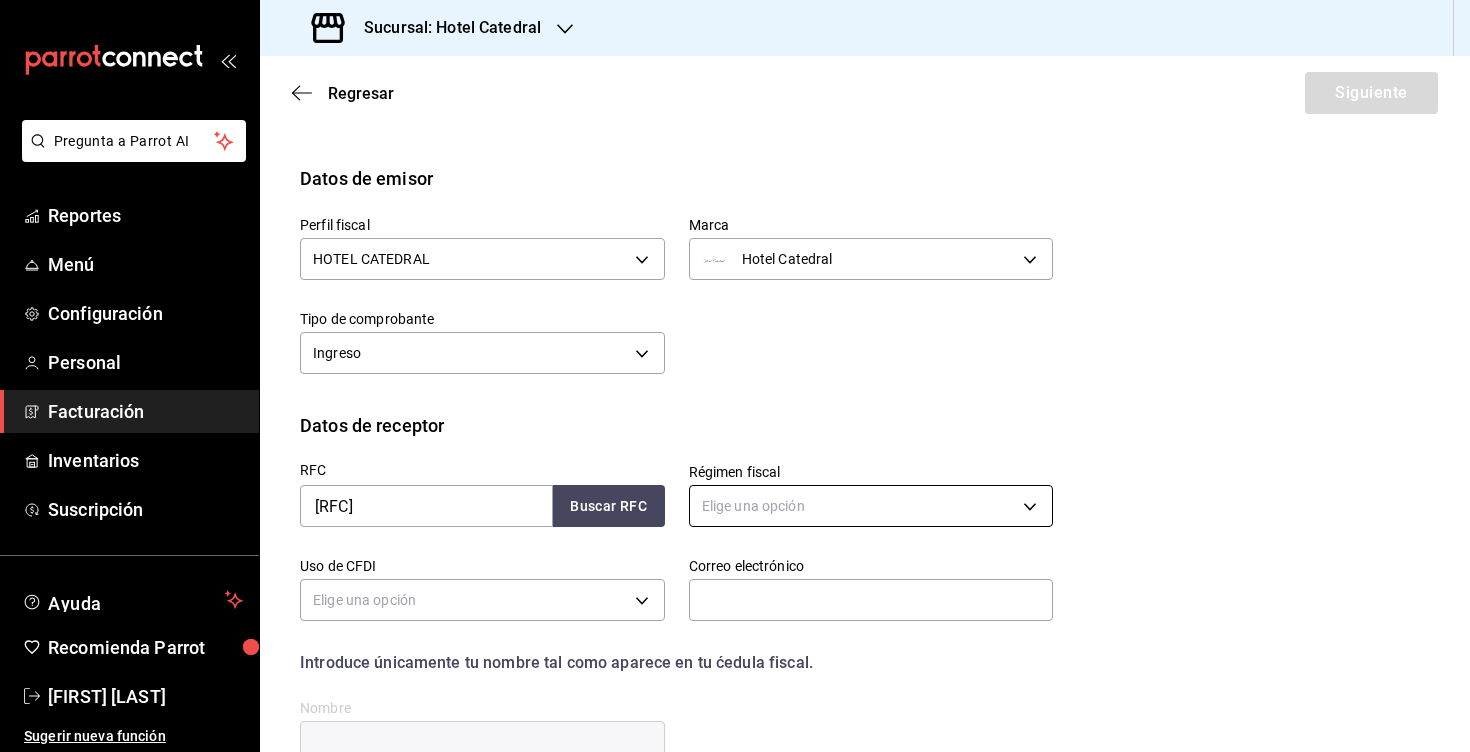 click on "Pregunta a Parrot AI Reportes Menú Configuración Personal Facturación Inventarios Suscripción Ayuda Recomienda Parrot [FIRST] [LAST] Sugerir nueva función Sucursal: Hotel Catedral Regresar Siguiente Factura general Realiza tus facturas con un numero de orden o un monto en especifico; También puedes realizar una factura de remplazo mediante una factura cancelada. Factura de reemplazo Al activar esta opción tendrás que elegir una factura a reemplazar Datos de emisor Perfil fiscal HOTEL CATEDRAL [UUID] Marca Hotel Catedral [UUID] Tipo de comprobante Ingreso I Datos de receptor RFC [RFC] Buscar RFC Régimen fiscal Elige una opción Uso de CFDI Elige una opción Correo electrónico Introduce únicamente tu nombre tal como aparece en tu ćedula fiscal. person Nombre Dirección Calle # exterior # interior Código postal [POSTAL_CODE] ​ Municipio ​ Colonia ​ Pregunta a Parrot AI Reportes Menú Configuración" at bounding box center (735, 376) 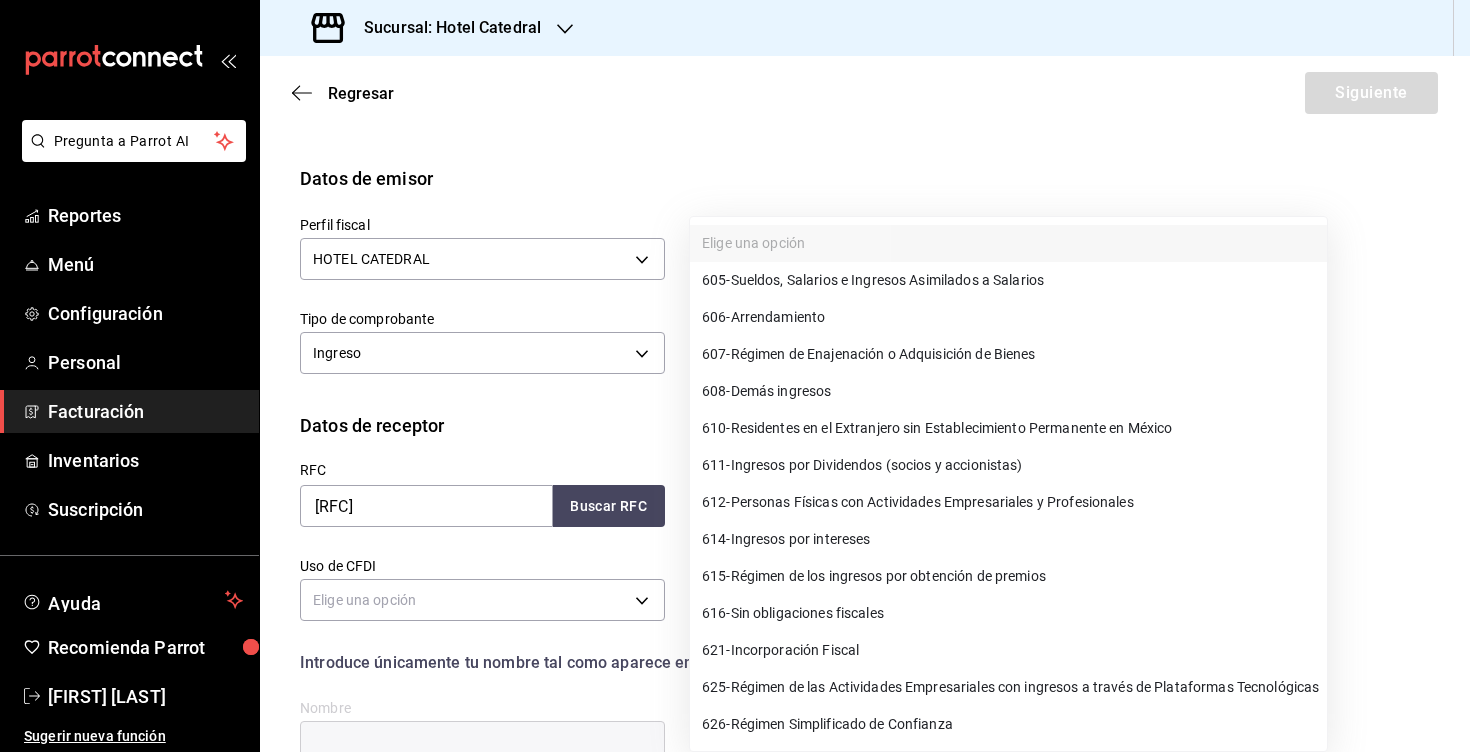 click at bounding box center [735, 376] 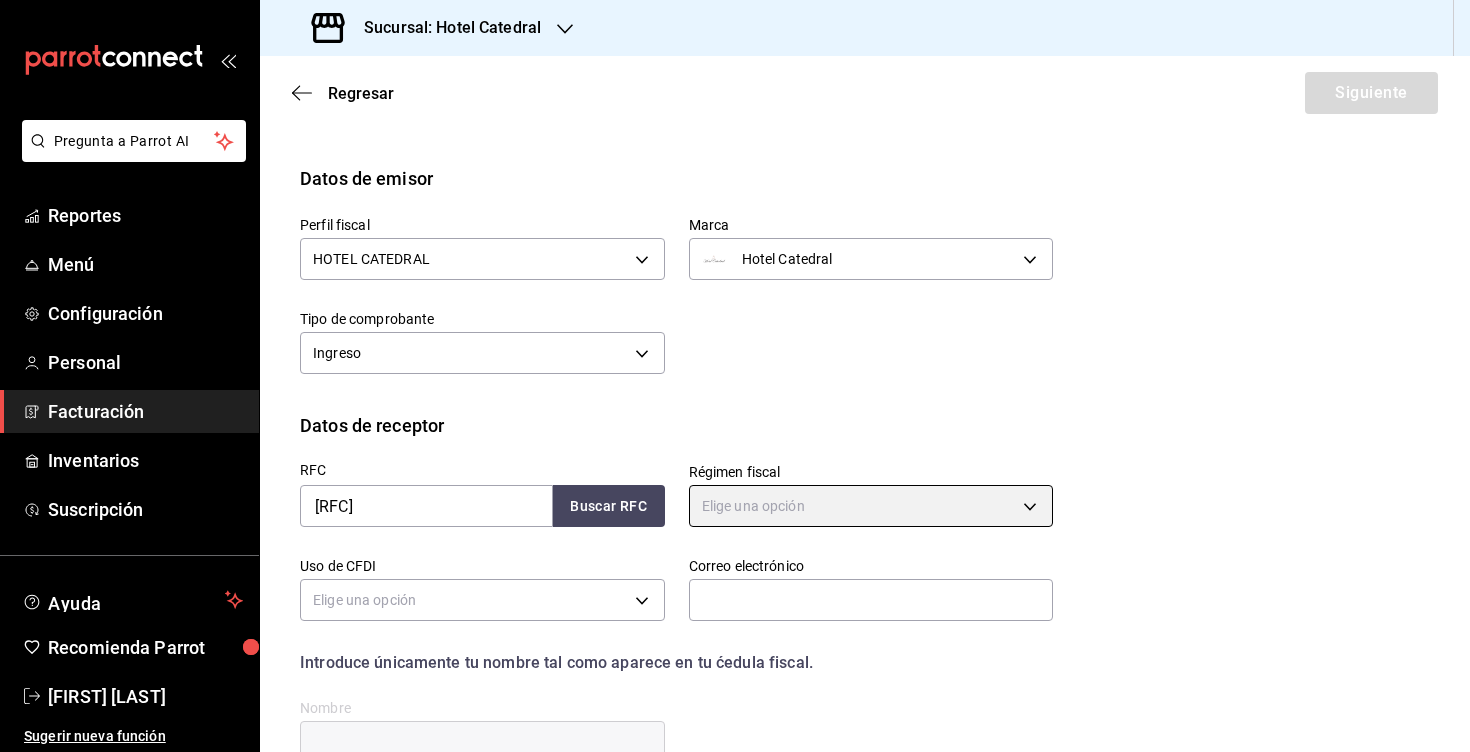 scroll, scrollTop: 344, scrollLeft: 0, axis: vertical 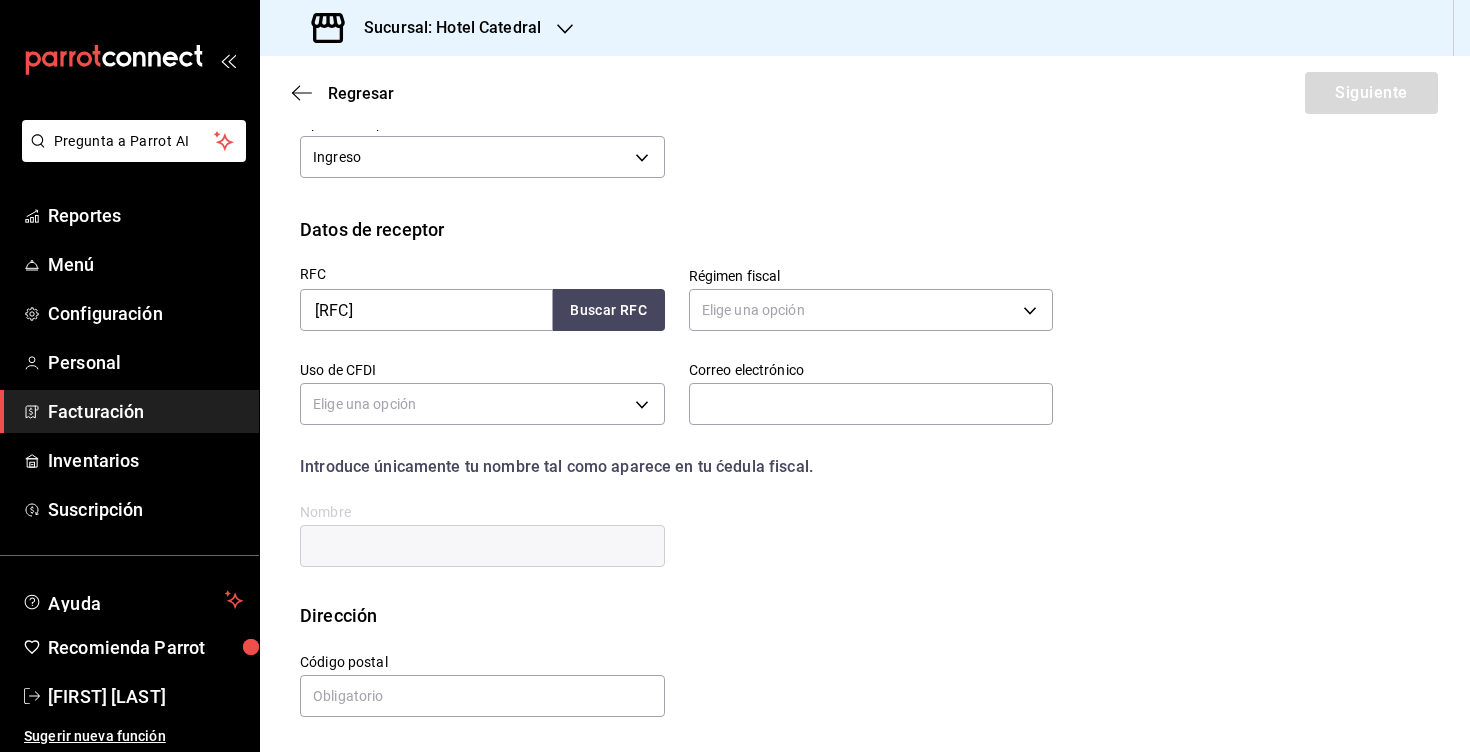 click on "RFC [RFC] Buscar RFC Régimen fiscal Elige una opción Uso de CFDI Elige una opción Correo electrónico Introduce únicamente tu nombre tal como aparece en tu ćedula fiscal. person Nombre" at bounding box center (664, 406) 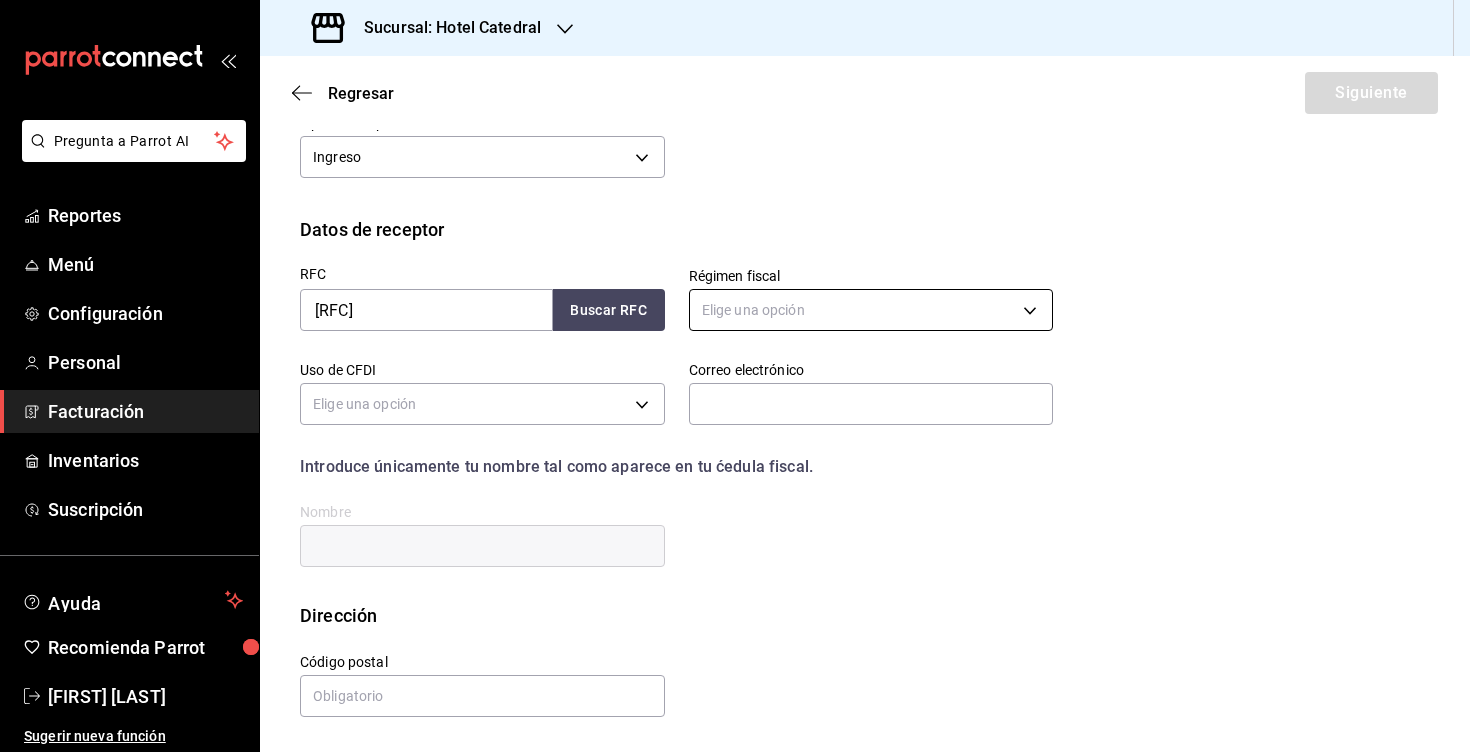 click on "Pregunta a Parrot AI Reportes Menú Configuración Personal Facturación Inventarios Suscripción Ayuda Recomienda Parrot [FIRST] [LAST] Sugerir nueva función Sucursal: Hotel Catedral Regresar Siguiente Factura general Realiza tus facturas con un numero de orden o un monto en especifico; También puedes realizar una factura de remplazo mediante una factura cancelada. Factura de reemplazo Al activar esta opción tendrás que elegir una factura a reemplazar Datos de emisor Perfil fiscal HOTEL CATEDRAL [UUID] Marca Hotel Catedral [UUID] Tipo de comprobante Ingreso I Datos de receptor RFC [RFC] Buscar RFC Régimen fiscal Elige una opción Uso de CFDI Elige una opción Correo electrónico Introduce únicamente tu nombre tal como aparece en tu ćedula fiscal. person Nombre Dirección Calle # exterior # interior Código postal [POSTAL_CODE] ​ Municipio ​ Colonia ​ Pregunta a Parrot AI Reportes Menú Configuración" at bounding box center (735, 376) 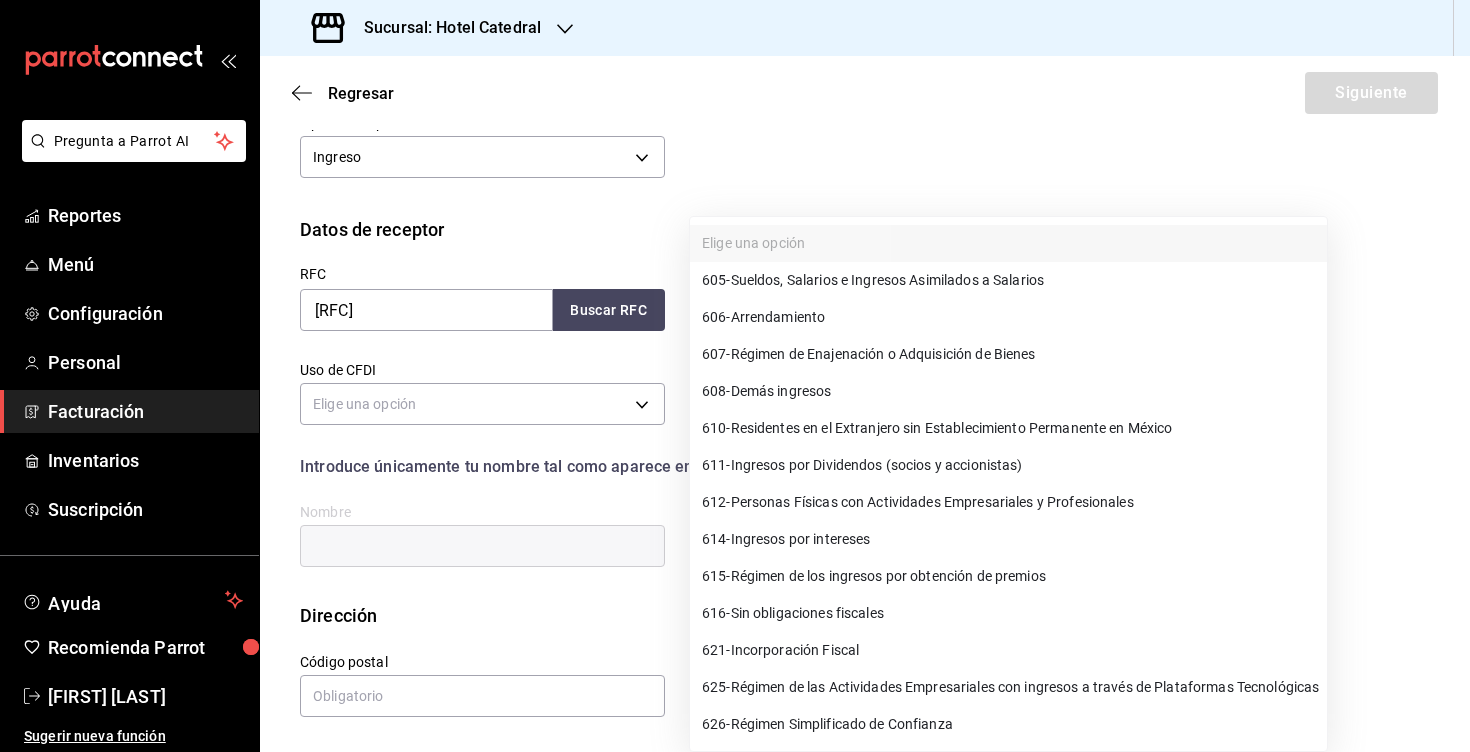 click on "612  -  Personas Físicas con Actividades Empresariales y Profesionales" at bounding box center (918, 502) 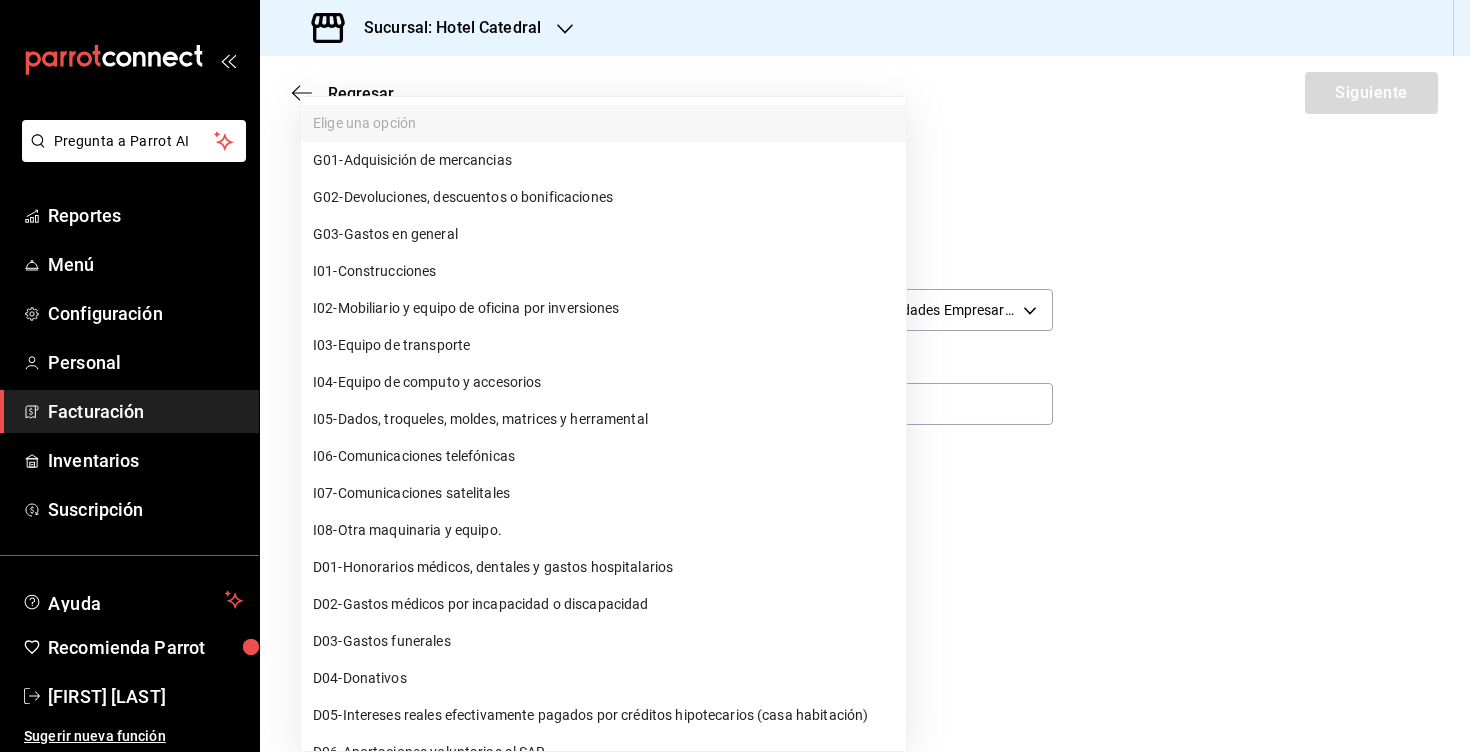 click on "Pregunta a Parrot AI Reportes Menú Configuración Personal Facturación Inventarios Suscripción Ayuda Recomienda Parrot [FIRST] [LAST] Sugerir nueva función Sucursal: Hotel Catedral Regresar Siguiente Factura general Realiza tus facturas con un numero de orden o un monto en especifico; También puedes realizar una factura de remplazo mediante una factura cancelada. Factura de reemplazo Al activar esta opción tendrás que elegir una factura a reemplazar Datos de emisor Perfil fiscal HOTEL CATEDRAL [UUID] Marca Hotel Catedral [UUID] Tipo de comprobante Ingreso I Datos de receptor RFC [RFC] Buscar RFC Régimen fiscal 612 - Personas Físicas con Actividades Empresariales y Profesionales 612 Uso de CFDI Elige una opción Correo electrónico Introduce únicamente tu nombre tal como aparece en tu ćedula fiscal. person Nombre Dirección Calle # exterior # interior Código postal [POSTAL_CODE] Estado ​ Municipio ​ Colonia ​" at bounding box center [735, 376] 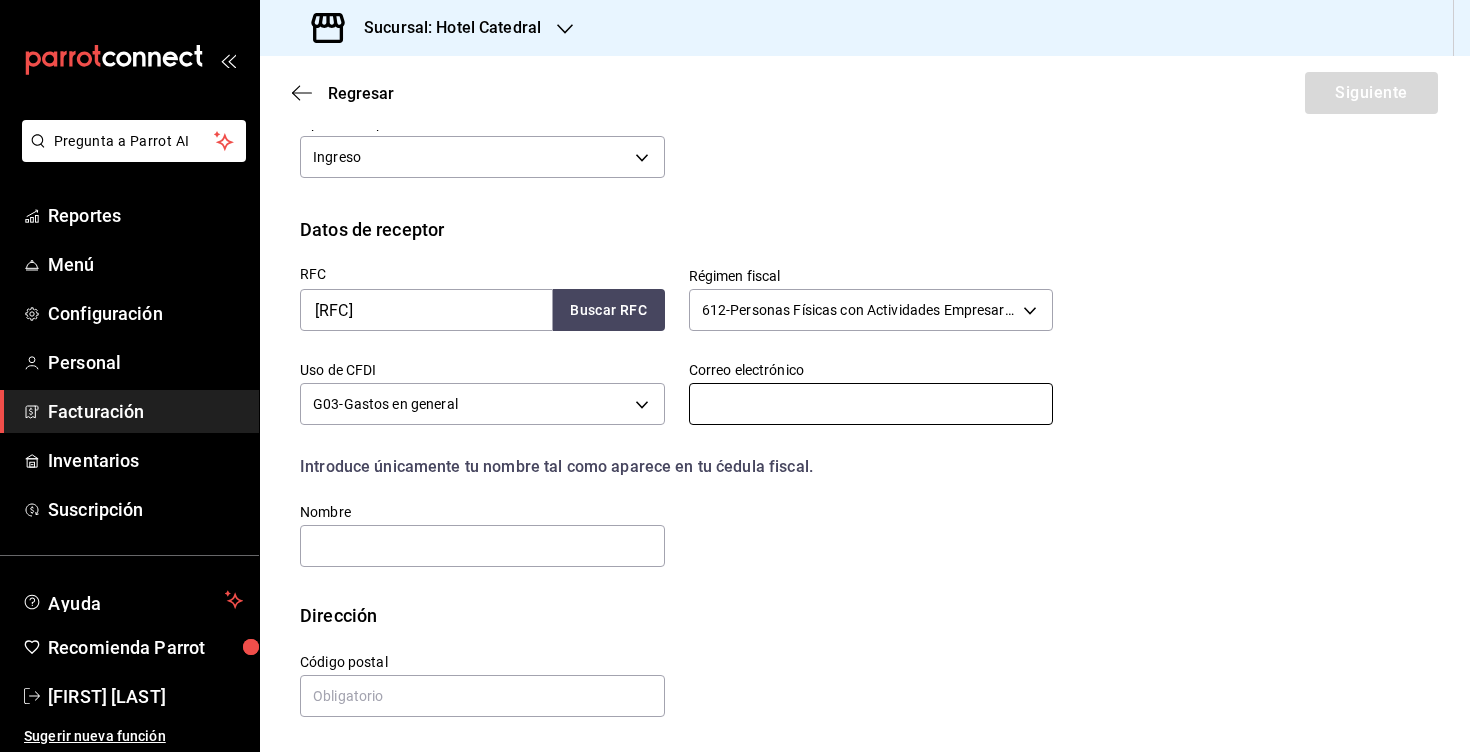 click at bounding box center [871, 404] 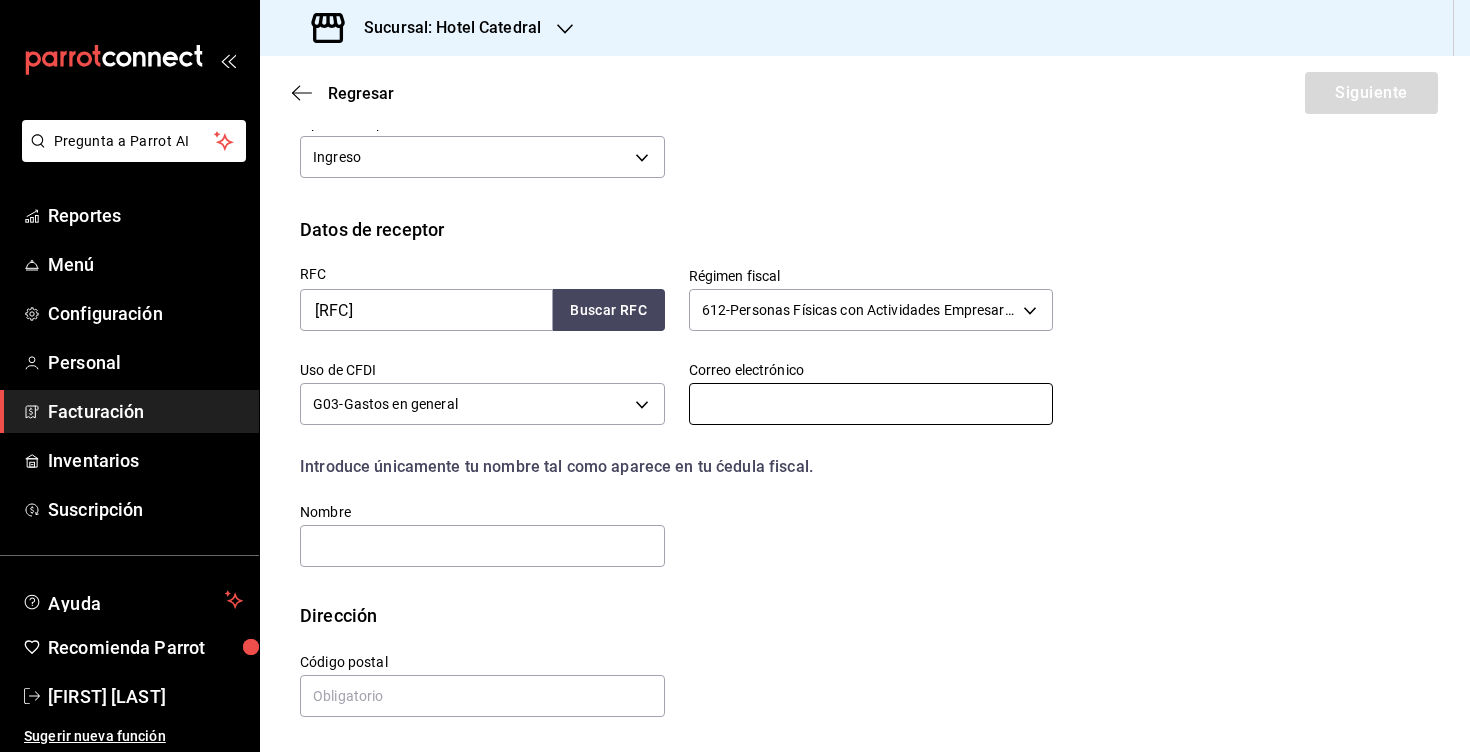 click at bounding box center (871, 404) 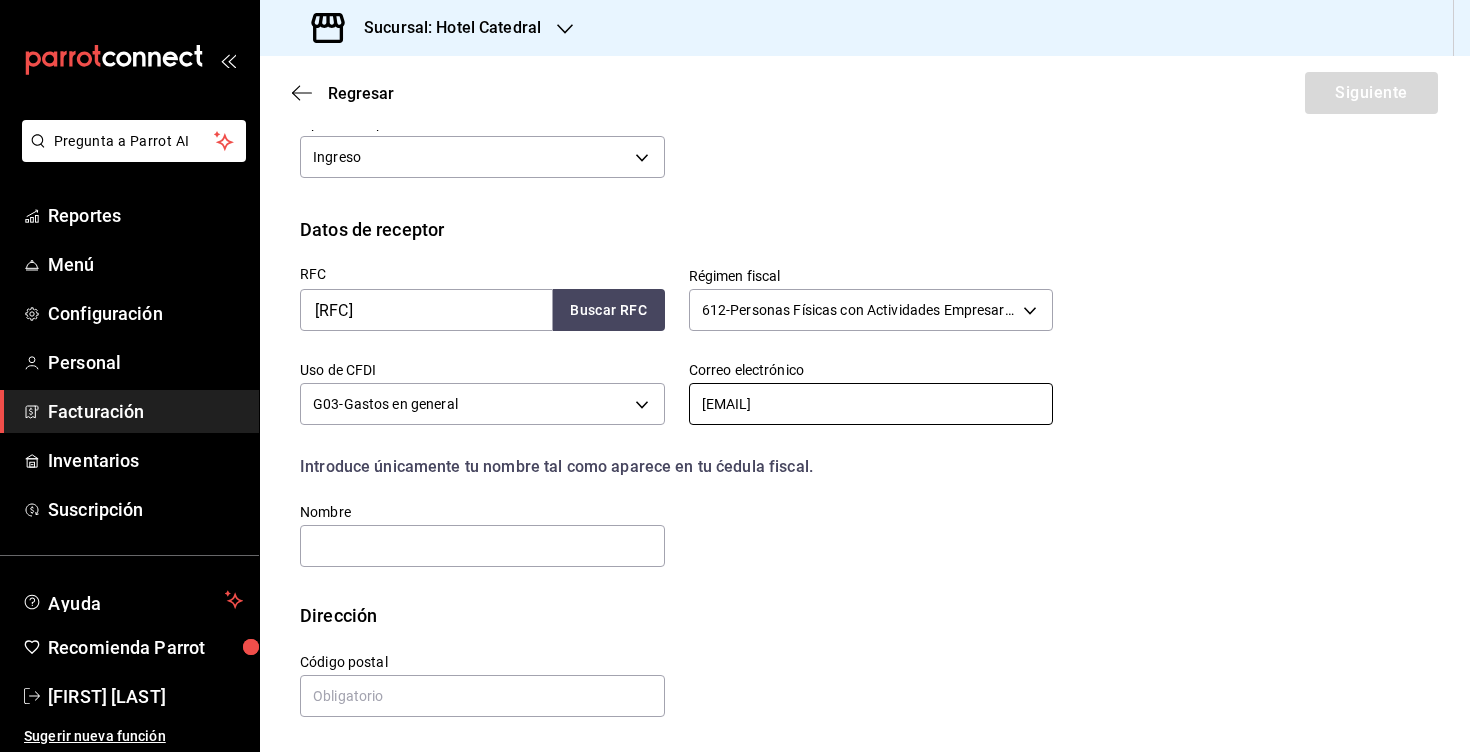 type on "[EMAIL]" 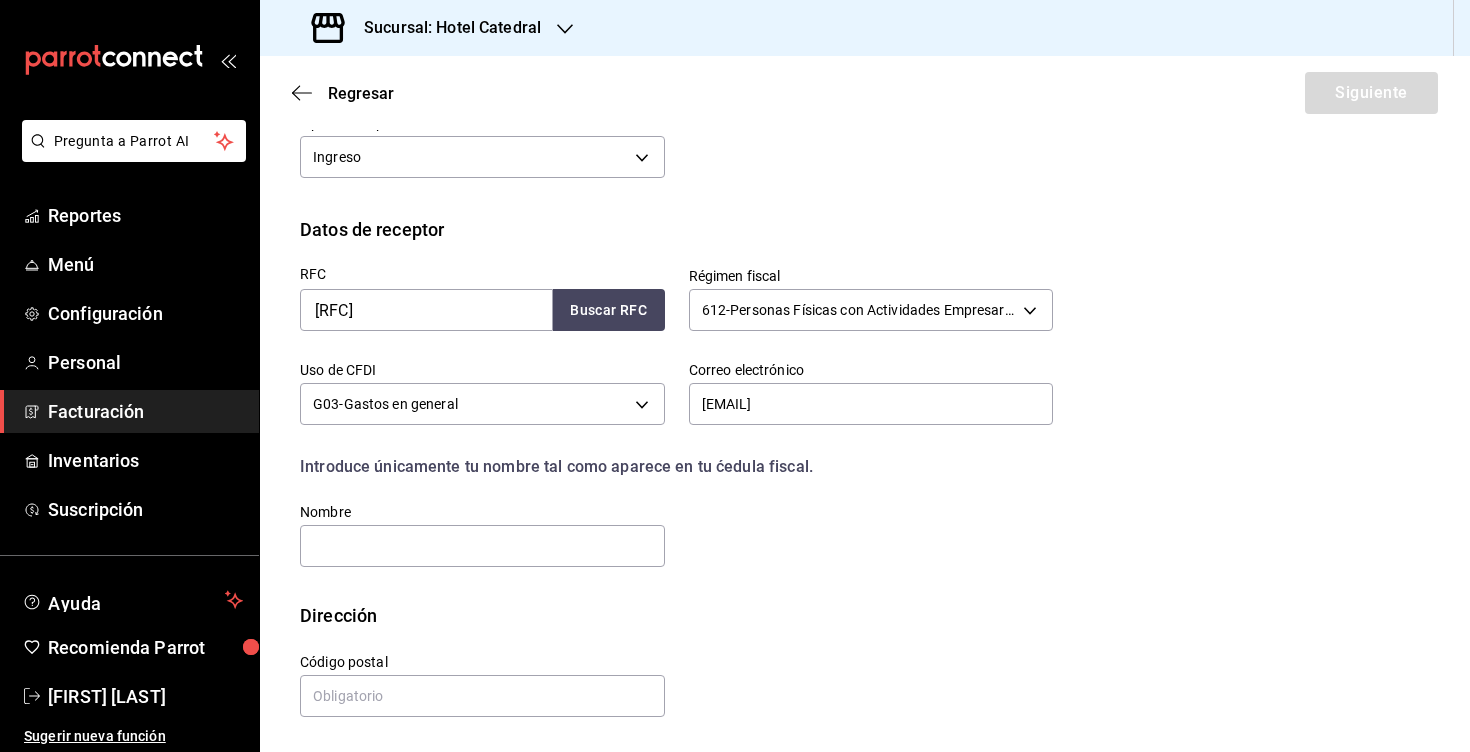 click on "RFC [RFC] Buscar RFC Régimen fiscal 612 - Personas Físicas con Actividades Empresariales y Profesionales 612 Uso de CFDI G03 - Gastos en general G03 Correo electrónico [EMAIL] Introduce únicamente tu nombre tal como aparece en tu ćedula fiscal. person Nombre" at bounding box center [865, 422] 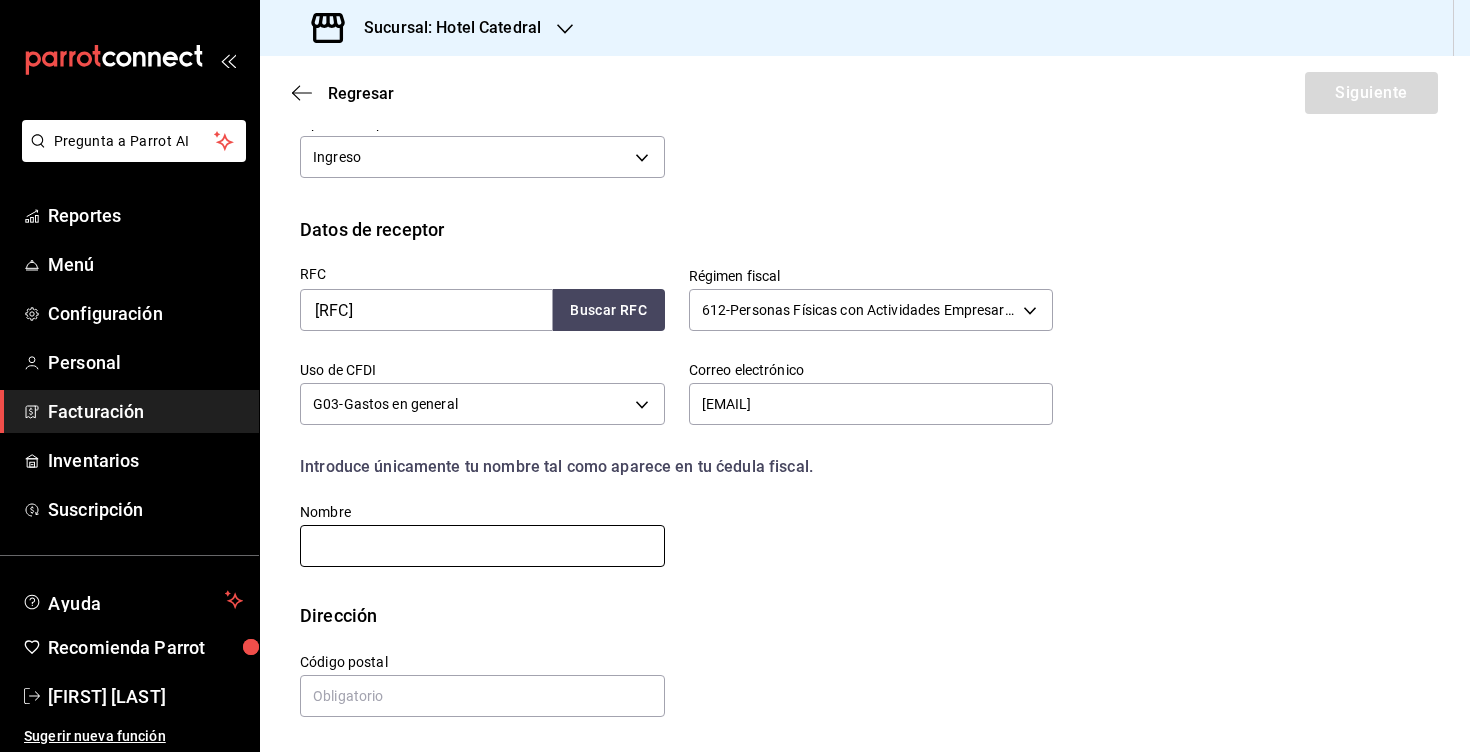 click at bounding box center (482, 546) 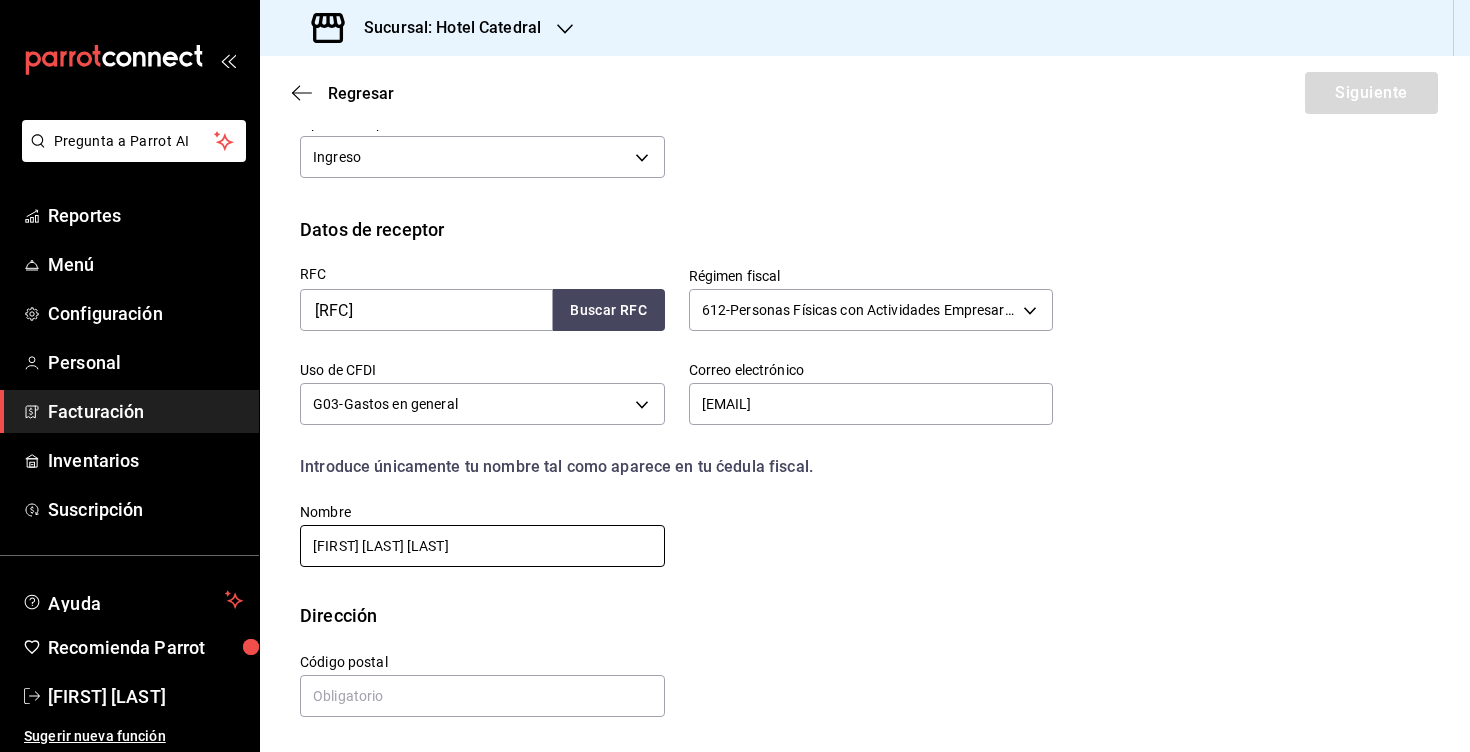 type on "[FIRST] [LAST] [LAST]" 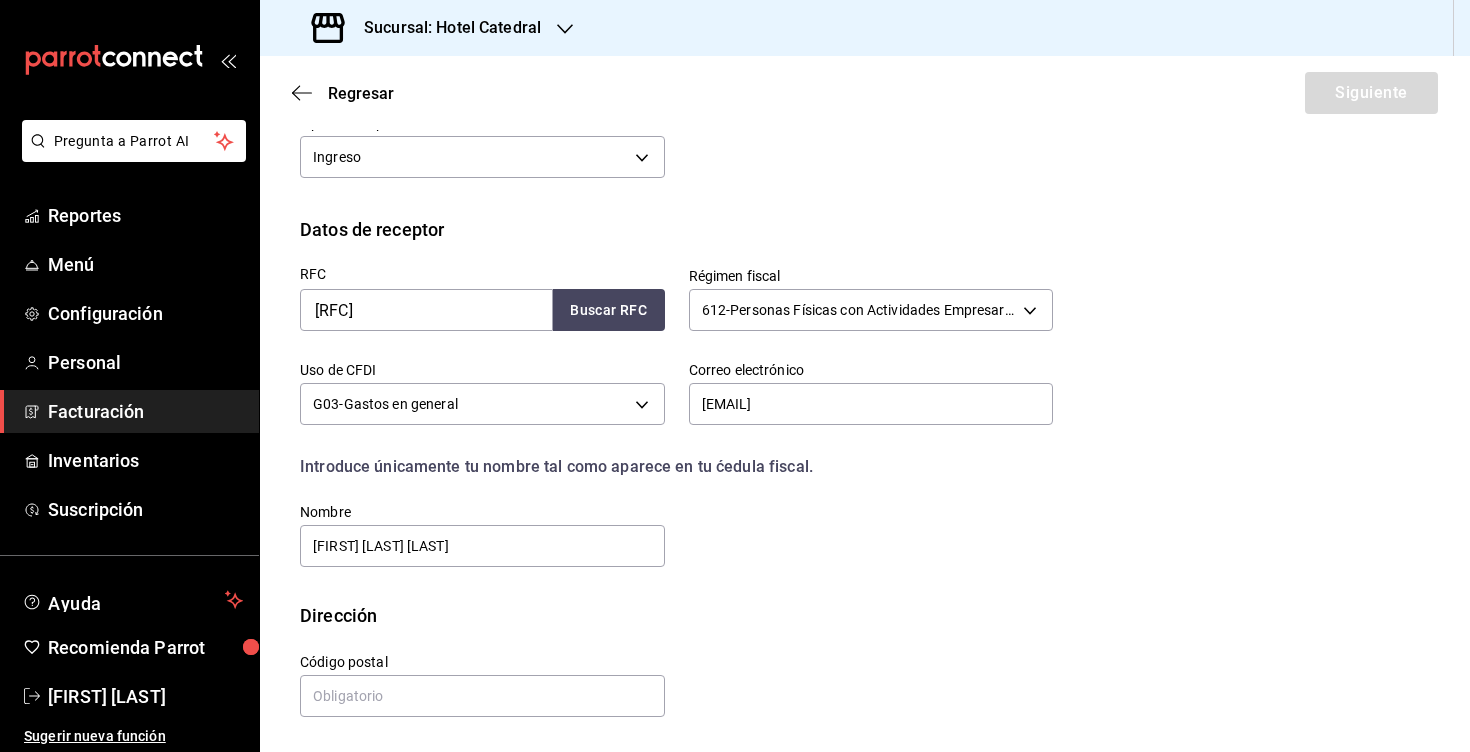 click on "RFC [RFC] Buscar RFC Régimen fiscal 612 - Personas Físicas con Actividades Empresariales y Profesionales 612 Uso de CFDI G03 - Gastos en general G03 Correo electrónico [EMAIL] Introduce únicamente tu nombre tal como aparece en tu ćedula fiscal. person Nombre [FIRST] [LAST] [LAST]" at bounding box center (664, 406) 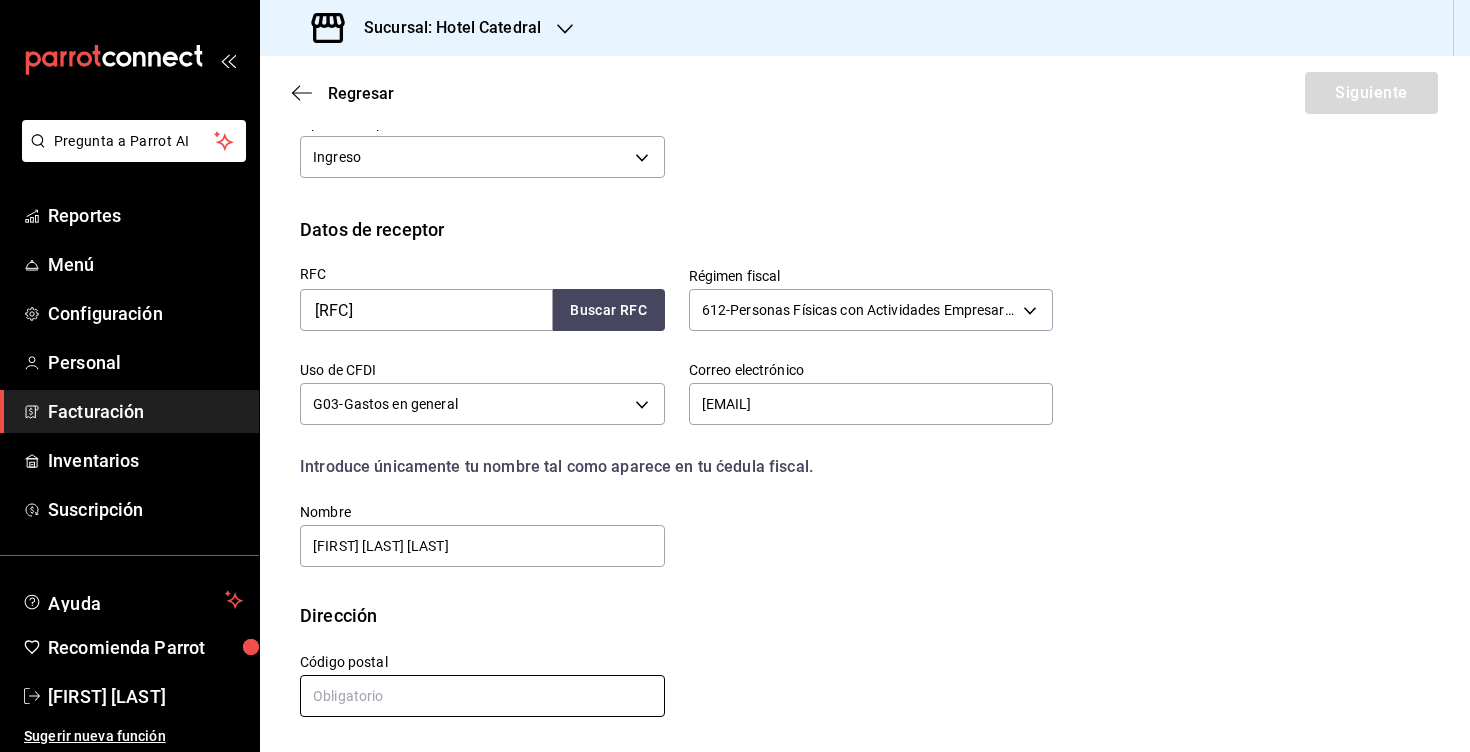 click at bounding box center (482, 696) 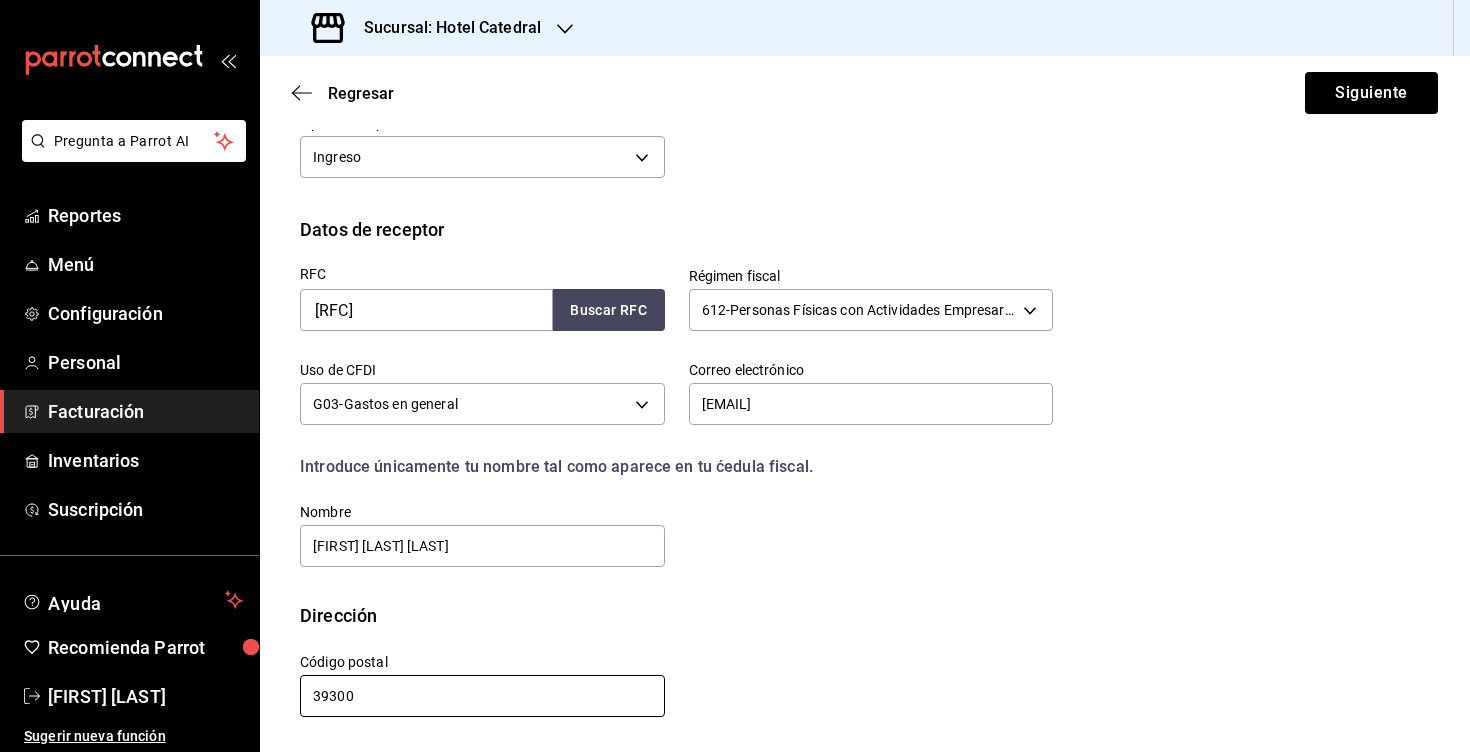 type on "39300" 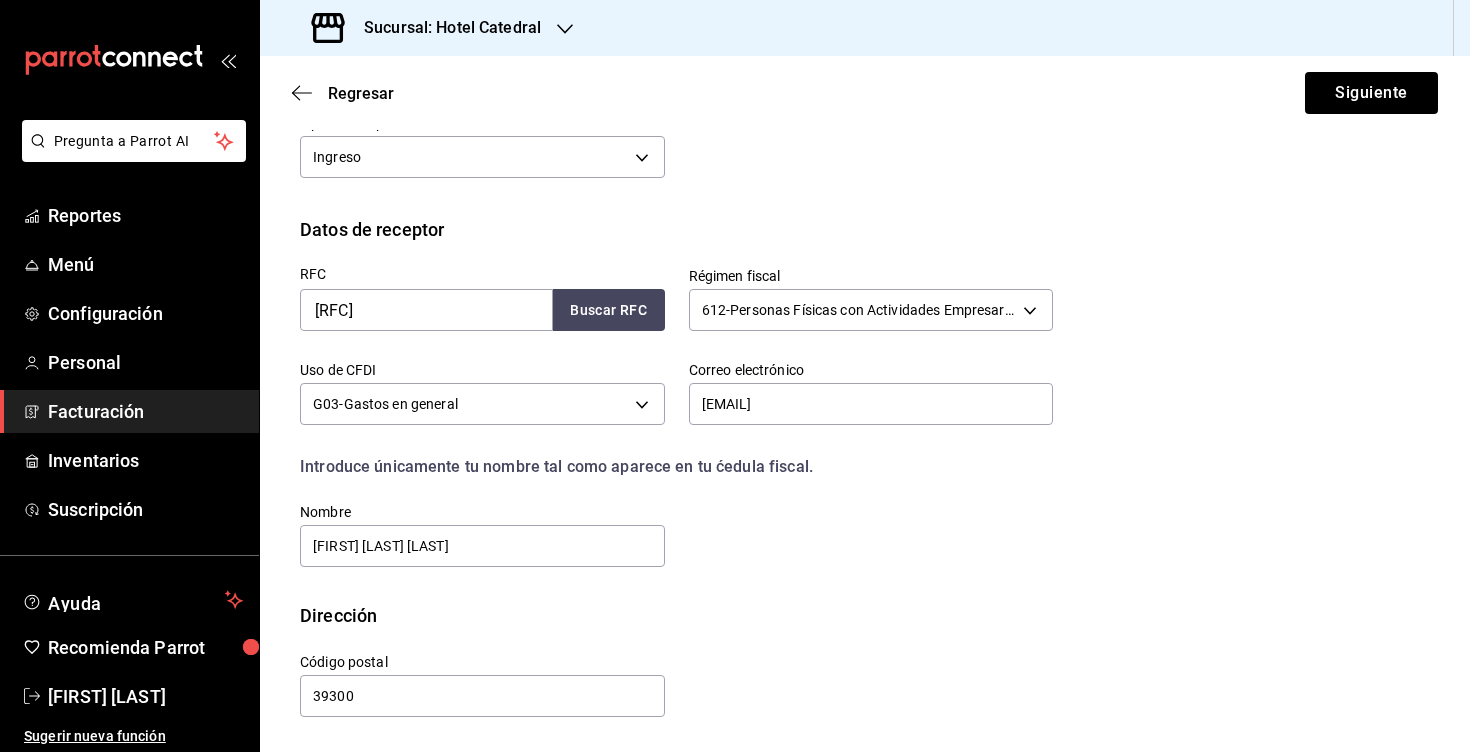 click on "Calle # exterior # interior Código postal [POSTAL_CODE] Estado ​ Municipio ​ Colonia ​" at bounding box center (664, 674) 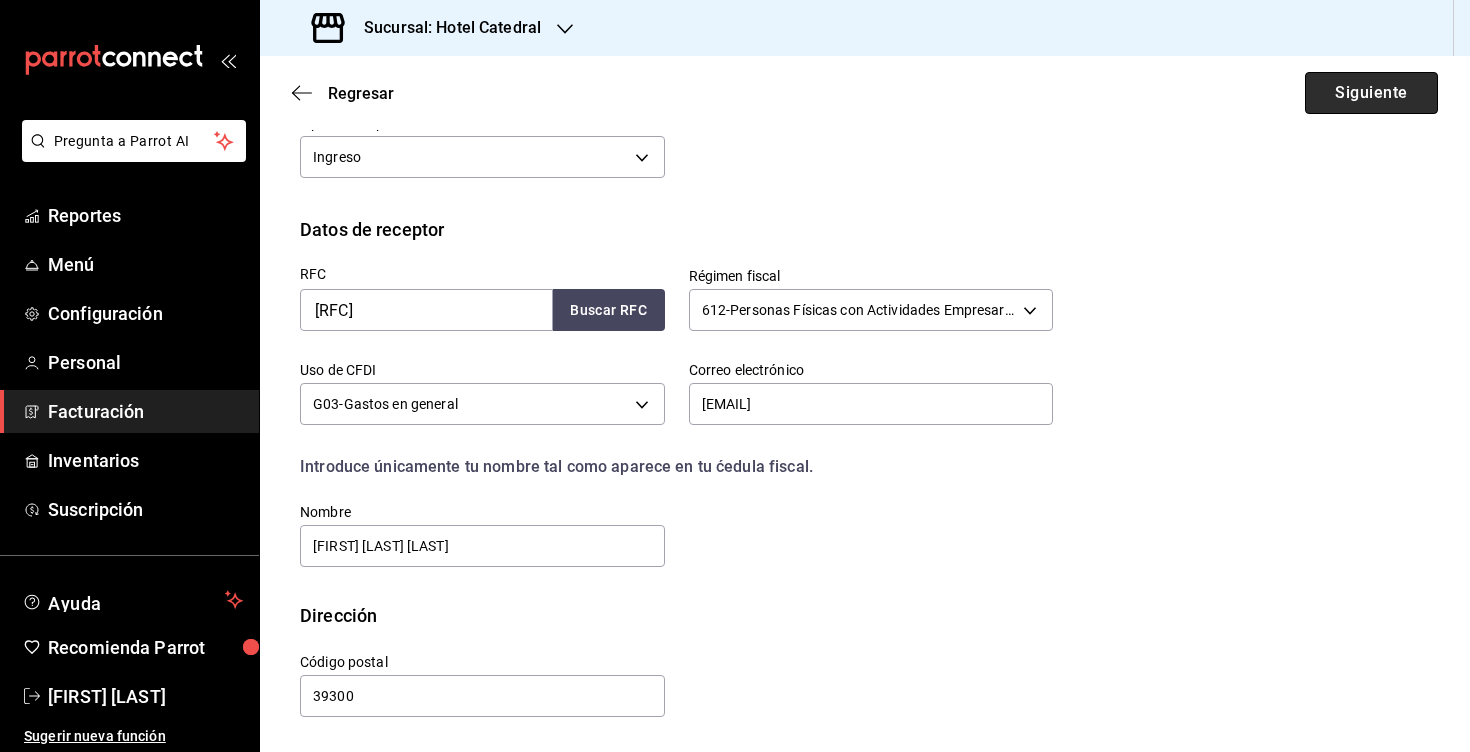 click on "Siguiente" at bounding box center [1371, 93] 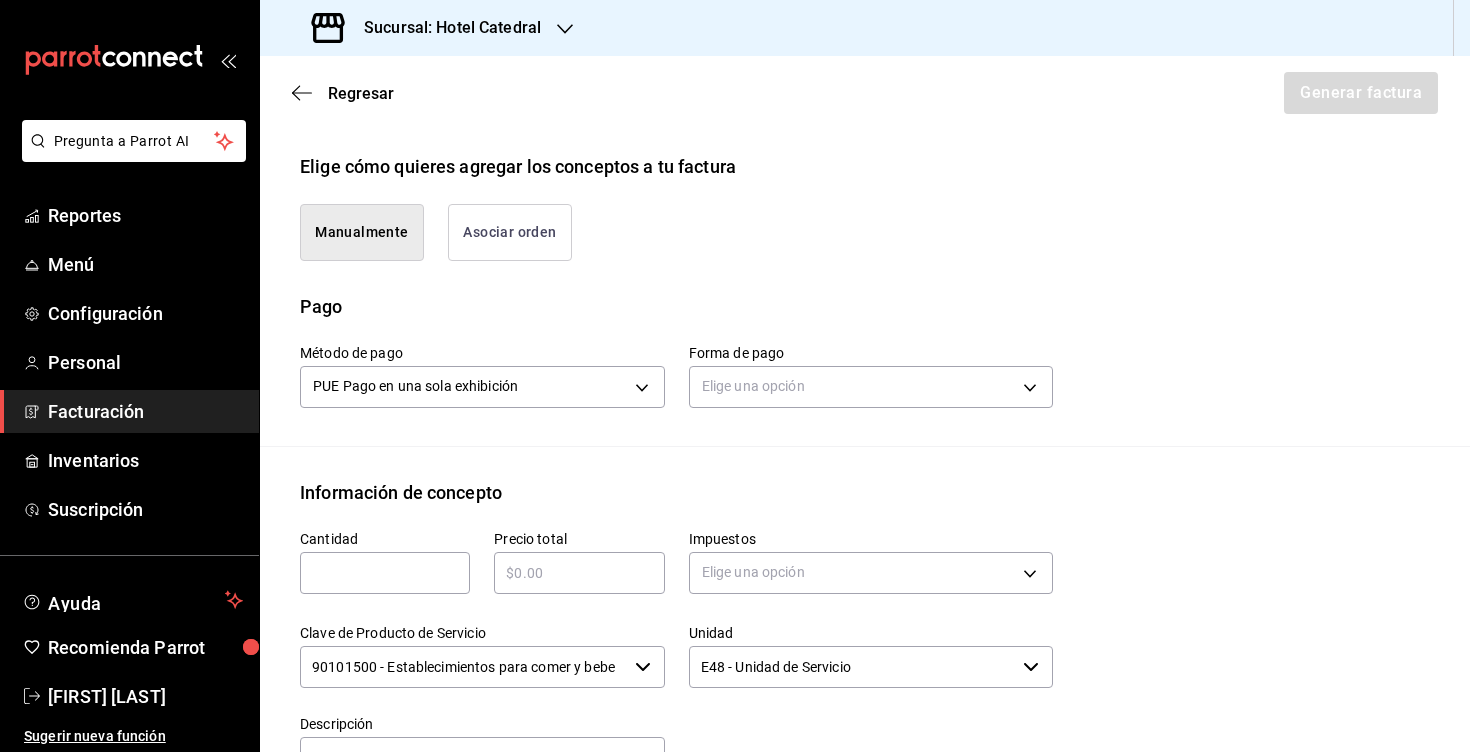 scroll, scrollTop: 436, scrollLeft: 0, axis: vertical 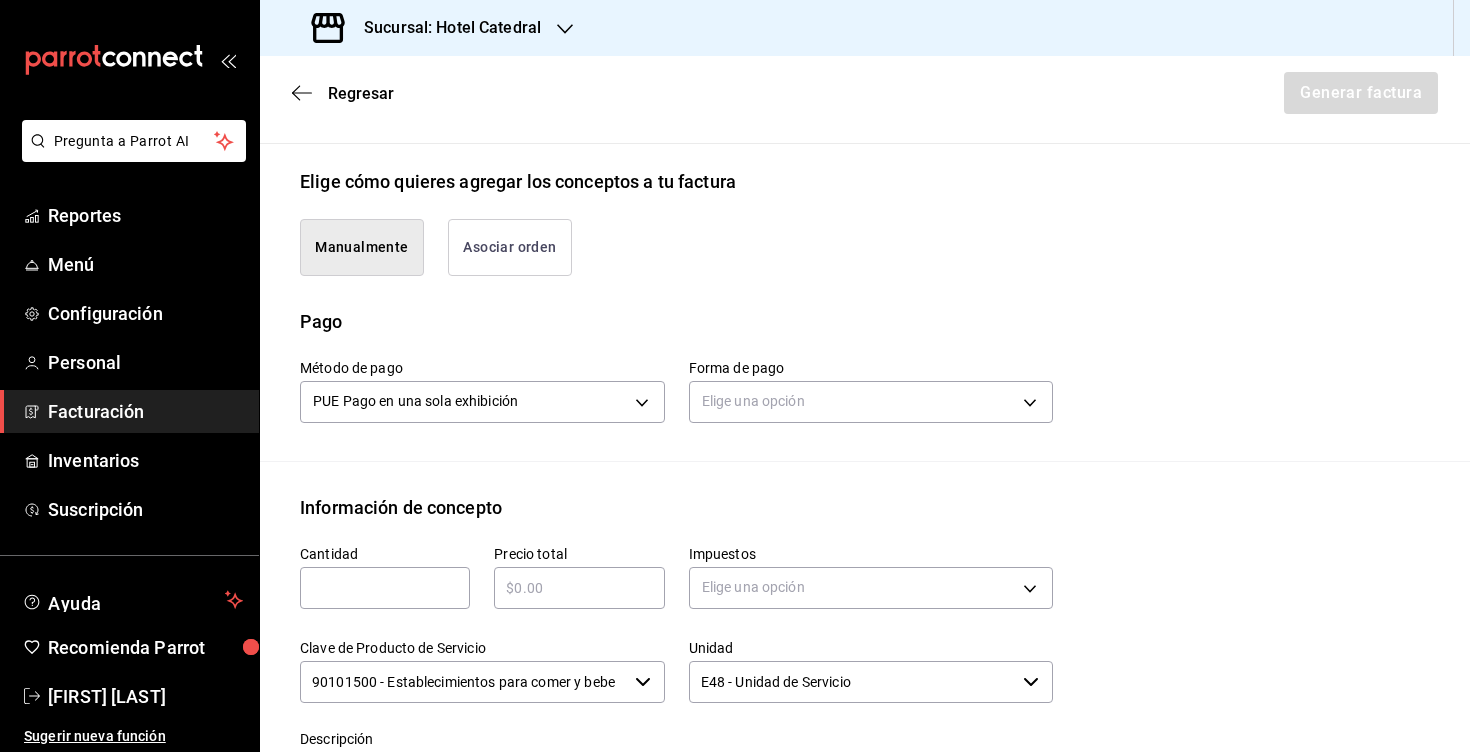 click on "Asociar orden" at bounding box center (510, 247) 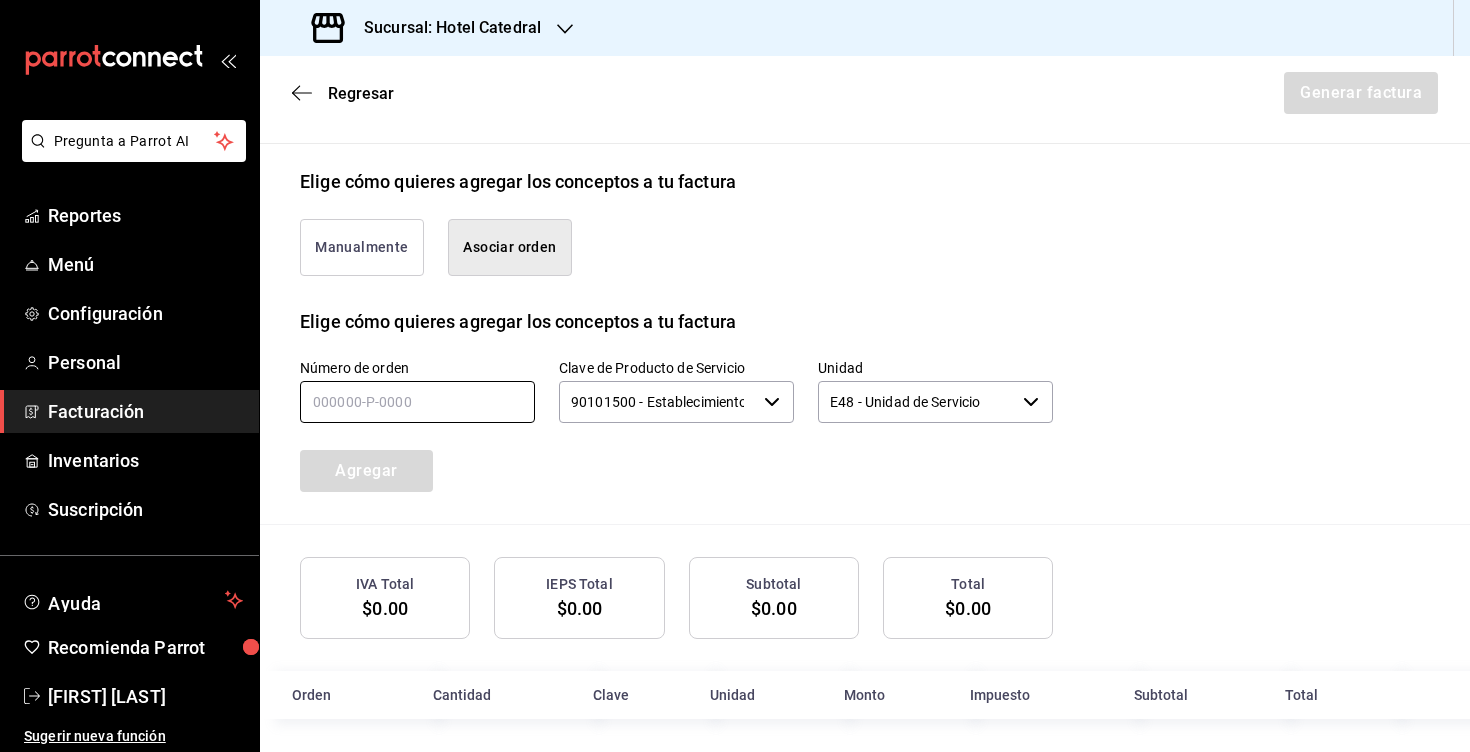 click at bounding box center [417, 402] 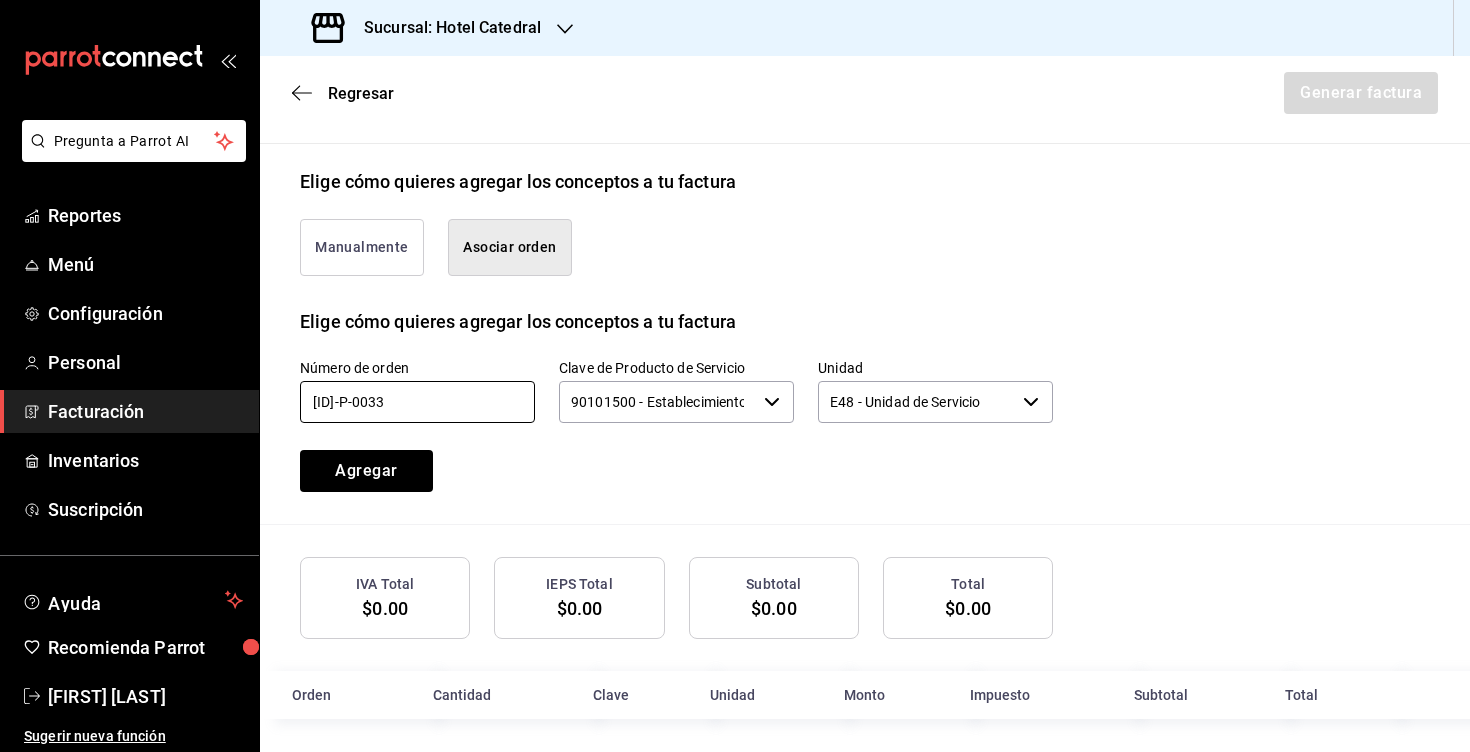 type on "[ID]-p-0033" 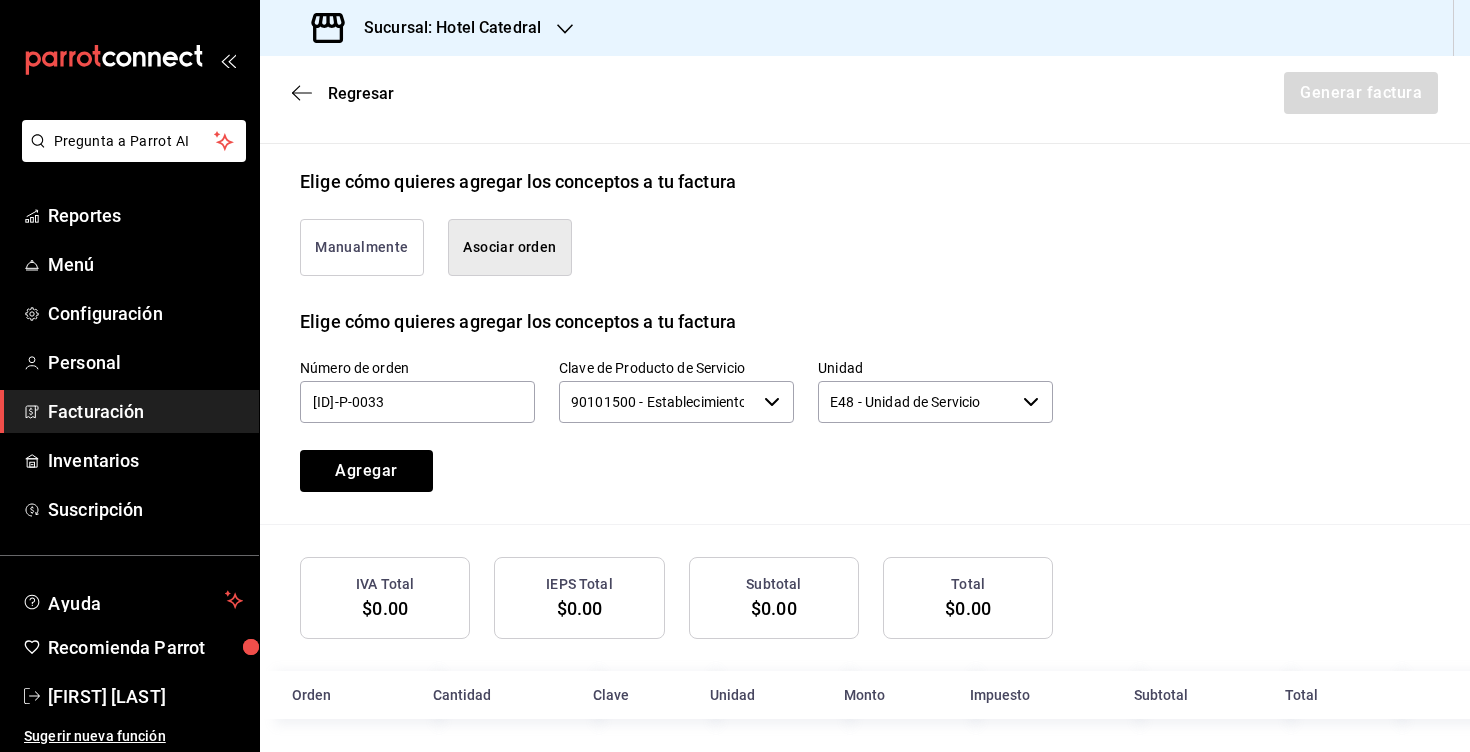 click on "Número de orden [ID]-p-0033 Clave de Producto de Servicio 90101500 - Establecimientos para comer y beber ​ Unidad E48 - Unidad de Servicio ​ Agregar" at bounding box center [652, 401] 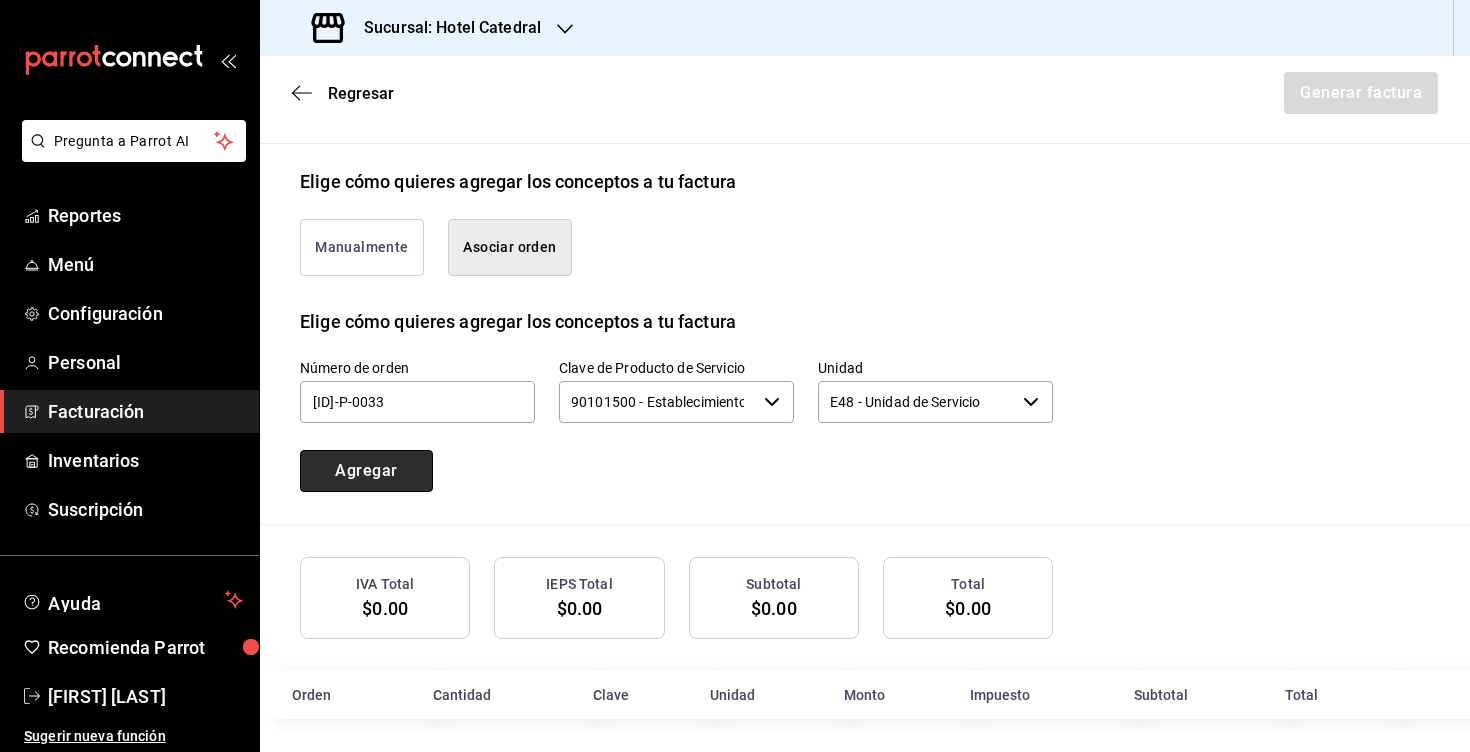 click on "Agregar" at bounding box center (366, 471) 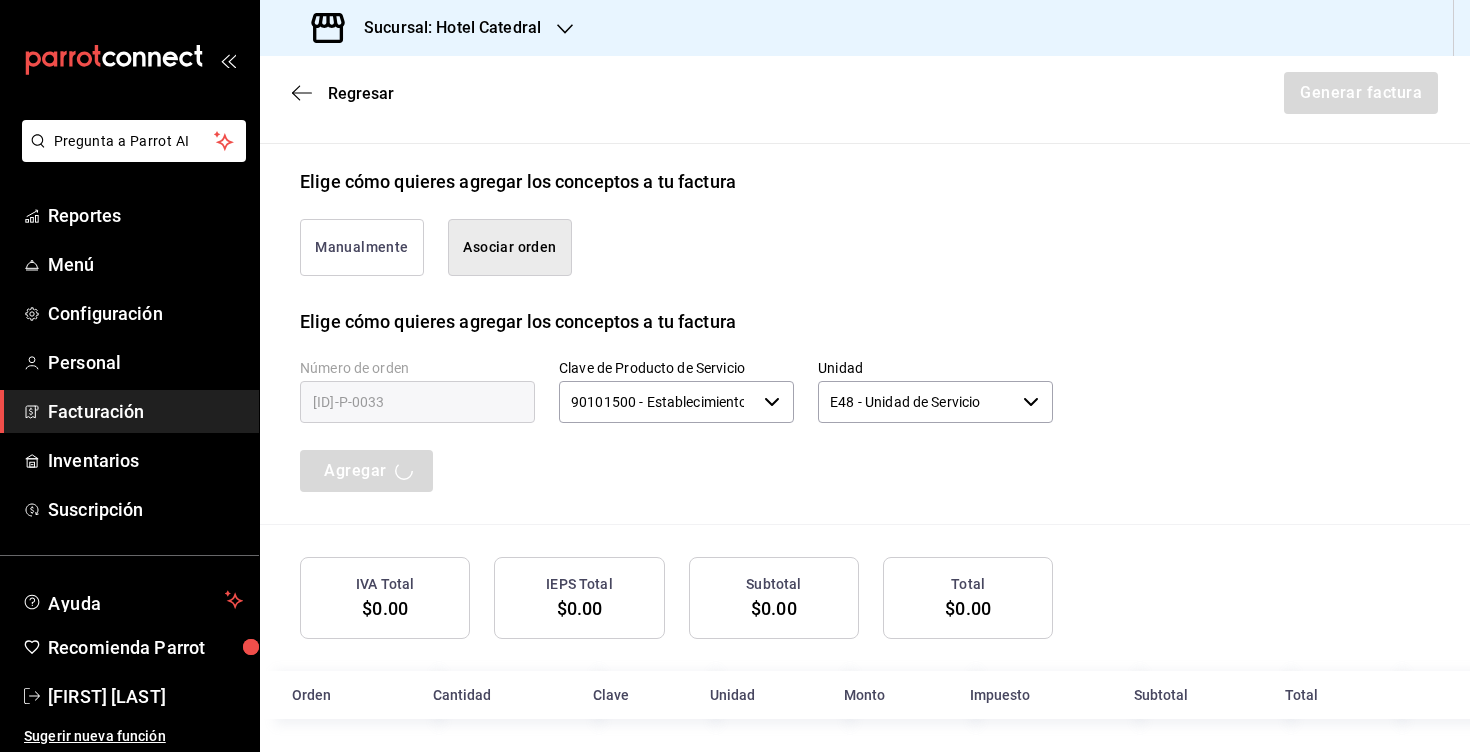 scroll, scrollTop: 443, scrollLeft: 0, axis: vertical 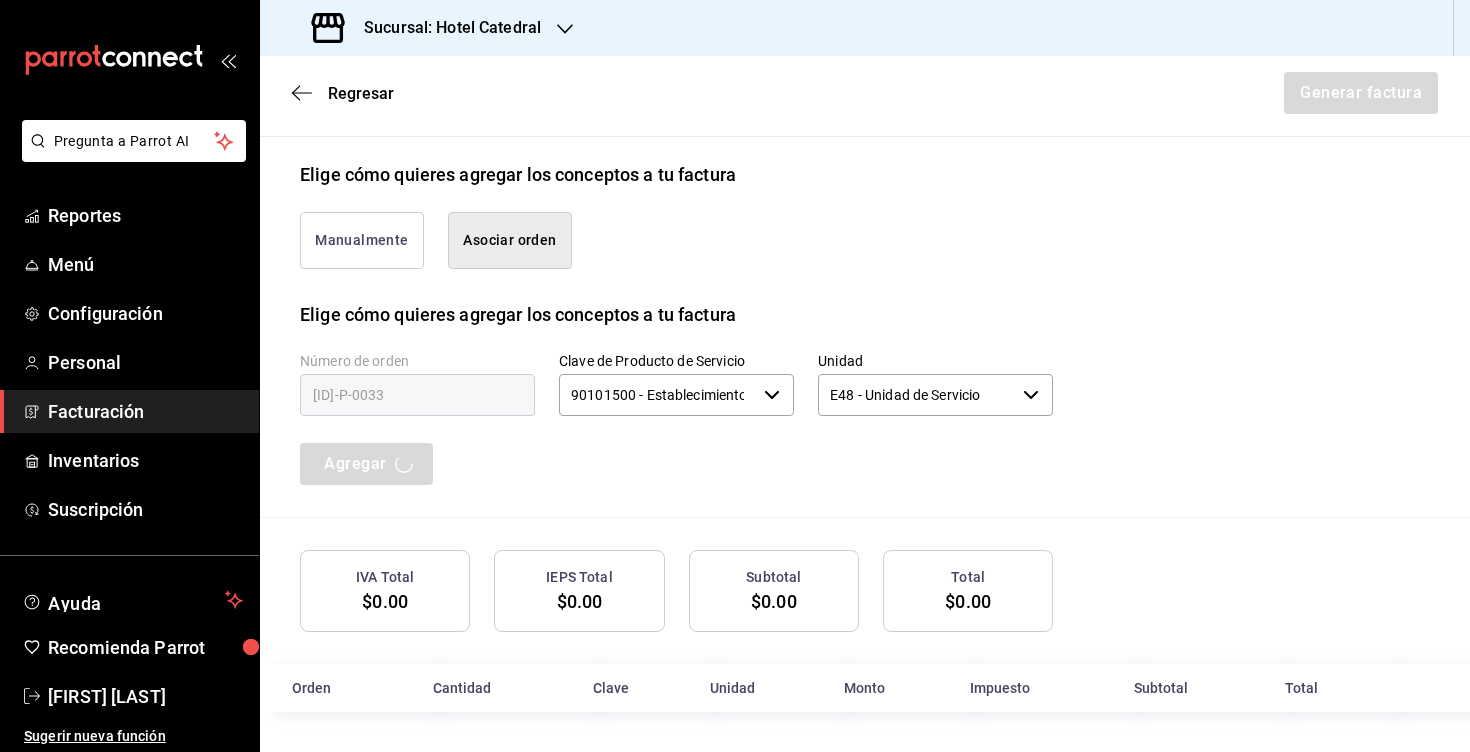 click on "Manualmente Asociar orden" at bounding box center [865, 244] 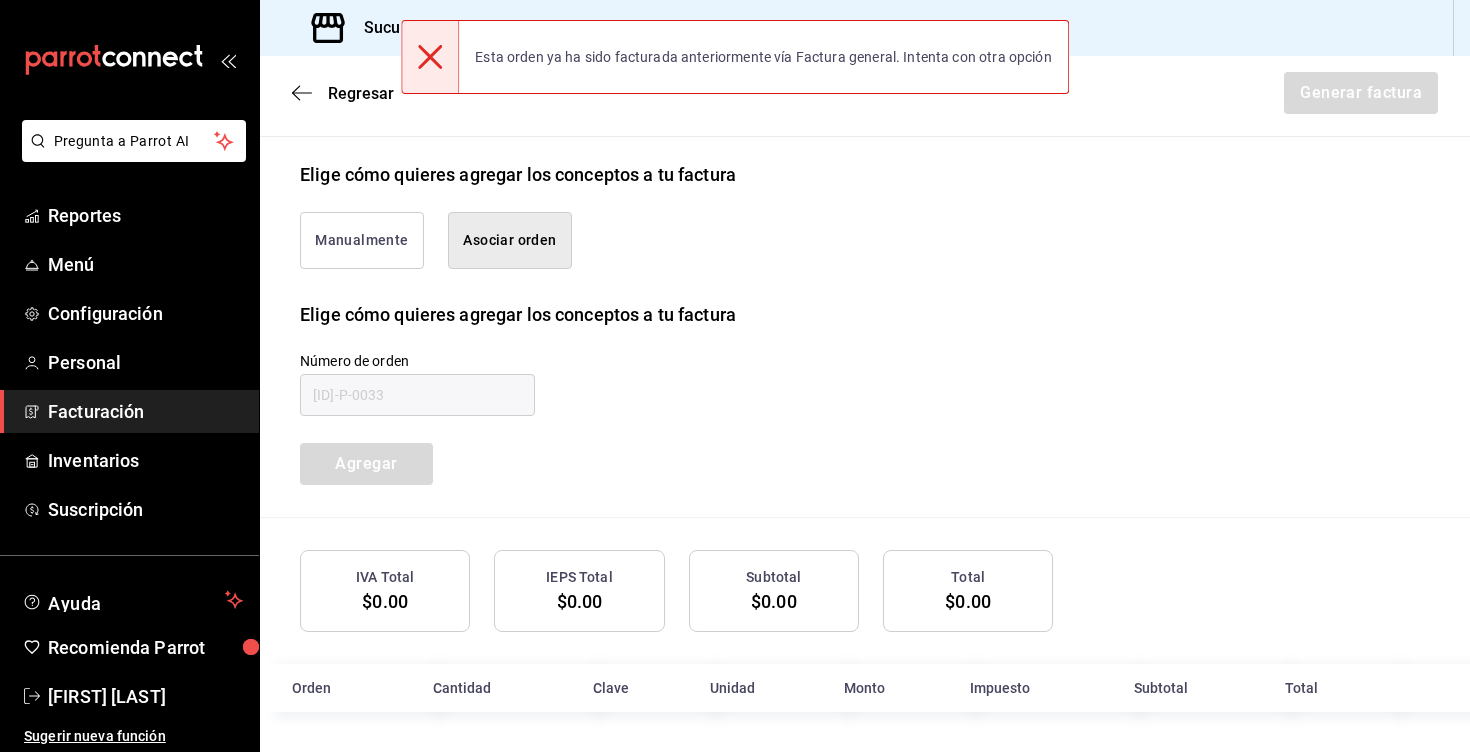 type 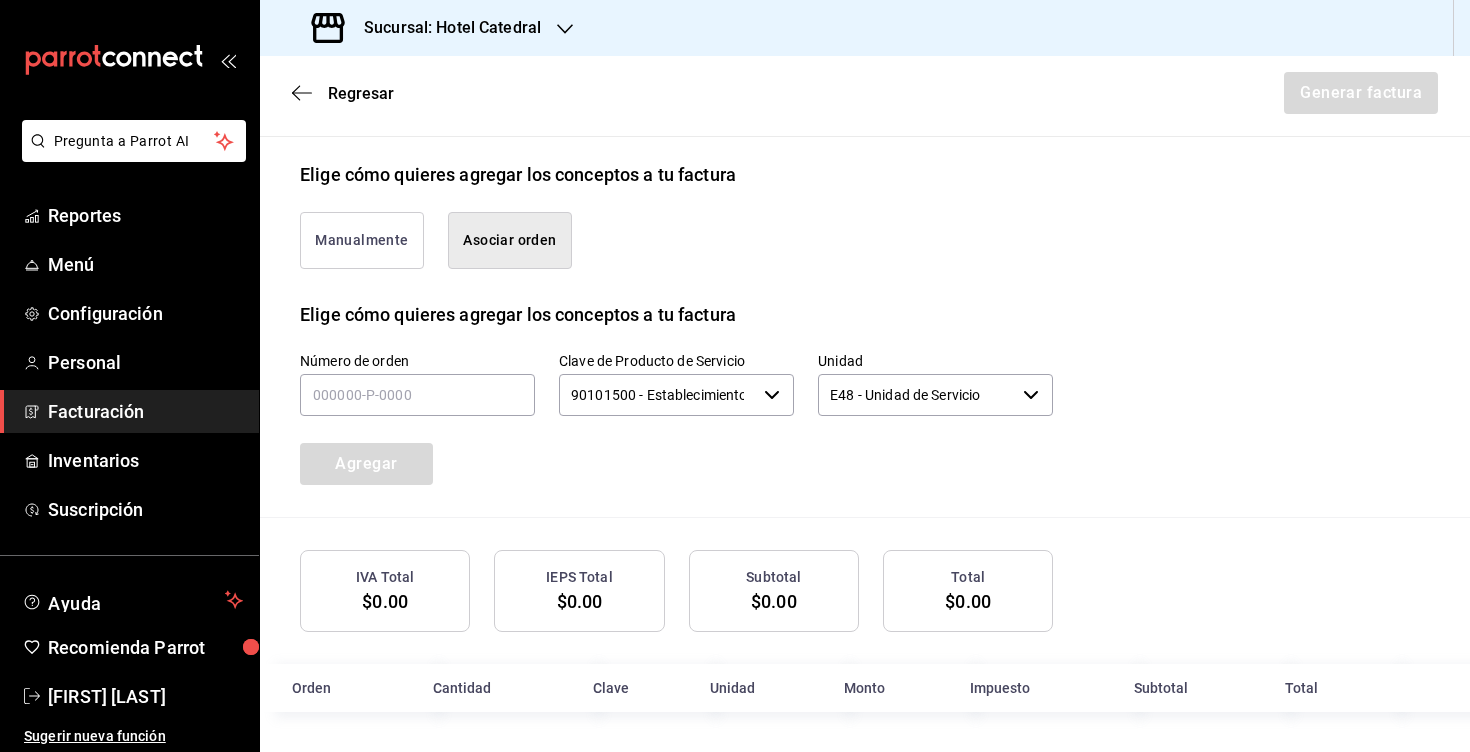 click on "Manualmente Asociar orden" at bounding box center [664, 228] 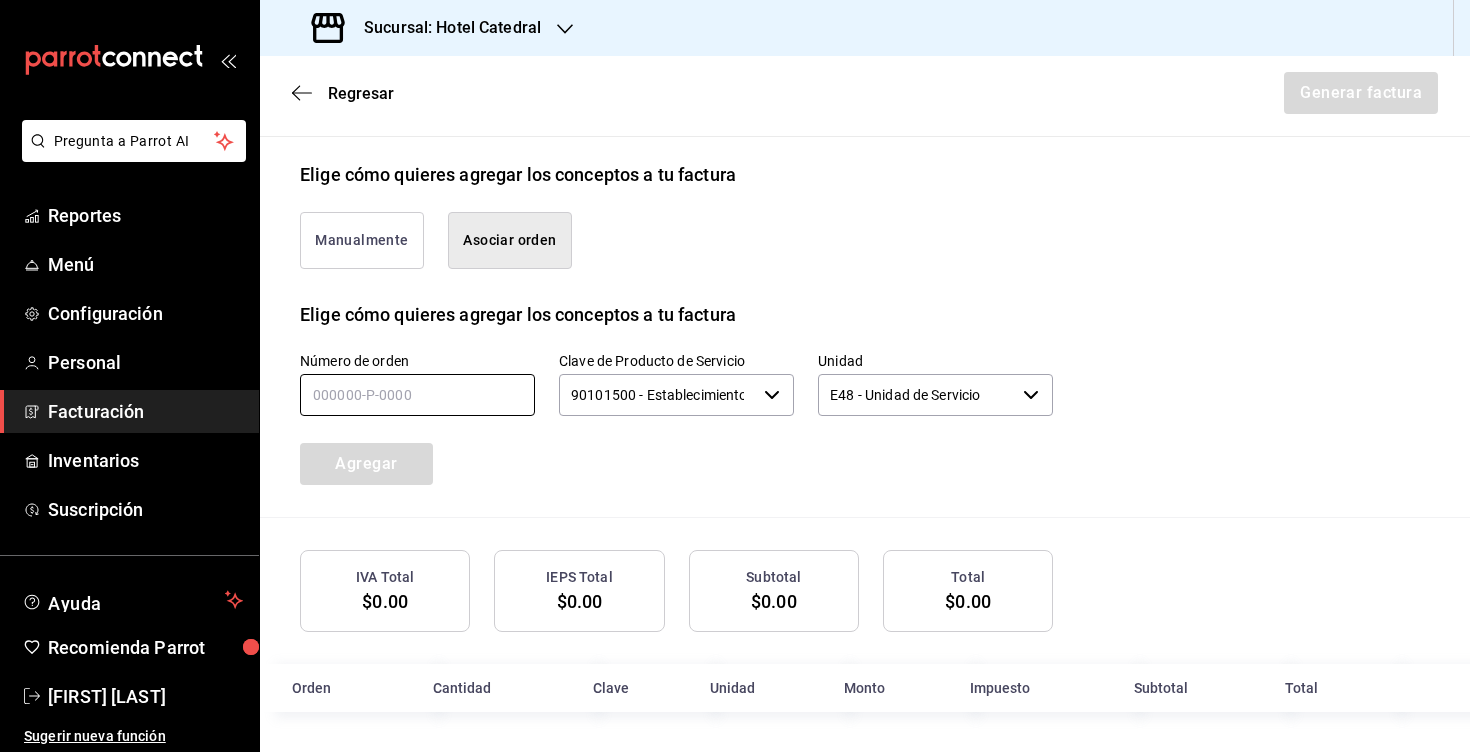 click at bounding box center [417, 395] 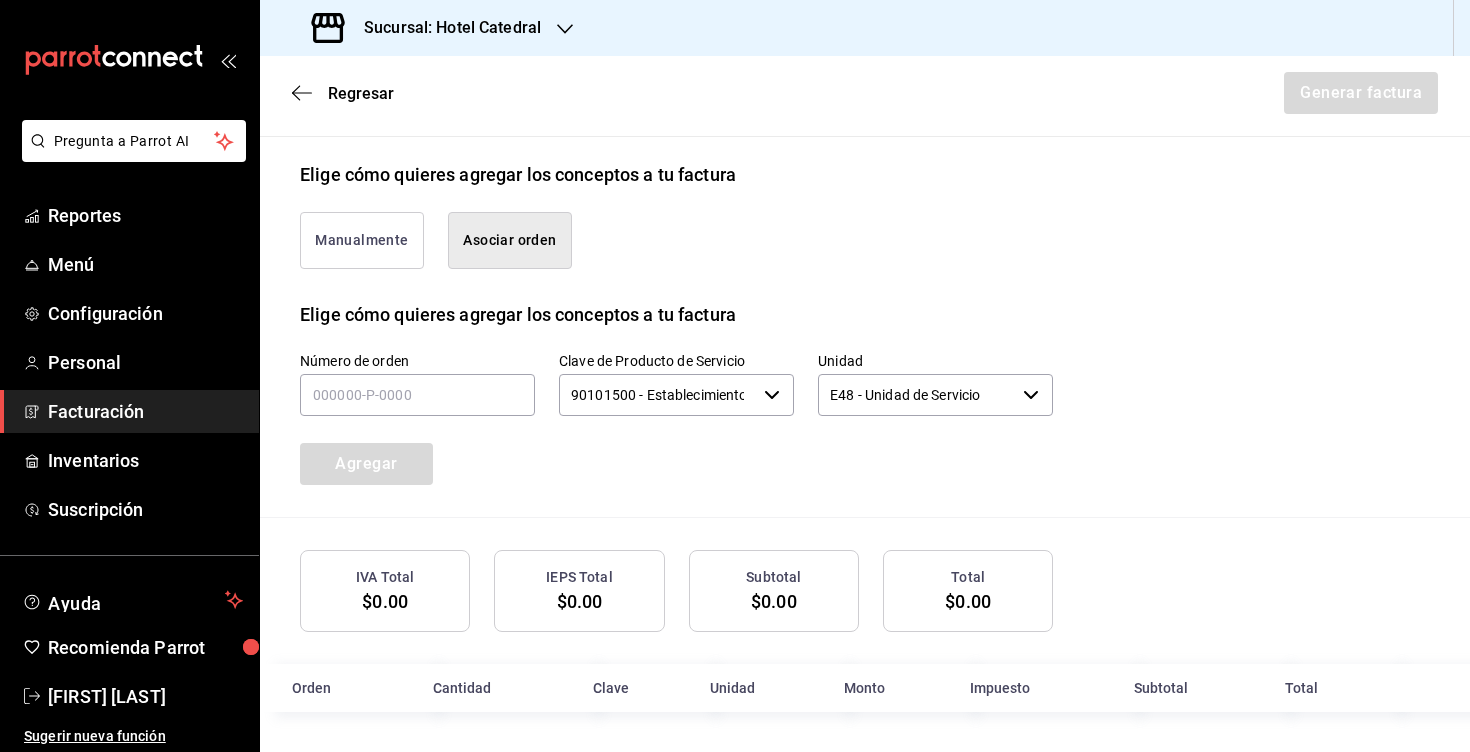 click on "Manualmente Asociar orden" at bounding box center [664, 228] 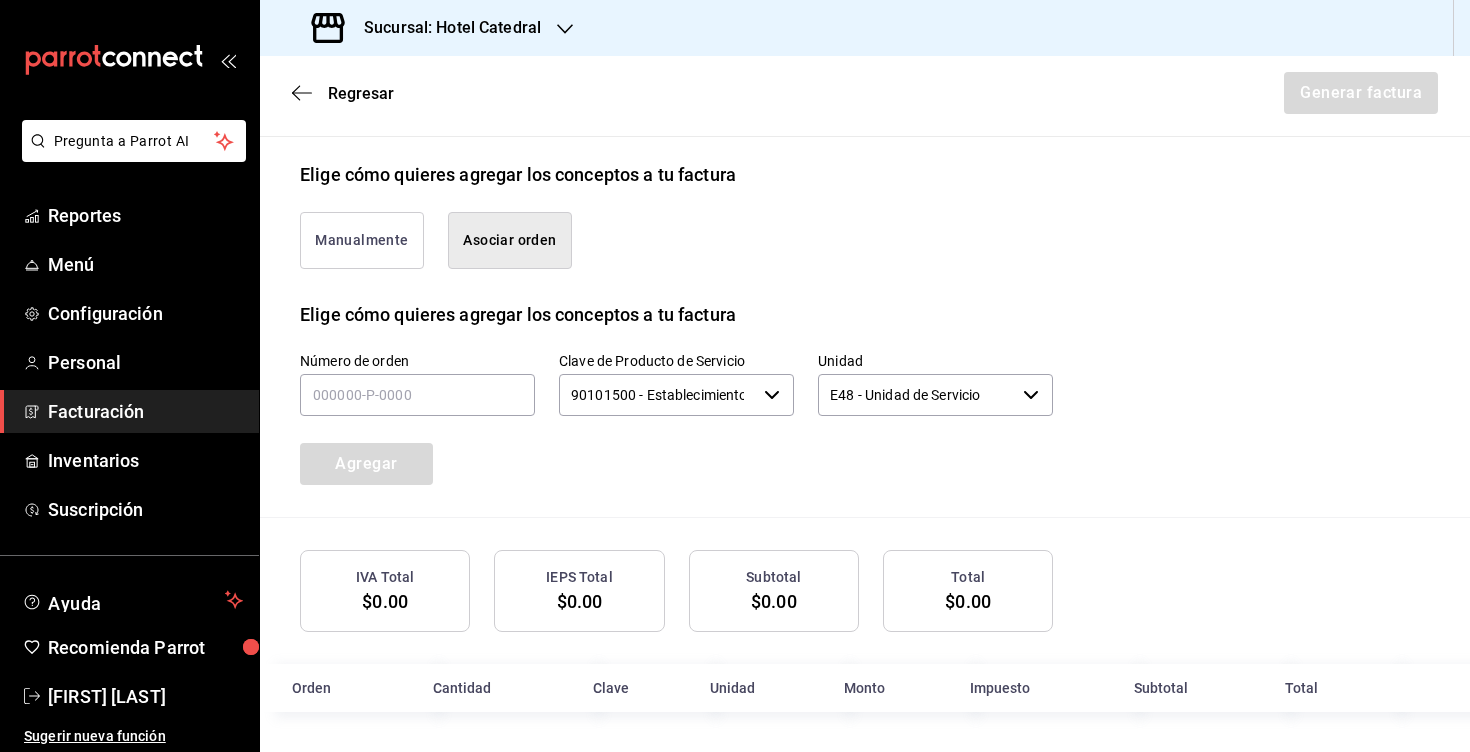 click on "Facturación" at bounding box center [145, 411] 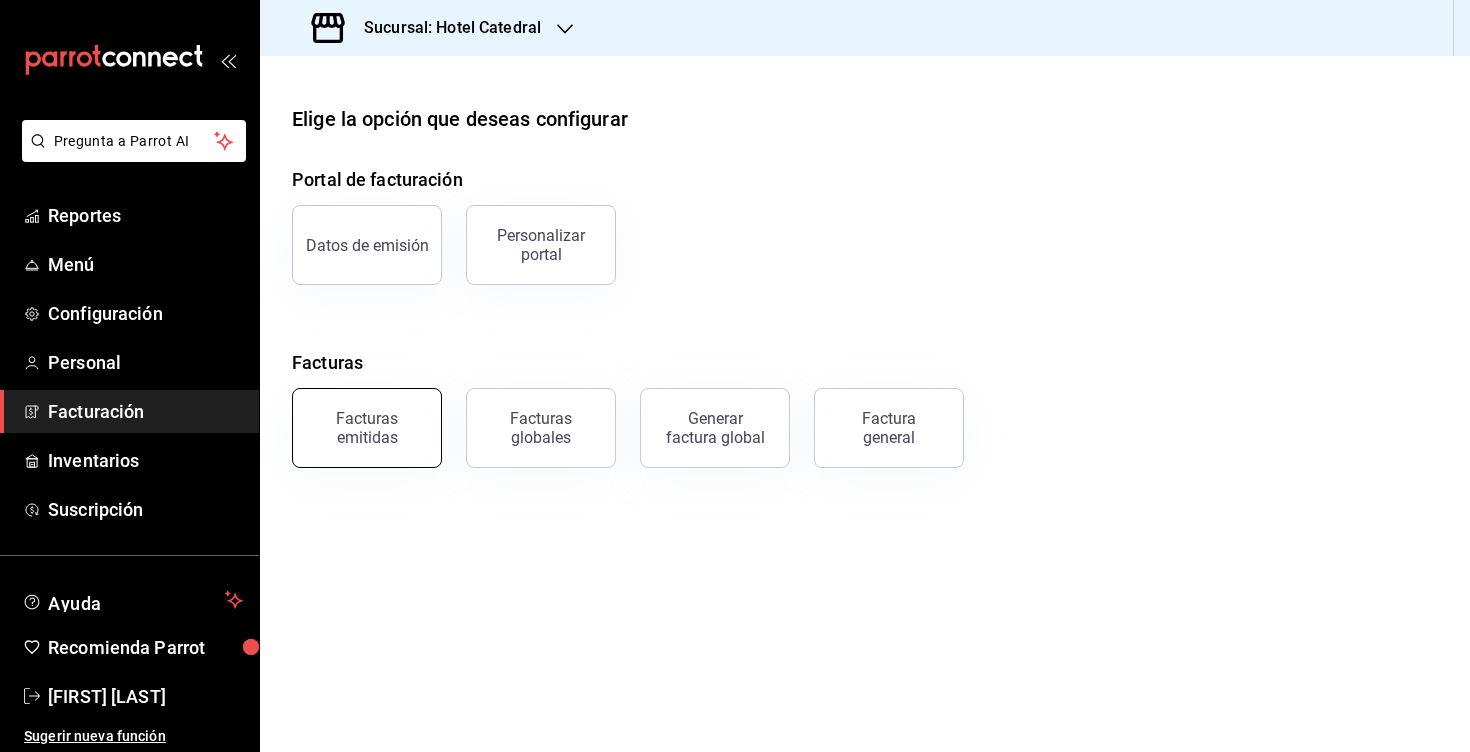 click on "Facturas emitidas" at bounding box center (367, 428) 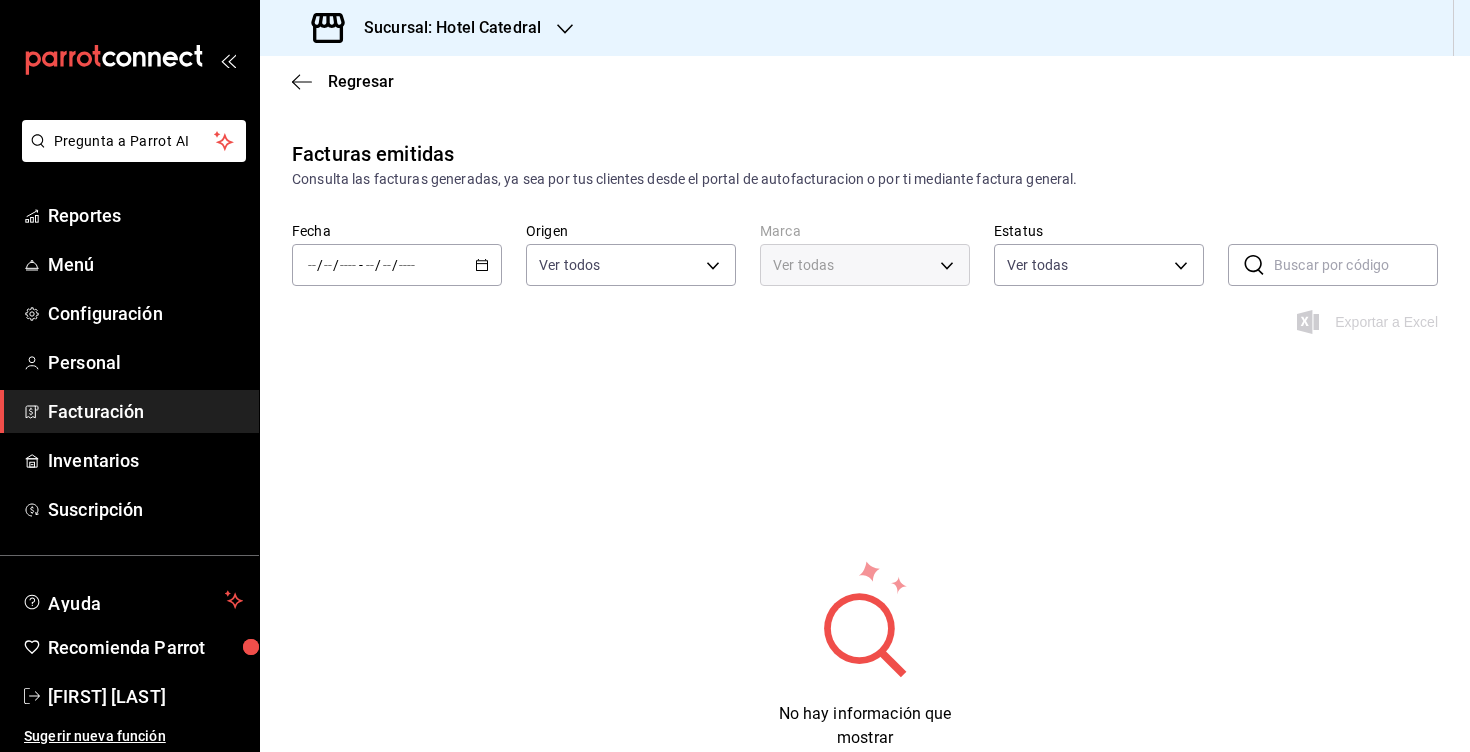 click on "/ / - / /" at bounding box center (397, 265) 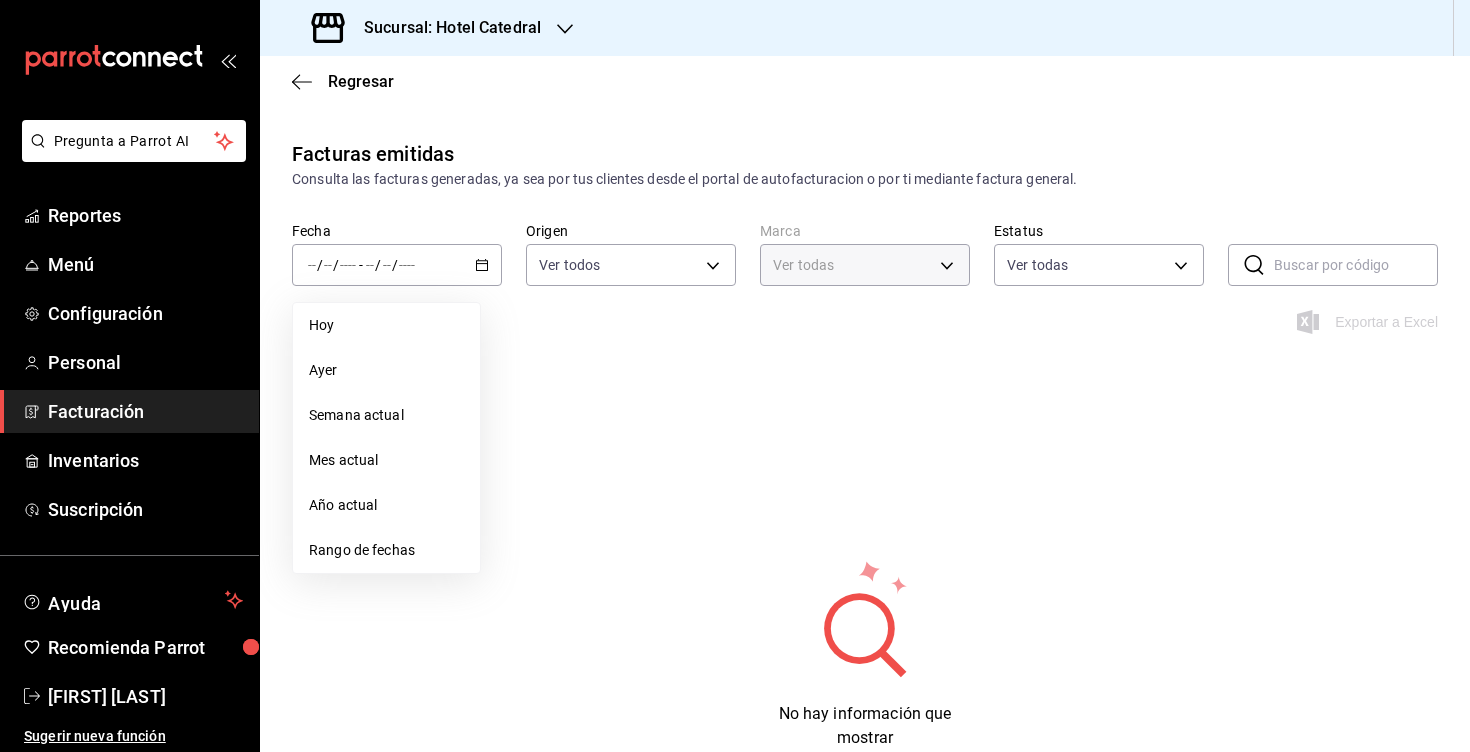 type on "9a7b5941-321f-4a2c-9354-25751aad7c23" 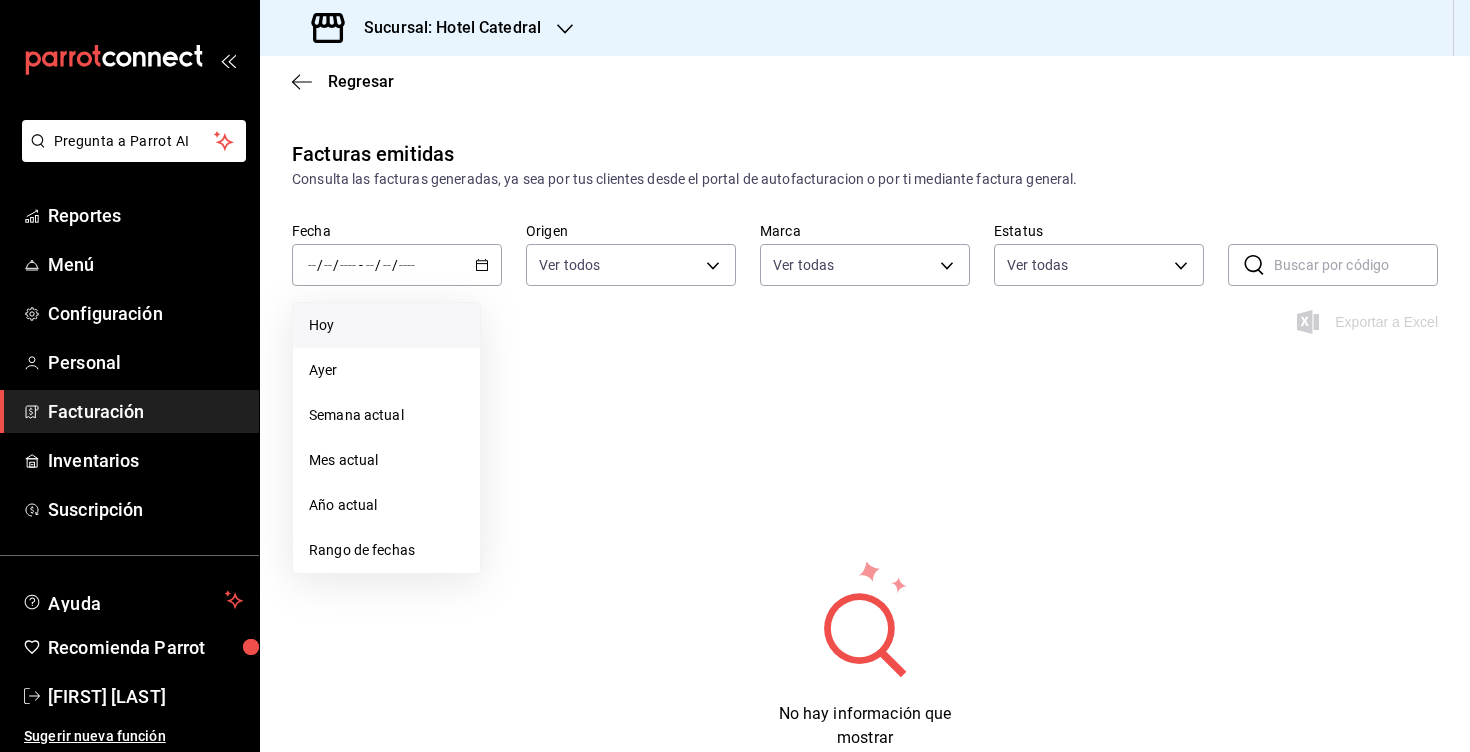 click on "Hoy" at bounding box center [386, 325] 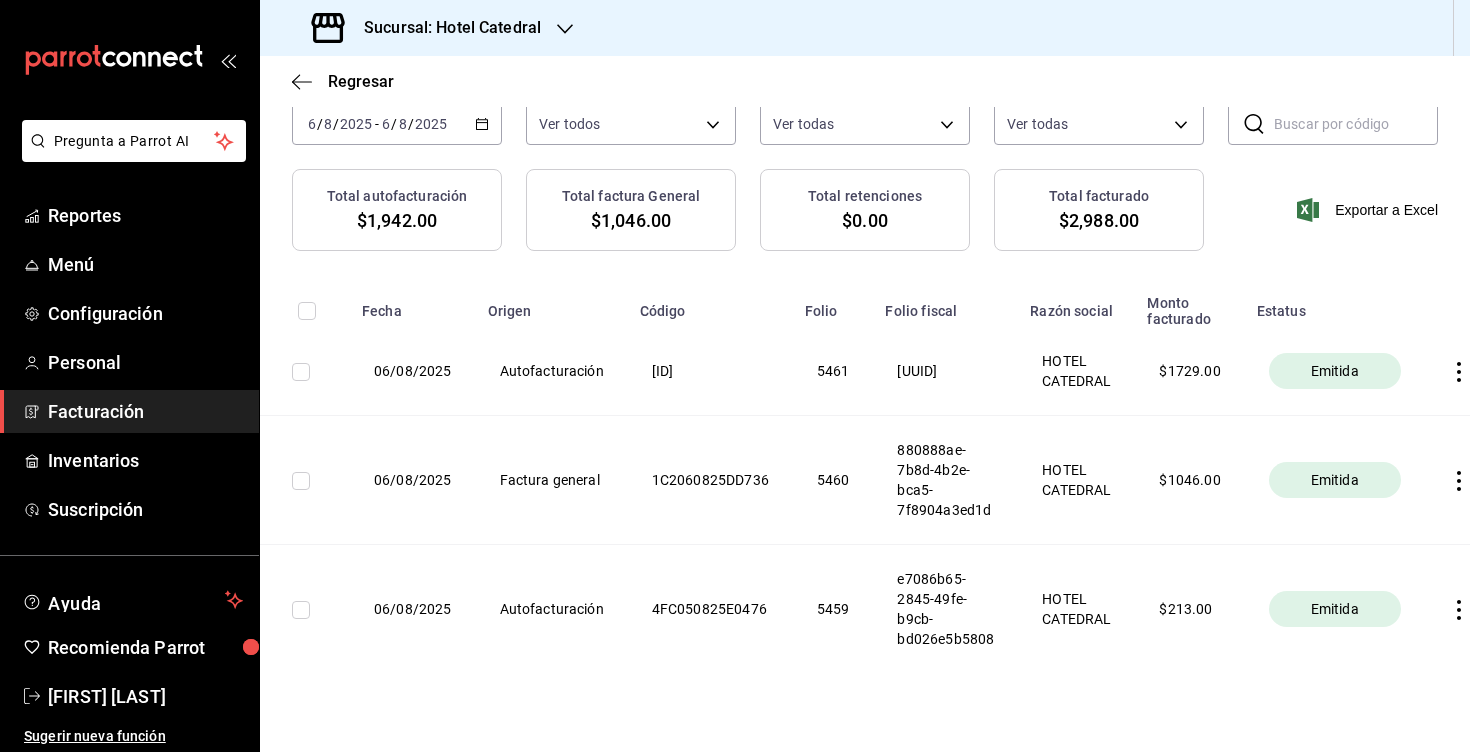 scroll, scrollTop: 145, scrollLeft: 0, axis: vertical 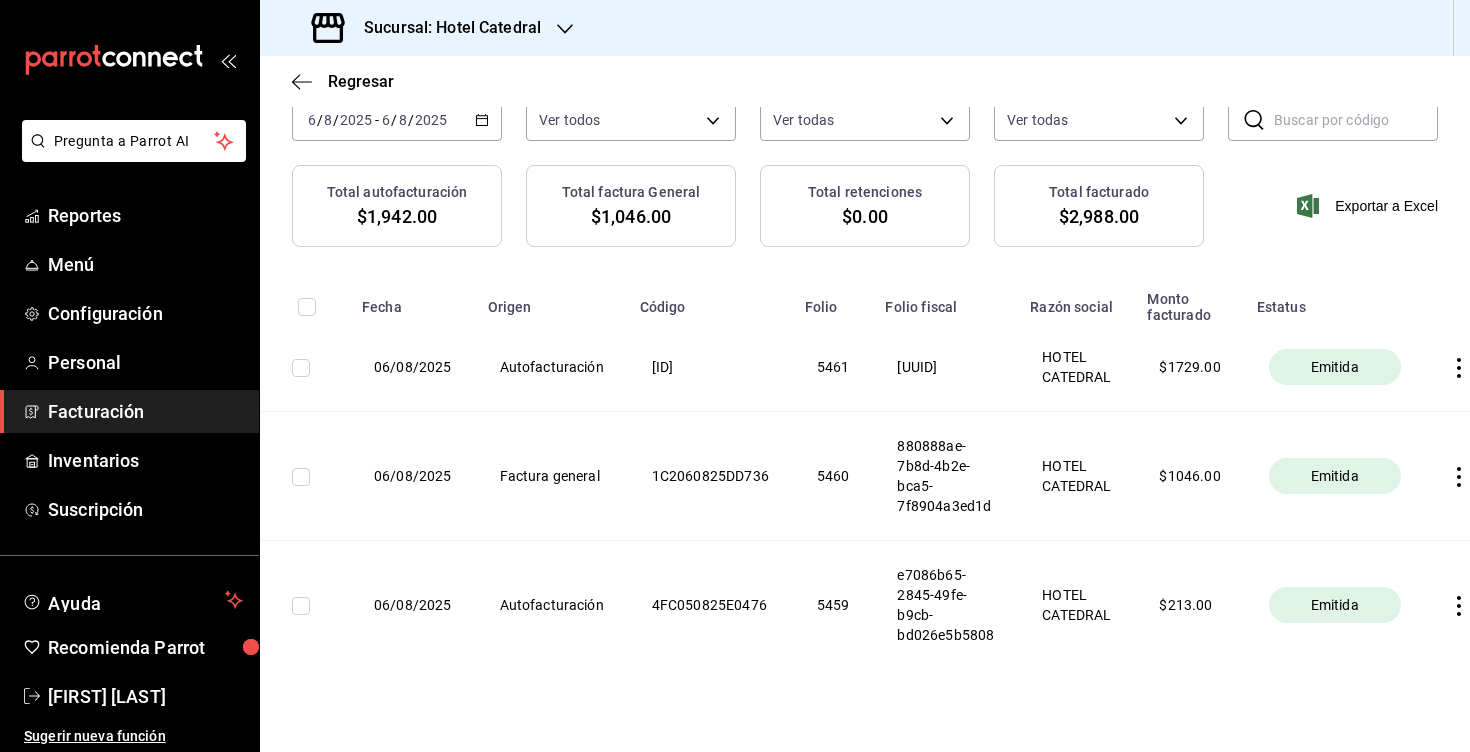 click on "Facturación" at bounding box center (145, 411) 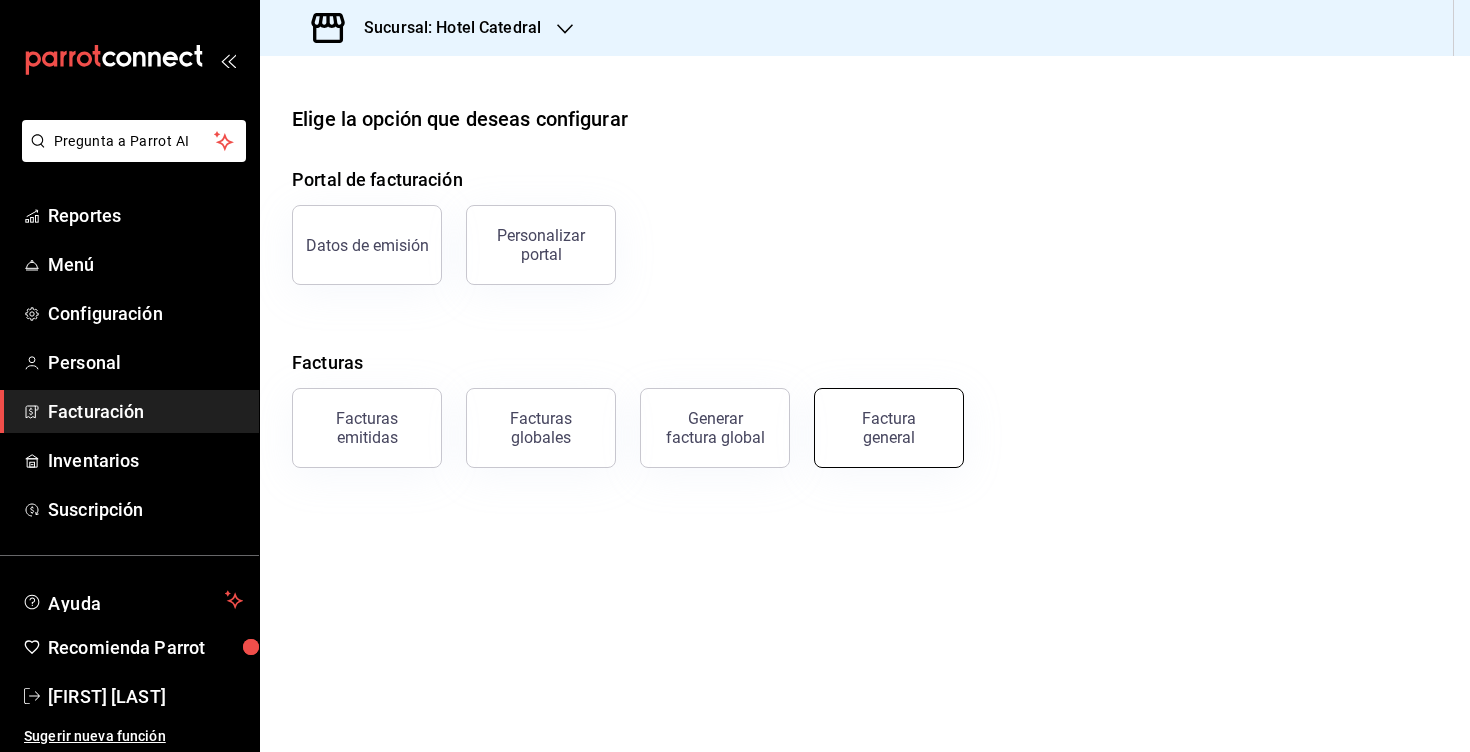 click on "Factura general" at bounding box center (889, 428) 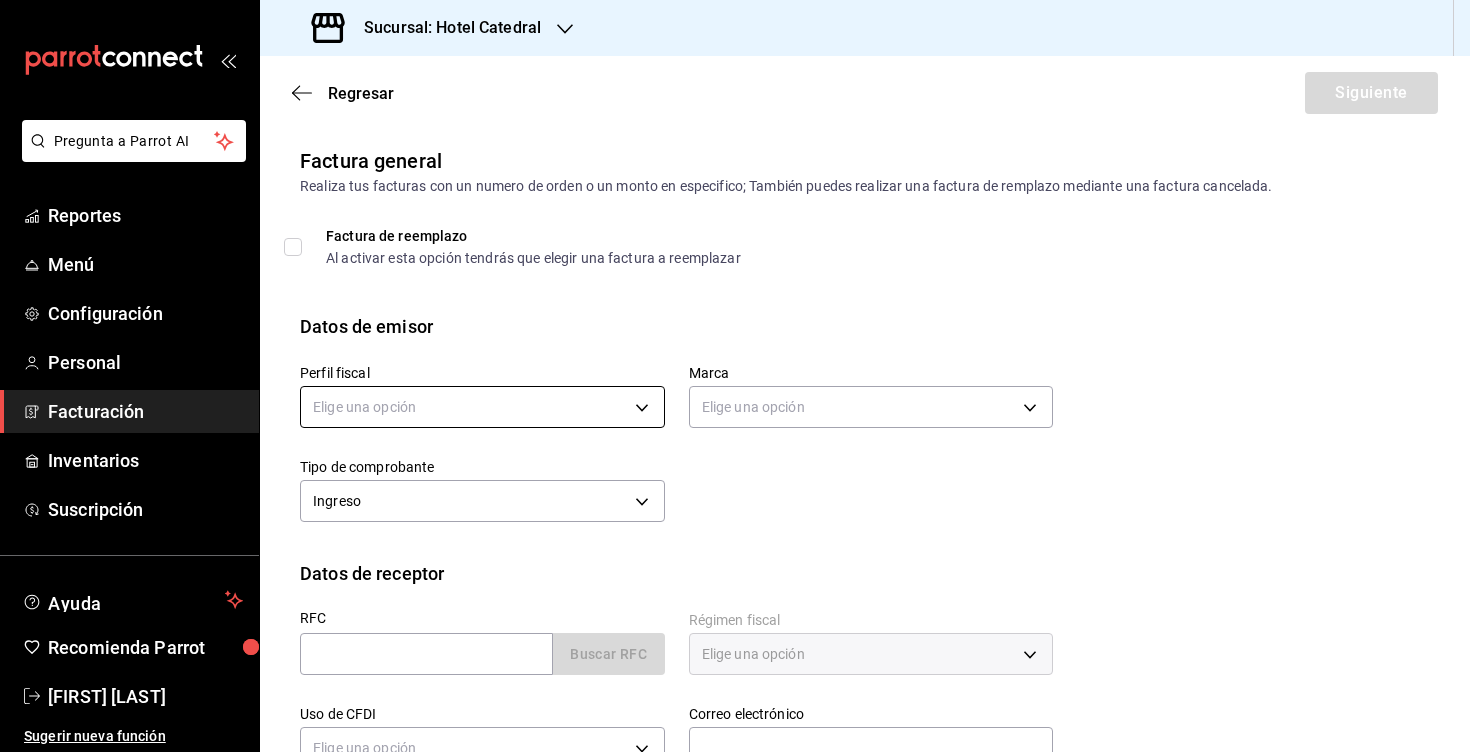 click on "Pregunta a Parrot AI Reportes Menú Configuración Personal Facturación Inventarios Suscripción Ayuda Recomienda Parrot [FIRST] [LAST] Sugerir nueva función Sucursal: Hotel Catedral Regresar Siguiente Factura general Realiza tus facturas con un numero de orden o un monto en especifico; También puedes realizar una factura de remplazo mediante una factura cancelada. Factura de reemplazo Al activar esta opción tendrás que elegir una factura a reemplazar Datos de emisor Perfil fiscal Elige una opción Marca Elige una opción Tipo de comprobante Ingreso I Datos de receptor RFC Buscar RFC Régimen fiscal Elige una opción Uso de CFDI Elige una opción Correo electrónico Dirección Calle # exterior # interior Código postal [POSTAL_CODE] ​ Municipio ​ Colonia ​ Pregunta a Parrot AI Reportes Menú Configuración Personal Facturación Inventarios Suscripción Ayuda Recomienda Parrot [FIRST] [LAST] Sugerir nueva función Visitar centro de ayuda [PHONE]" at bounding box center [735, 376] 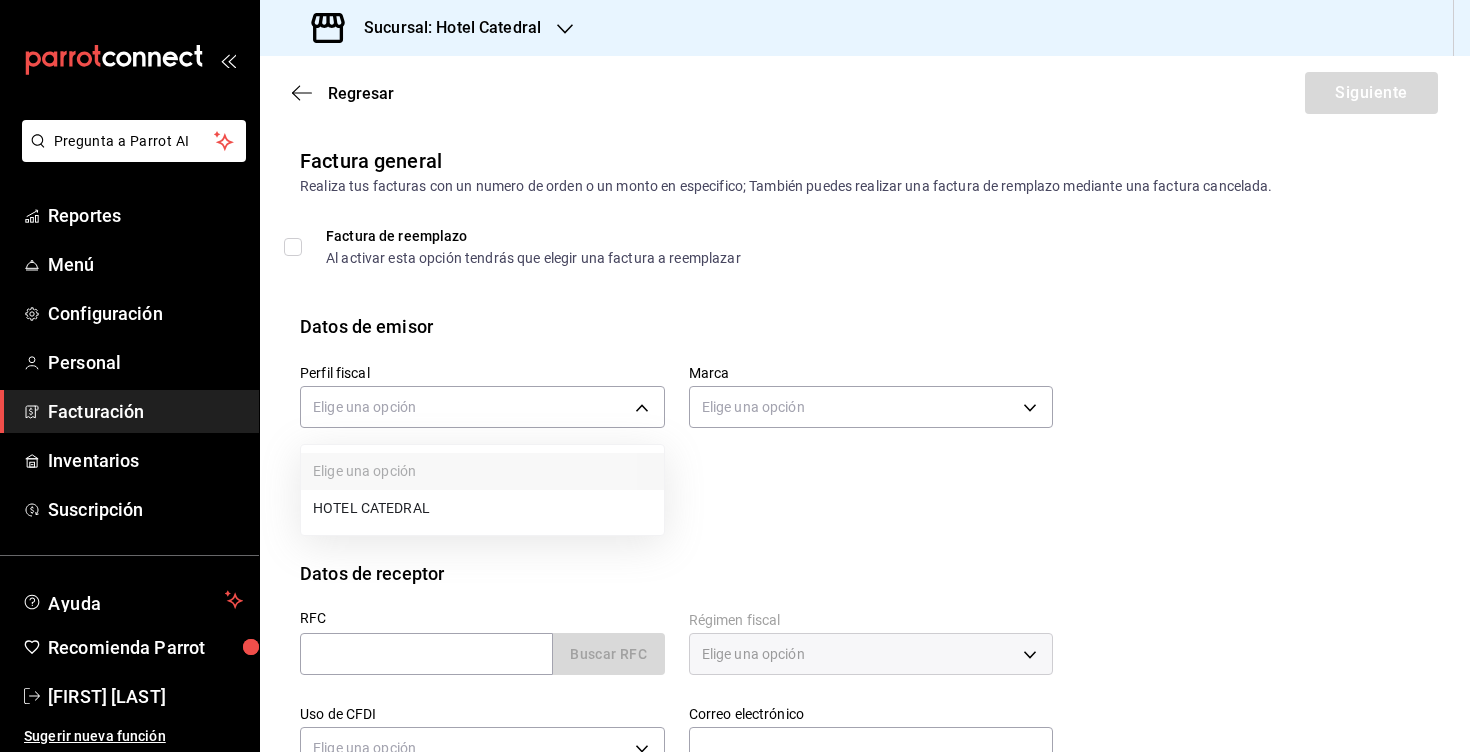 click on "HOTEL CATEDRAL" at bounding box center [482, 508] 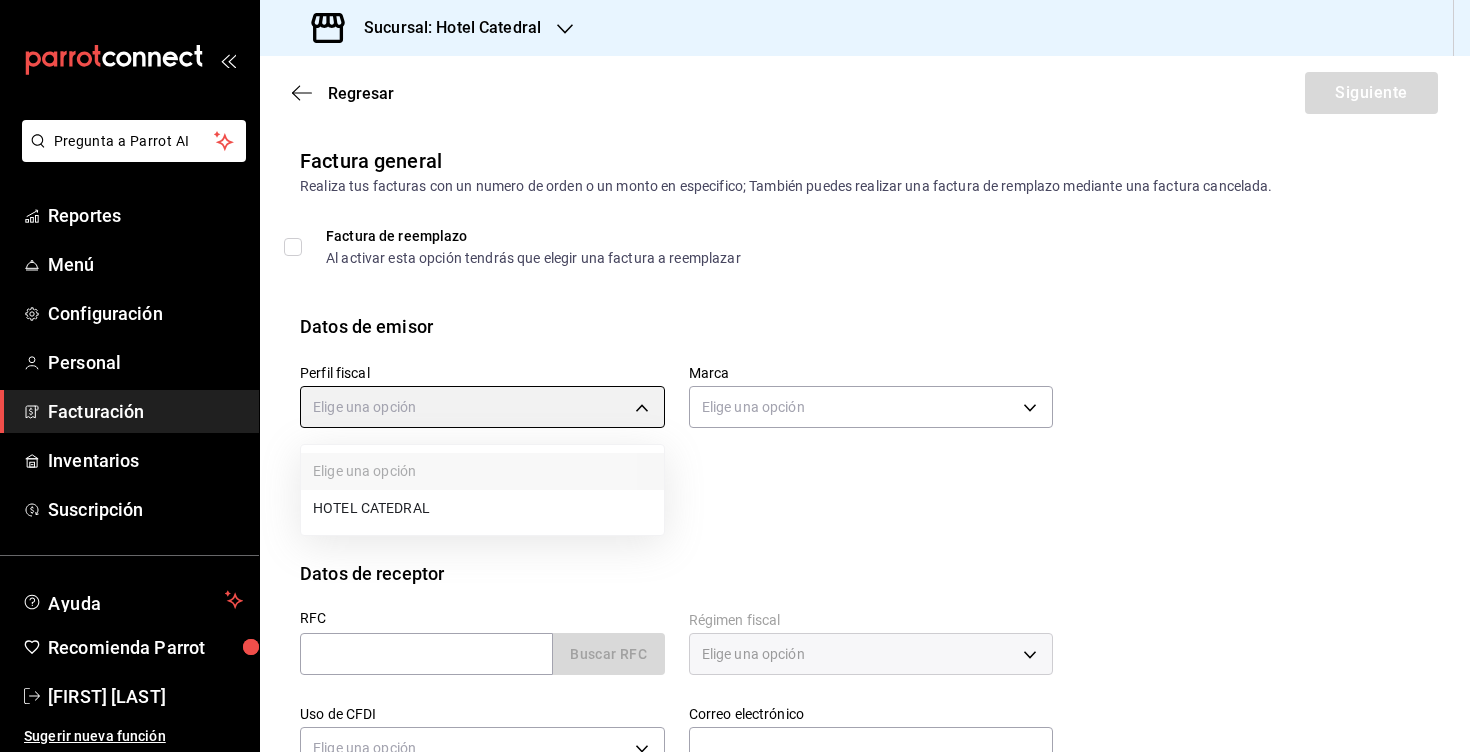 type on "[UUID]" 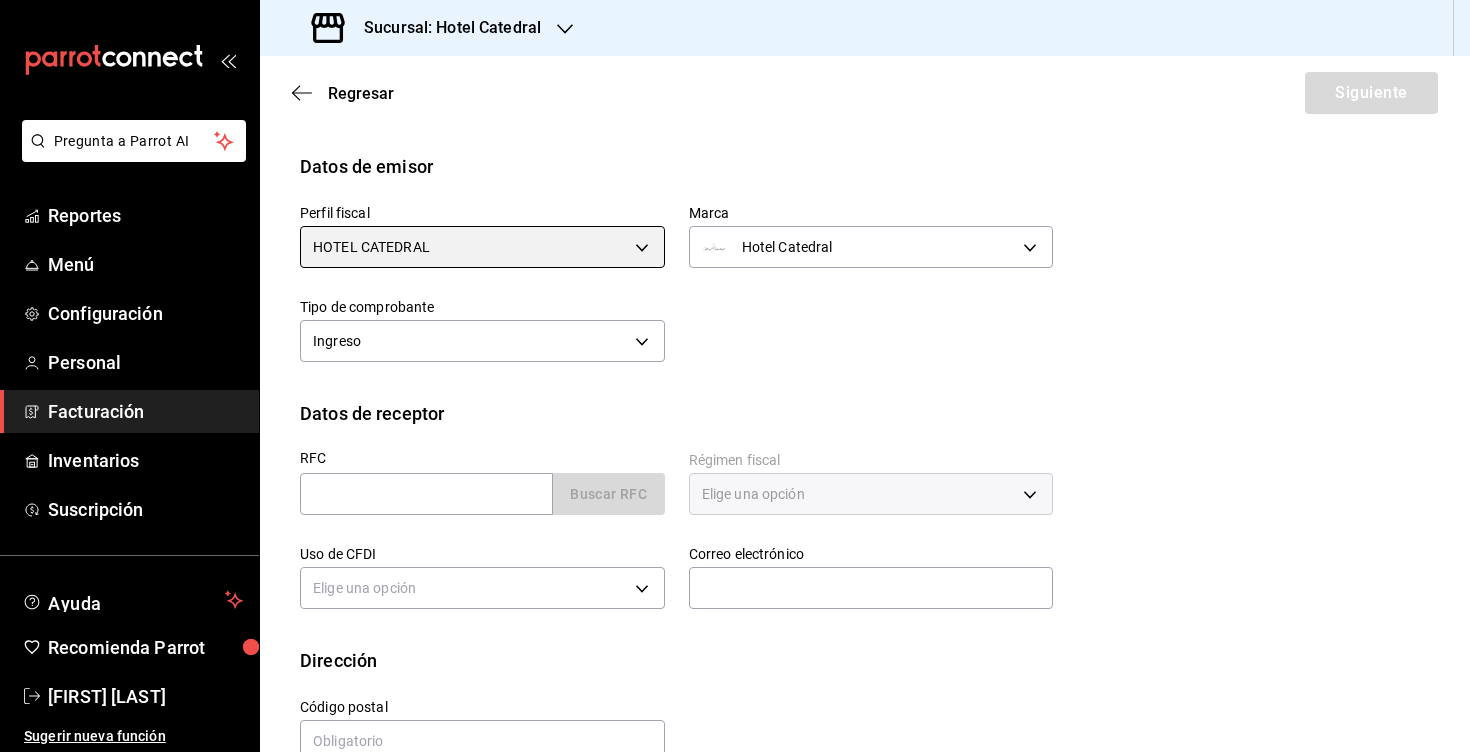scroll, scrollTop: 180, scrollLeft: 0, axis: vertical 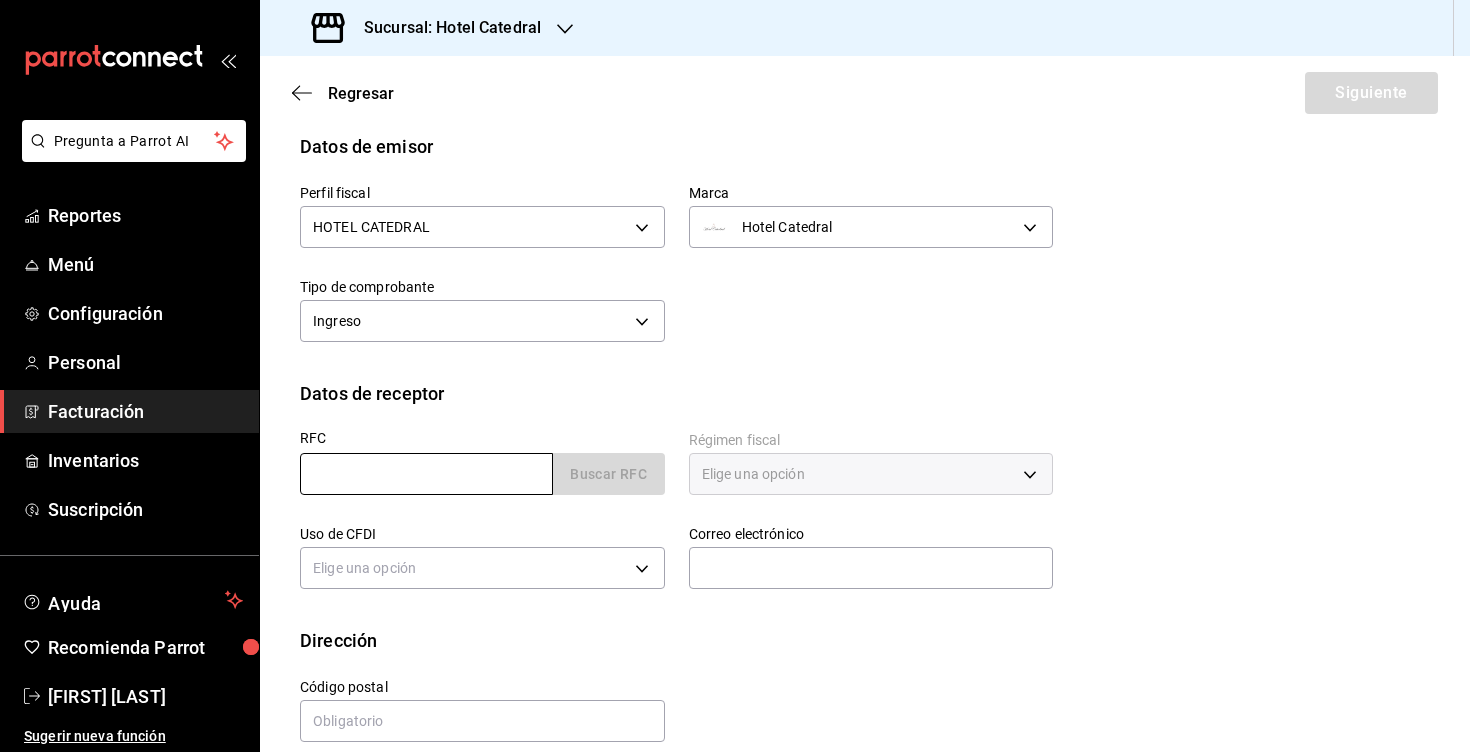 click at bounding box center (426, 474) 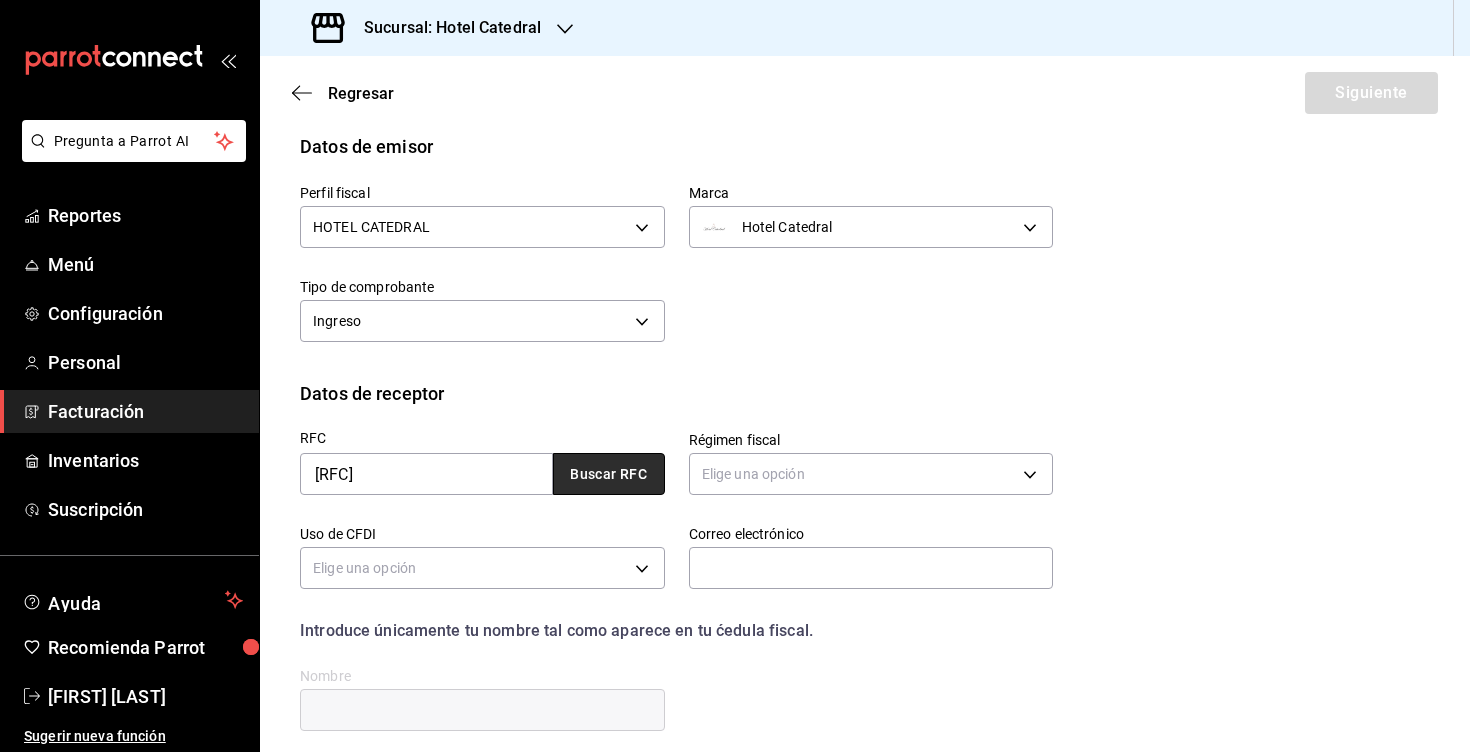 click on "Buscar RFC" at bounding box center [609, 474] 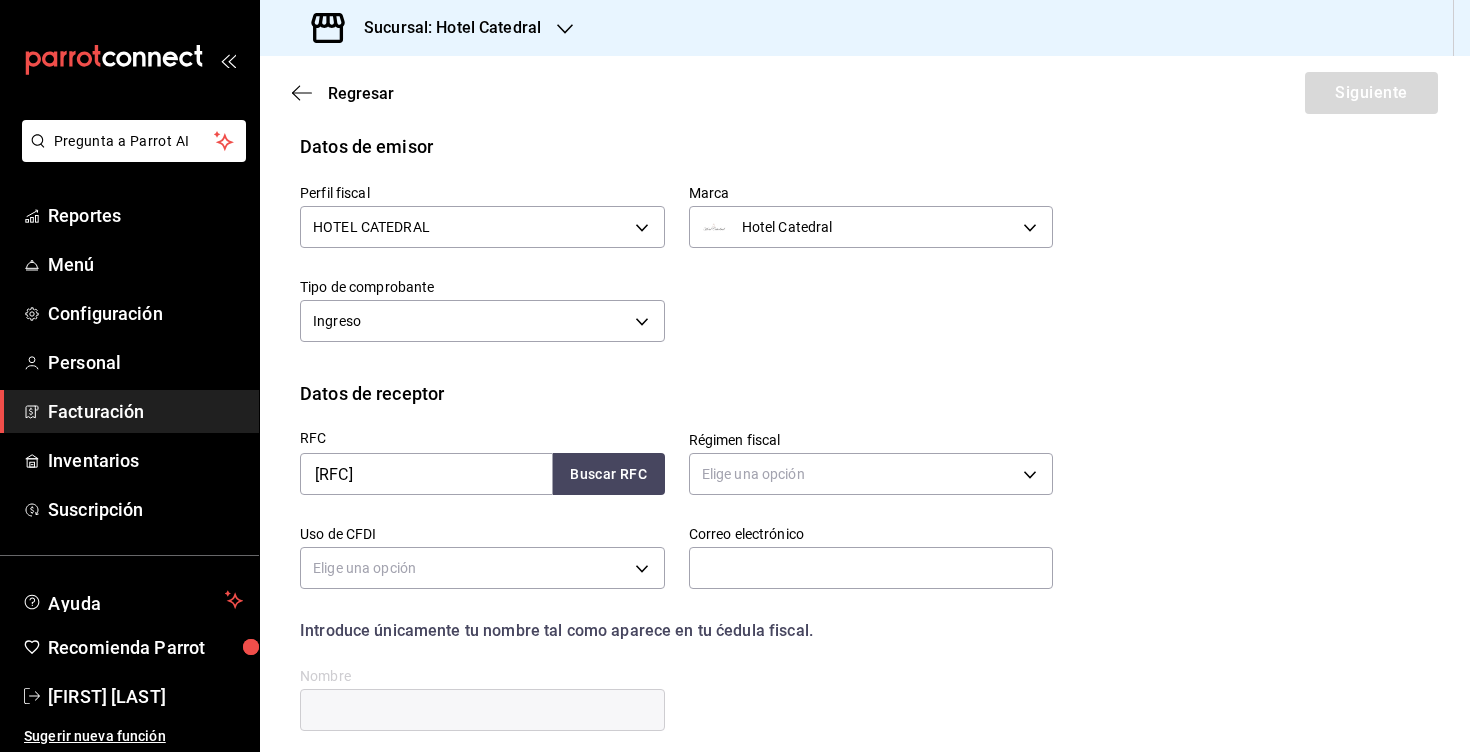 click on "Perfil fiscal HOTEL CATEDRAL [UUID] Marca Hotel Catedral [UUID] Tipo de comprobante Ingreso I" at bounding box center [865, 270] 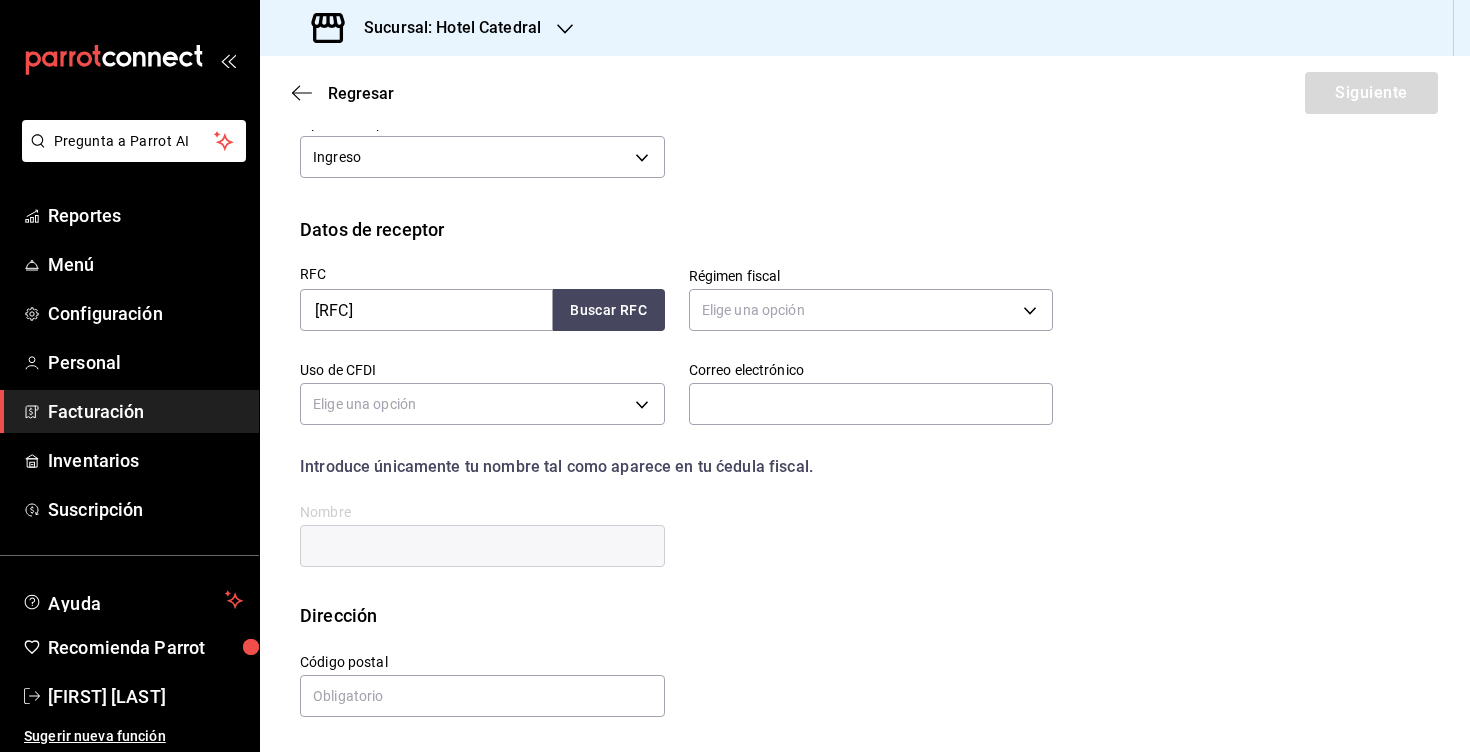 click on "Régimen fiscal" at bounding box center (871, 276) 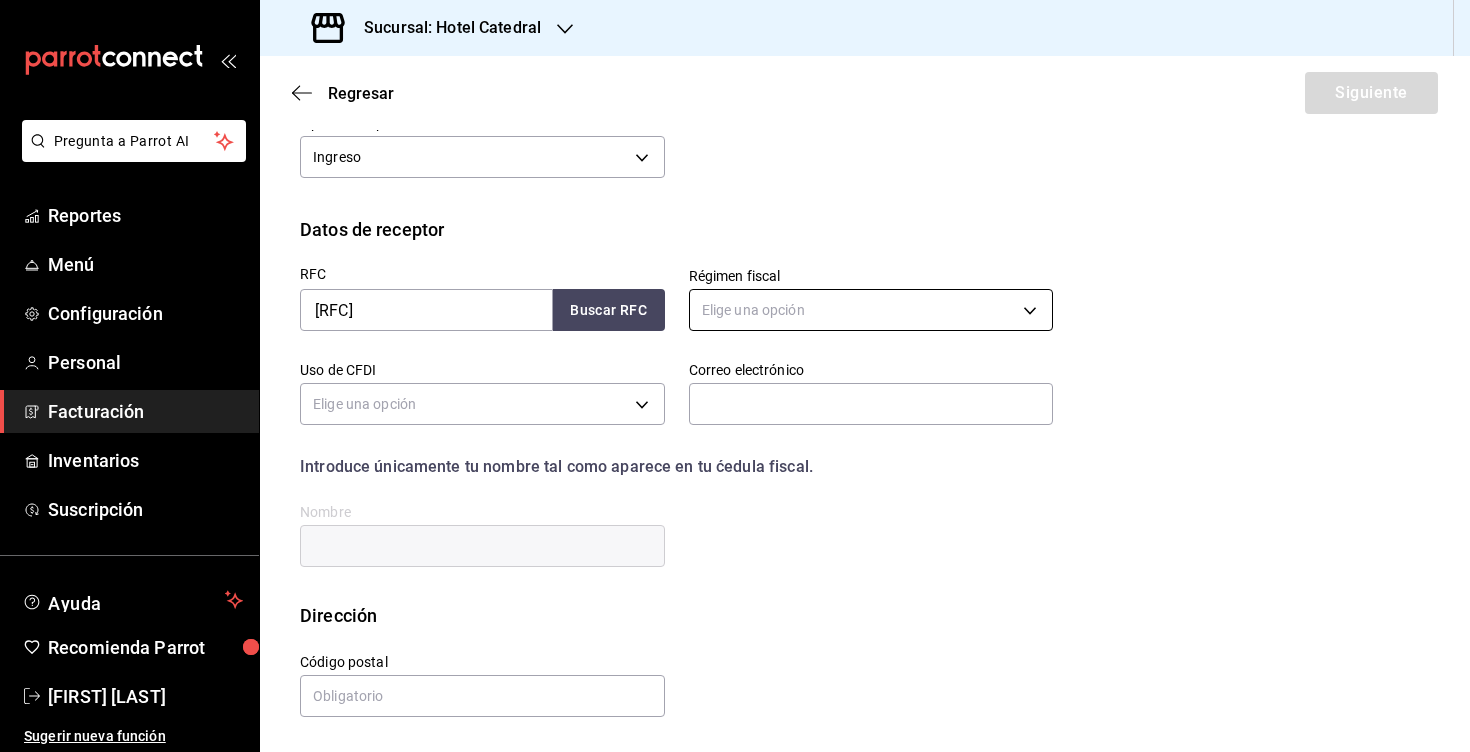 click on "Pregunta a Parrot AI Reportes Menú Configuración Personal Facturación Inventarios Suscripción Ayuda Recomienda Parrot [FIRST] [LAST] Sugerir nueva función Sucursal: Hotel Catedral Regresar Siguiente Factura general Realiza tus facturas con un numero de orden o un monto en especifico; También puedes realizar una factura de remplazo mediante una factura cancelada. Factura de reemplazo Al activar esta opción tendrás que elegir una factura a reemplazar Datos de emisor Perfil fiscal HOTEL CATEDRAL [UUID] Marca Hotel Catedral [UUID] Tipo de comprobante Ingreso I Datos de receptor RFC [RFC] Buscar RFC Régimen fiscal Elige una opción Uso de CFDI Elige una opción Correo electrónico Introduce únicamente tu nombre tal como aparece en tu ćedula fiscal. person Nombre Dirección Calle # exterior # interior Código postal [POSTAL_CODE] ​ Municipio ​ Colonia ​ Pregunta a Parrot AI Reportes Menú Configuración" at bounding box center (735, 376) 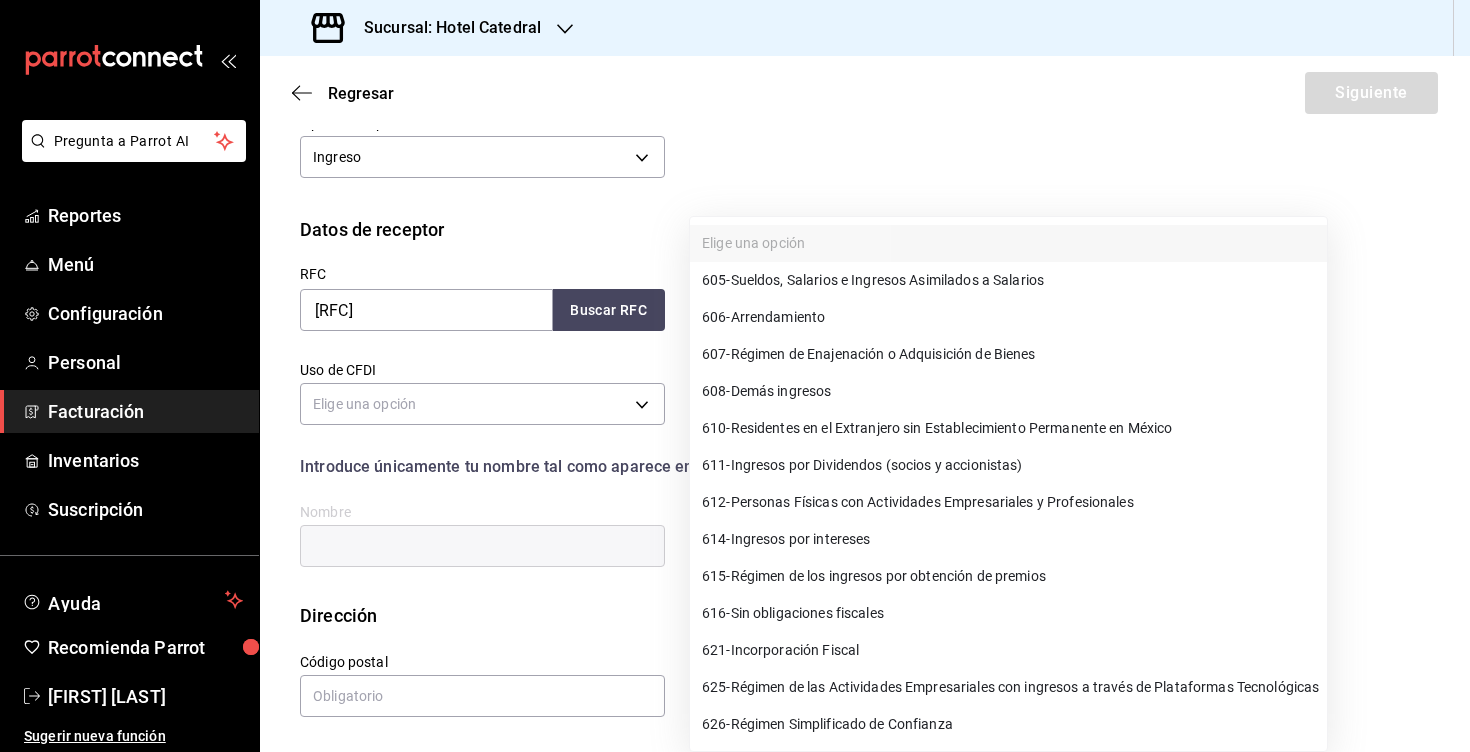 click on "612  -  Personas Físicas con Actividades Empresariales y Profesionales" at bounding box center (918, 502) 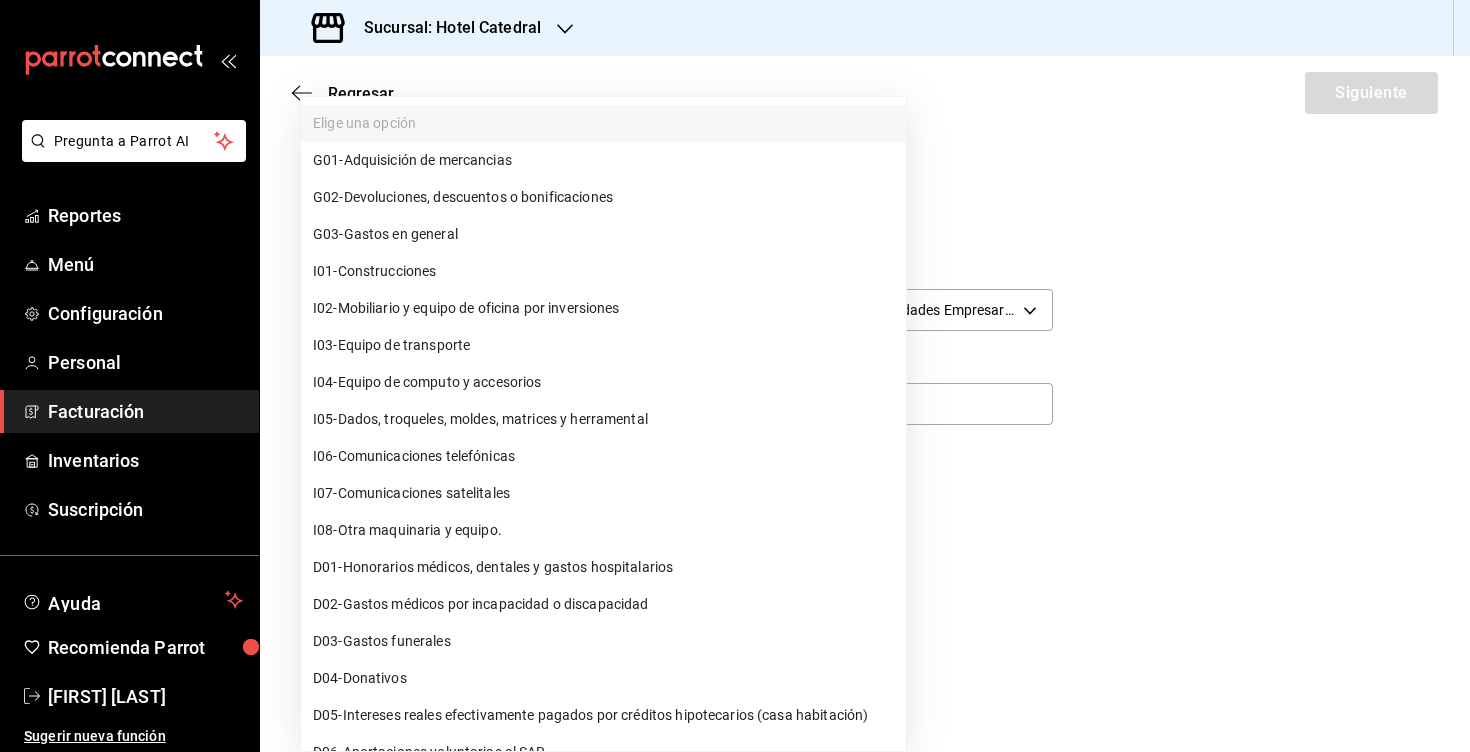 click on "Pregunta a Parrot AI Reportes Menú Configuración Personal Facturación Inventarios Suscripción Ayuda Recomienda Parrot [FIRST] [LAST] Sugerir nueva función Sucursal: Hotel Catedral Regresar Siguiente Factura general Realiza tus facturas con un numero de orden o un monto en especifico; También puedes realizar una factura de remplazo mediante una factura cancelada. Factura de reemplazo Al activar esta opción tendrás que elegir una factura a reemplazar Datos de emisor Perfil fiscal HOTEL CATEDRAL [UUID] Marca Hotel Catedral [UUID] Tipo de comprobante Ingreso I Datos de receptor RFC [RFC] Buscar RFC Régimen fiscal 612 - Personas Físicas con Actividades Empresariales y Profesionales 612 Uso de CFDI Elige una opción Correo electrónico Introduce únicamente tu nombre tal como aparece en tu ćedula fiscal. person Nombre Dirección Calle # exterior # interior Código postal [POSTAL_CODE] Estado ​ Municipio ​ Colonia ​" at bounding box center [735, 376] 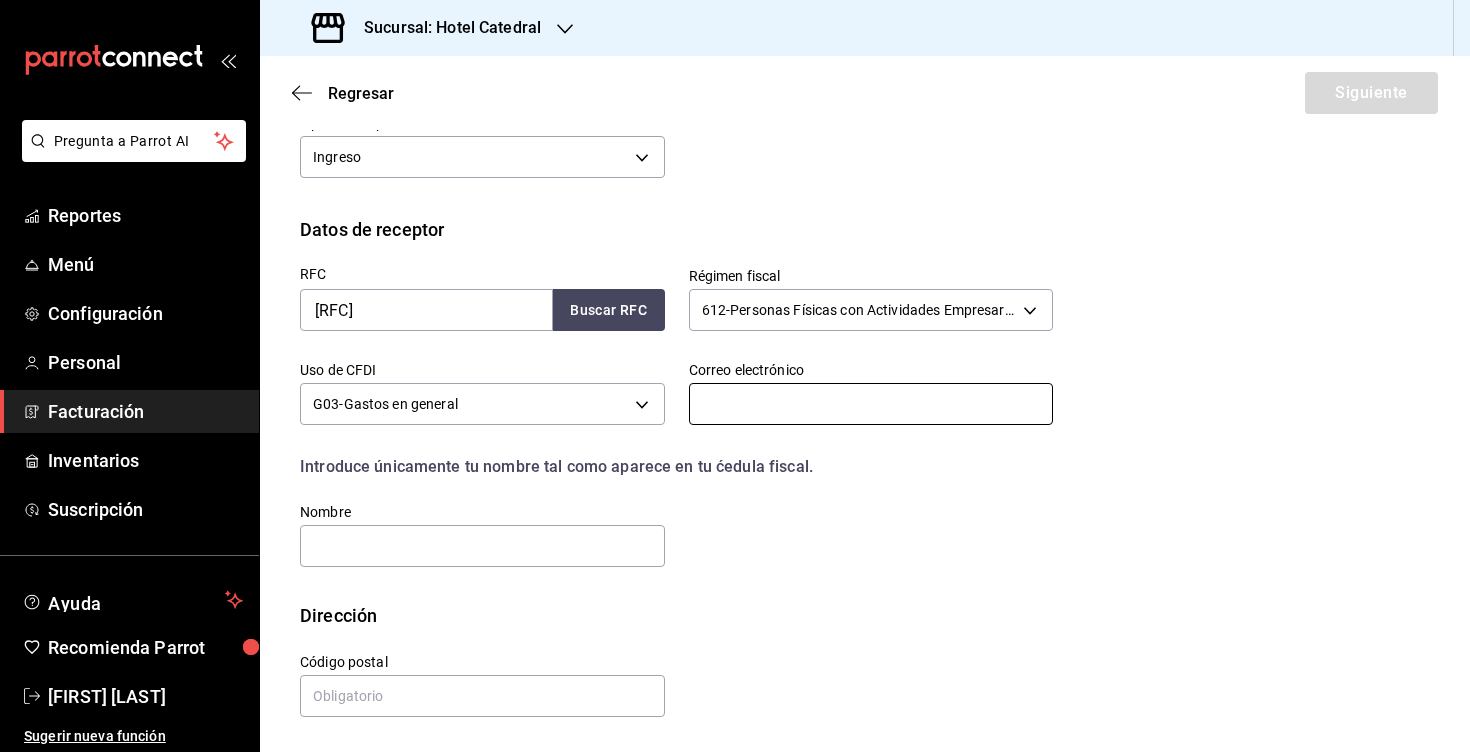 click at bounding box center [871, 404] 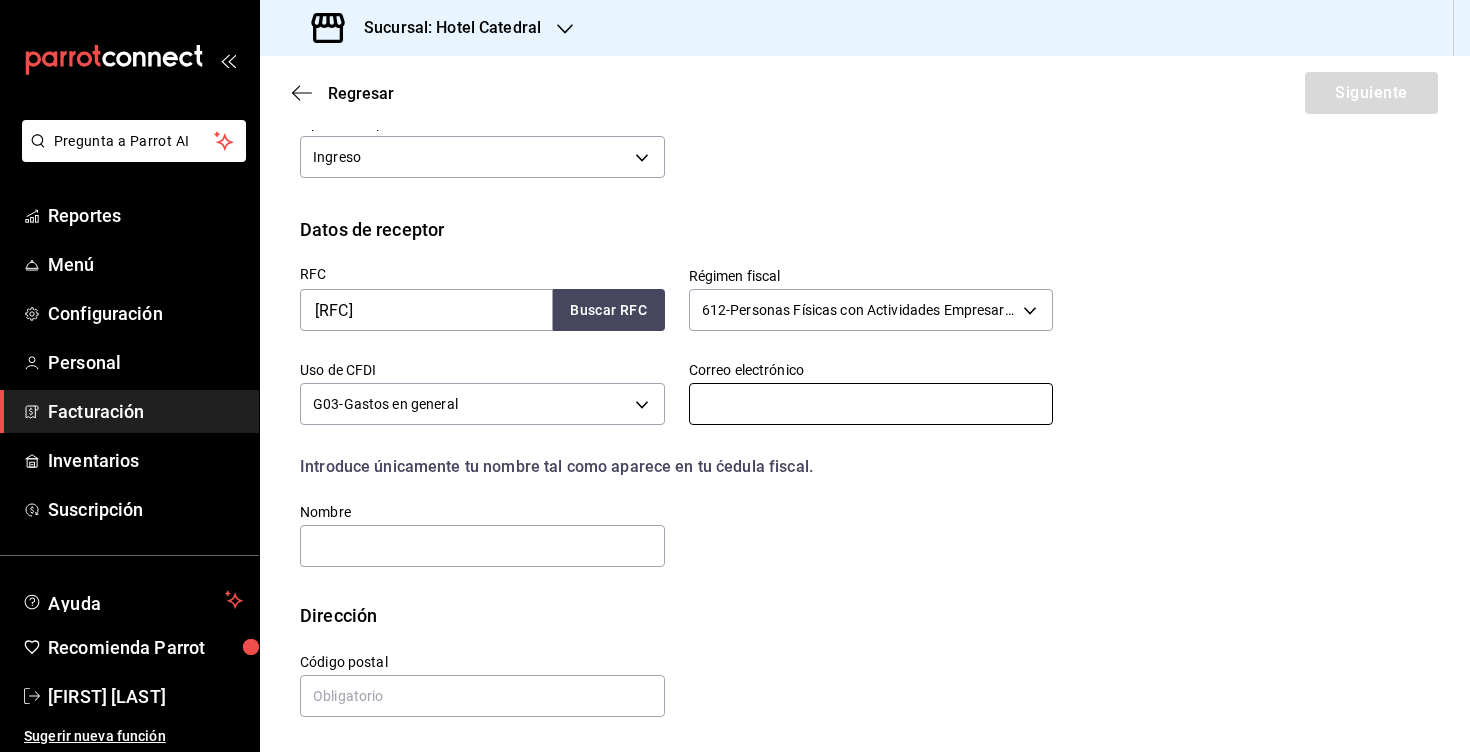 paste on "[FIRST] [LAST] [LAST]" 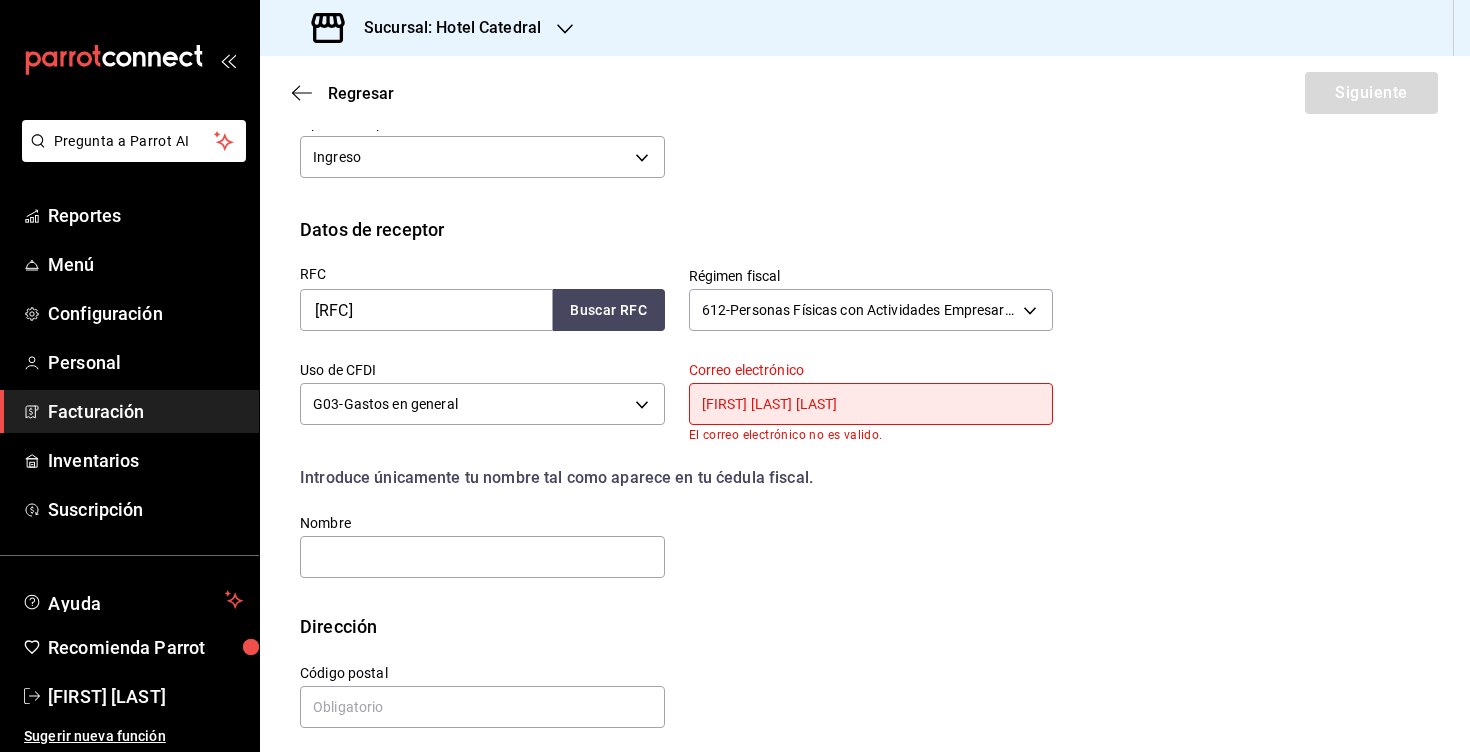 click on "[FIRST] [LAST] [LAST]" at bounding box center [871, 404] 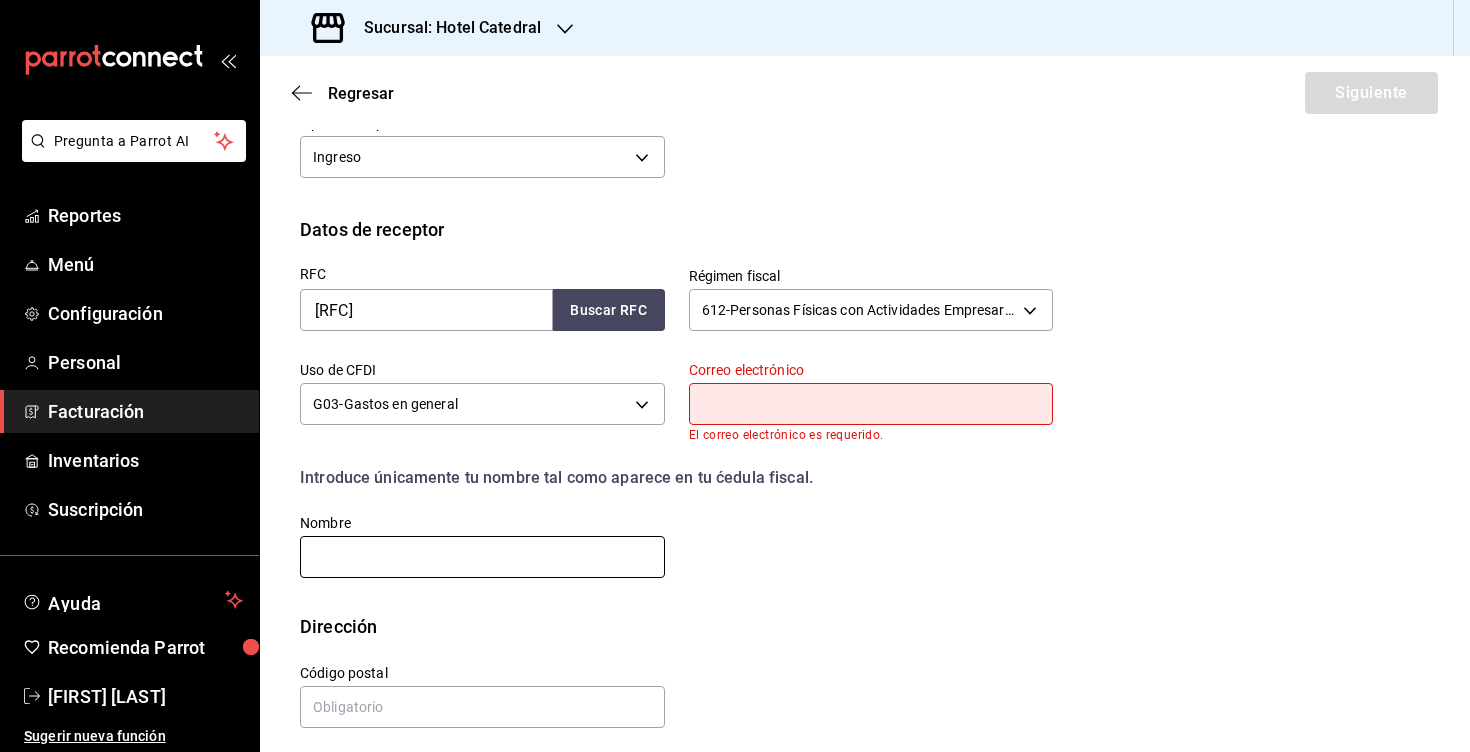 click at bounding box center [482, 557] 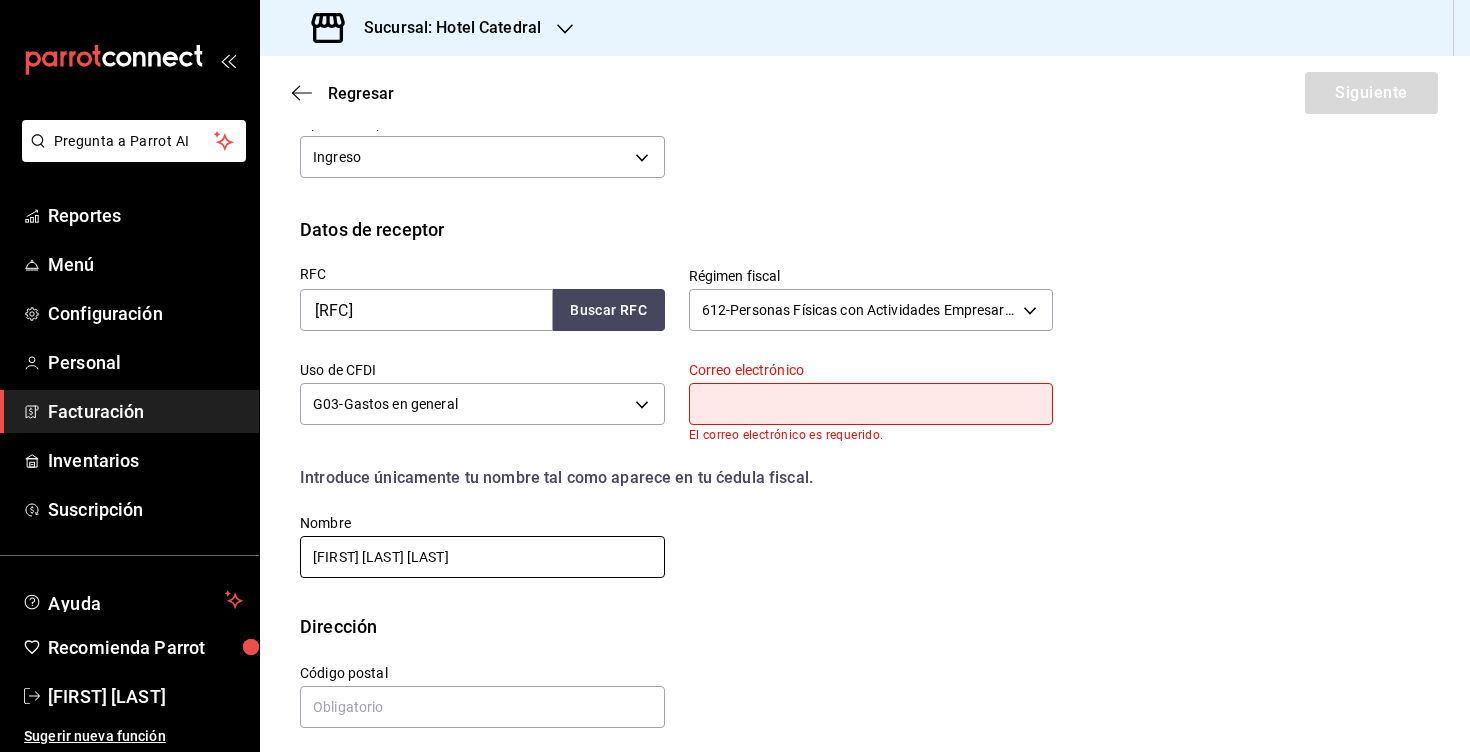 type on "[FIRST] [LAST] [LAST]" 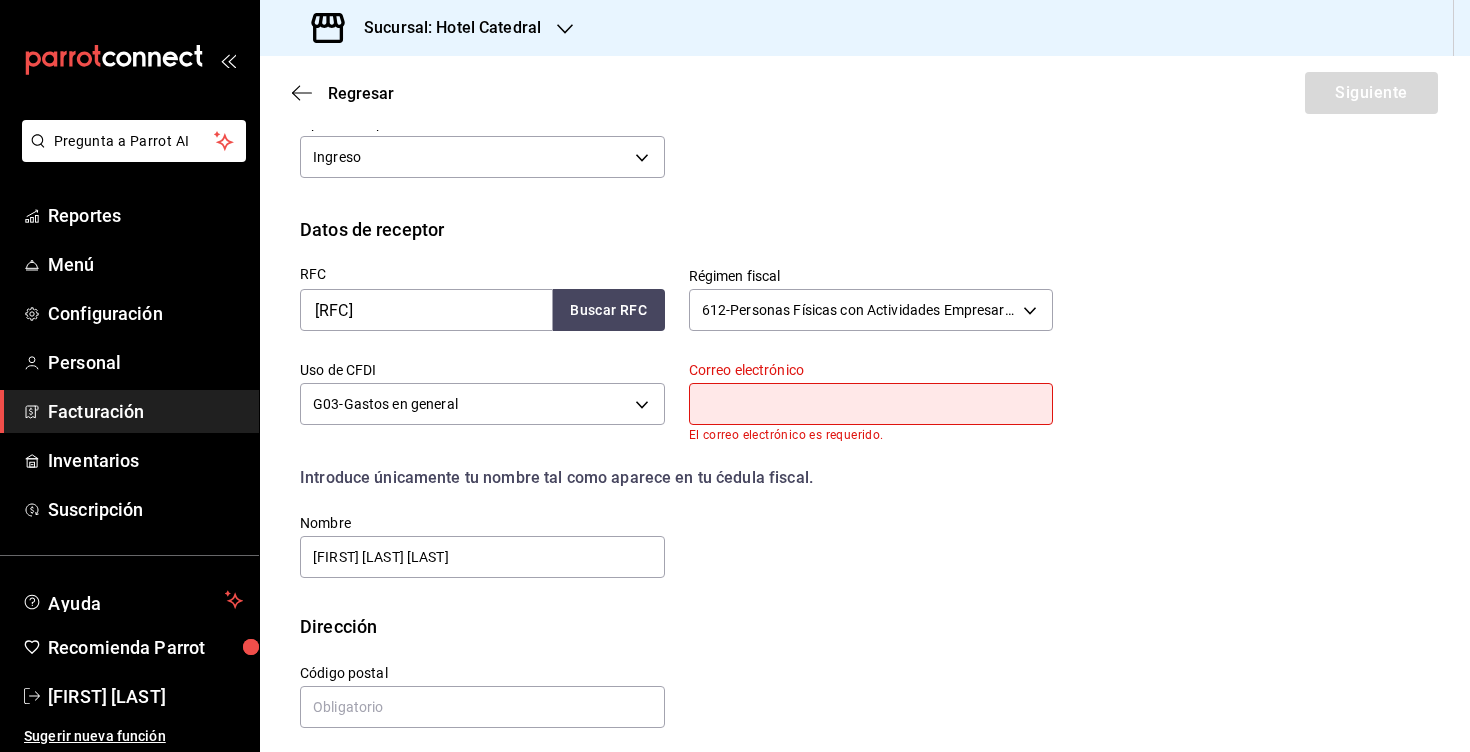 click at bounding box center [871, 404] 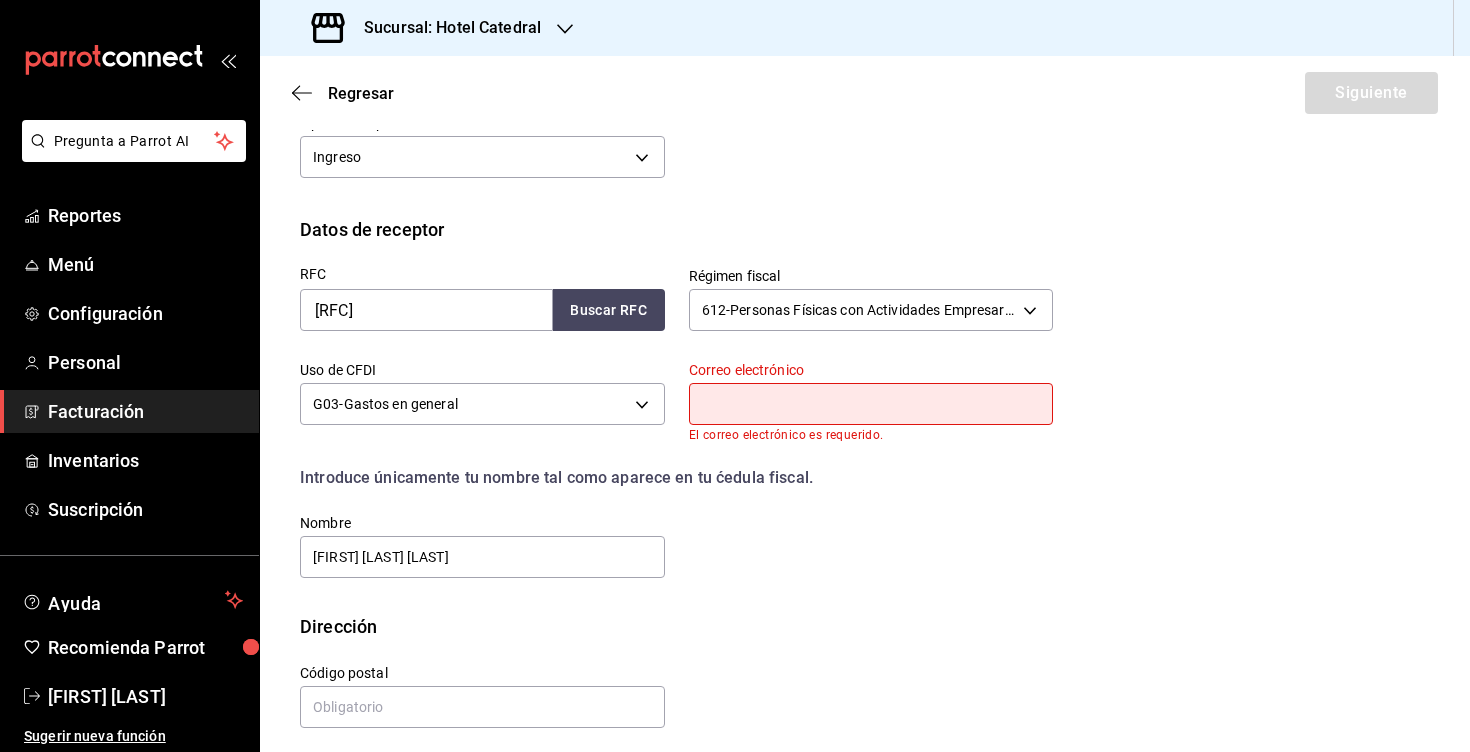 click at bounding box center [871, 404] 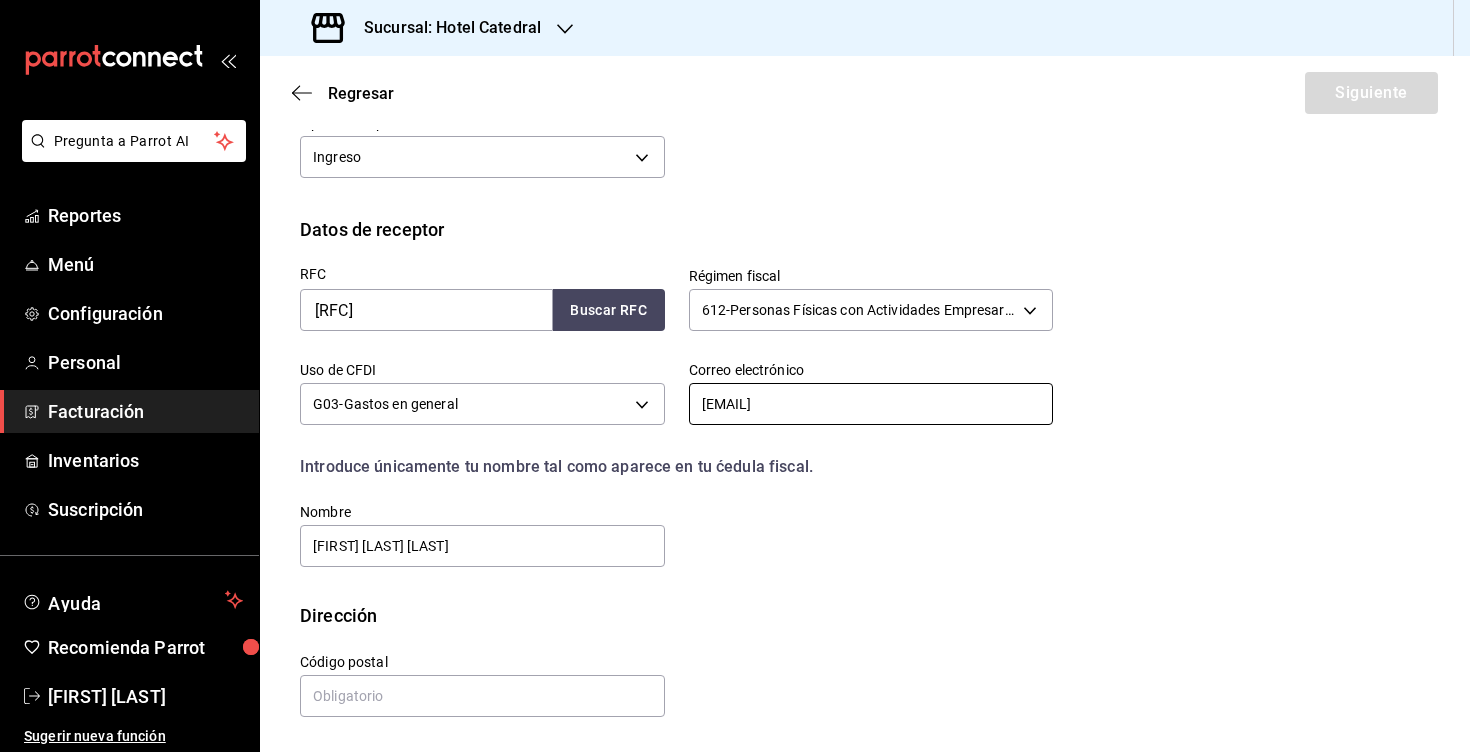 type on "[EMAIL]" 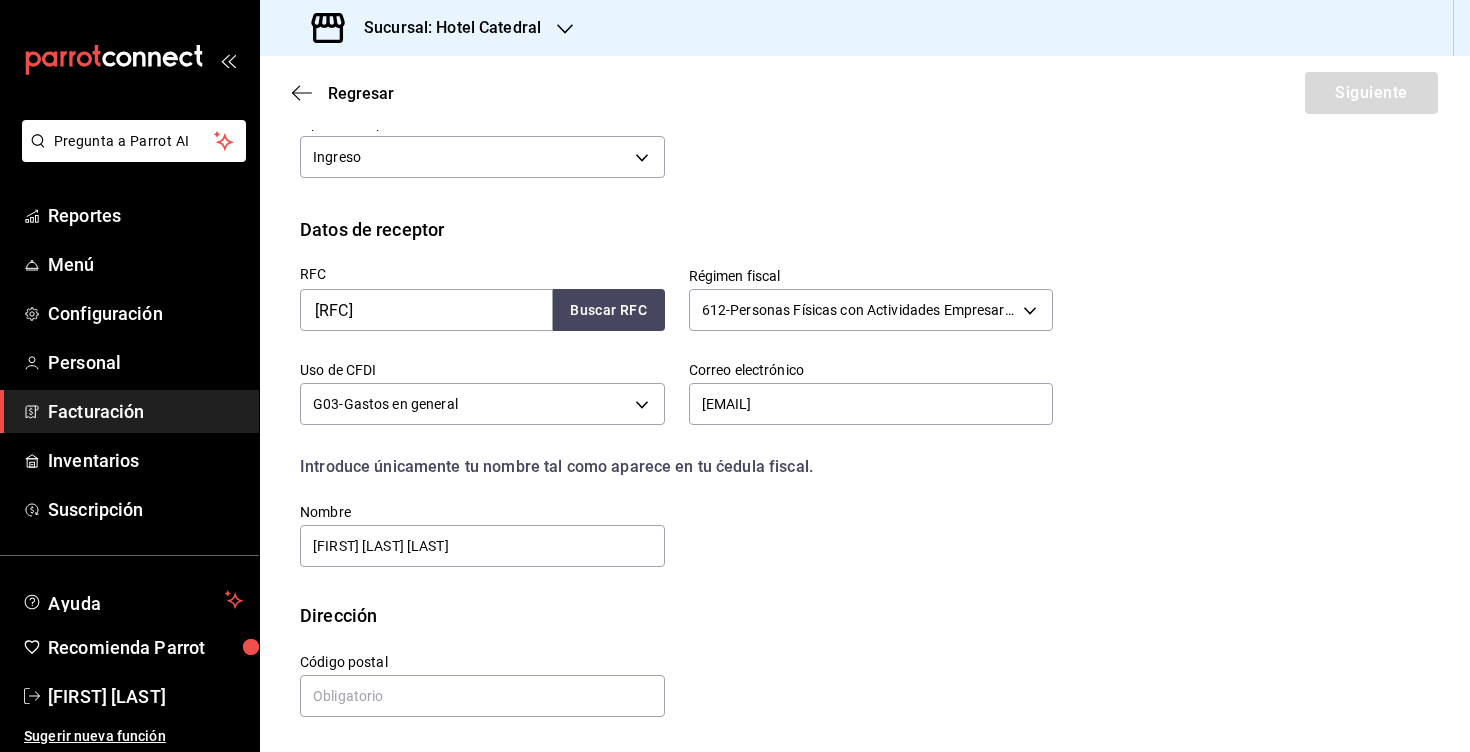 click on "RFC [RFC] Buscar RFC Régimen fiscal 612 - Personas Físicas con Actividades Empresariales y Profesionales 612 Uso de CFDI G03 - Gastos en general G03 Correo electrónico [EMAIL] Introduce únicamente tu nombre tal como aparece en tu ćedula fiscal. person Nombre [FIRST] [LAST] [LAST]" at bounding box center [865, 422] 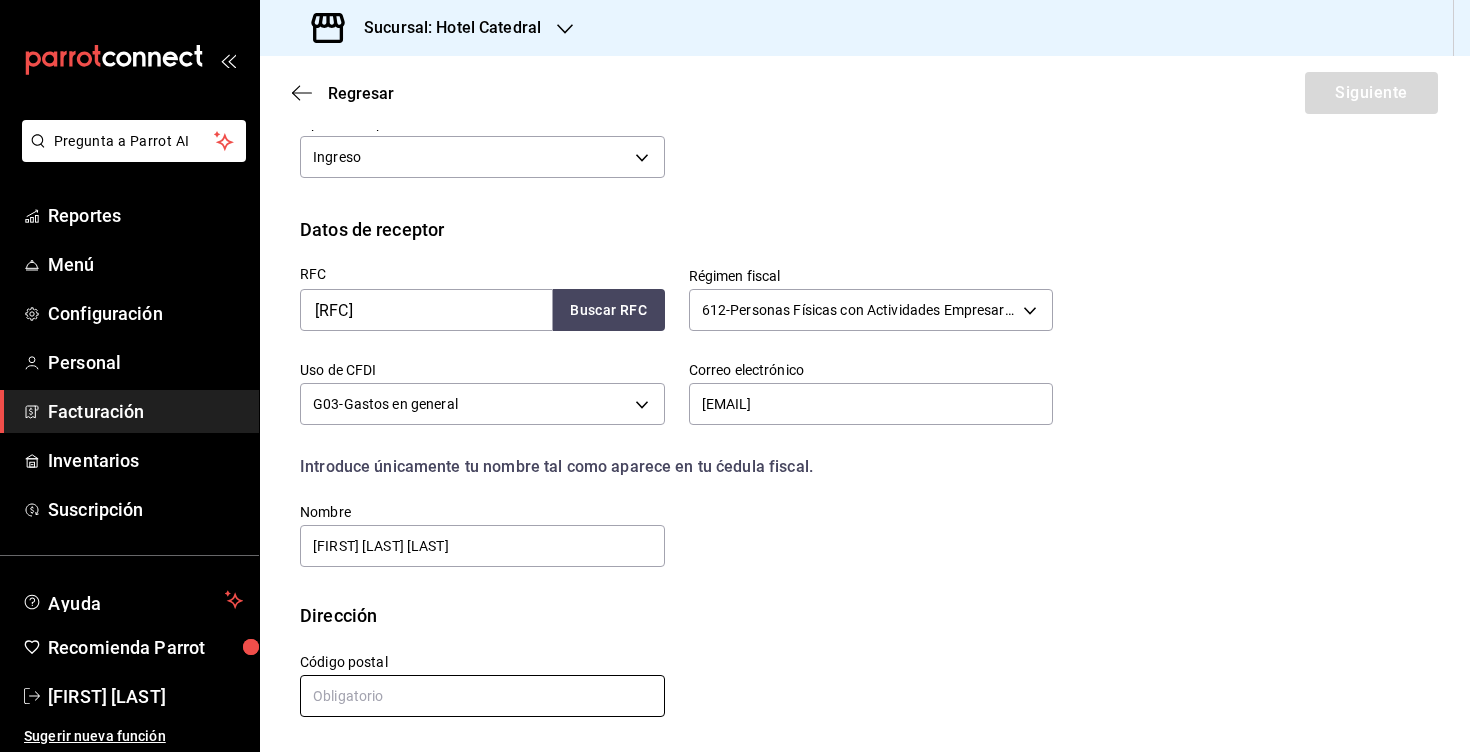 click at bounding box center [482, 696] 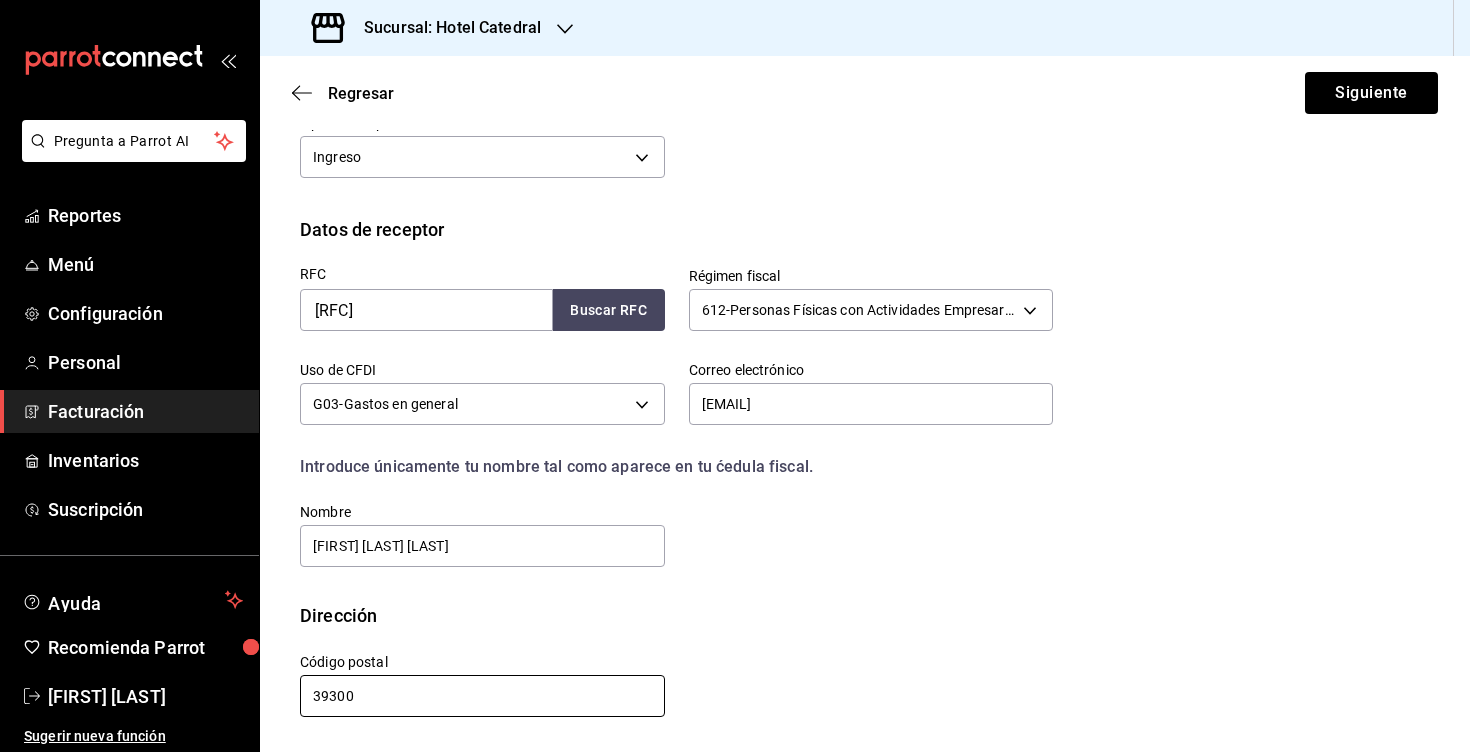 type on "39300" 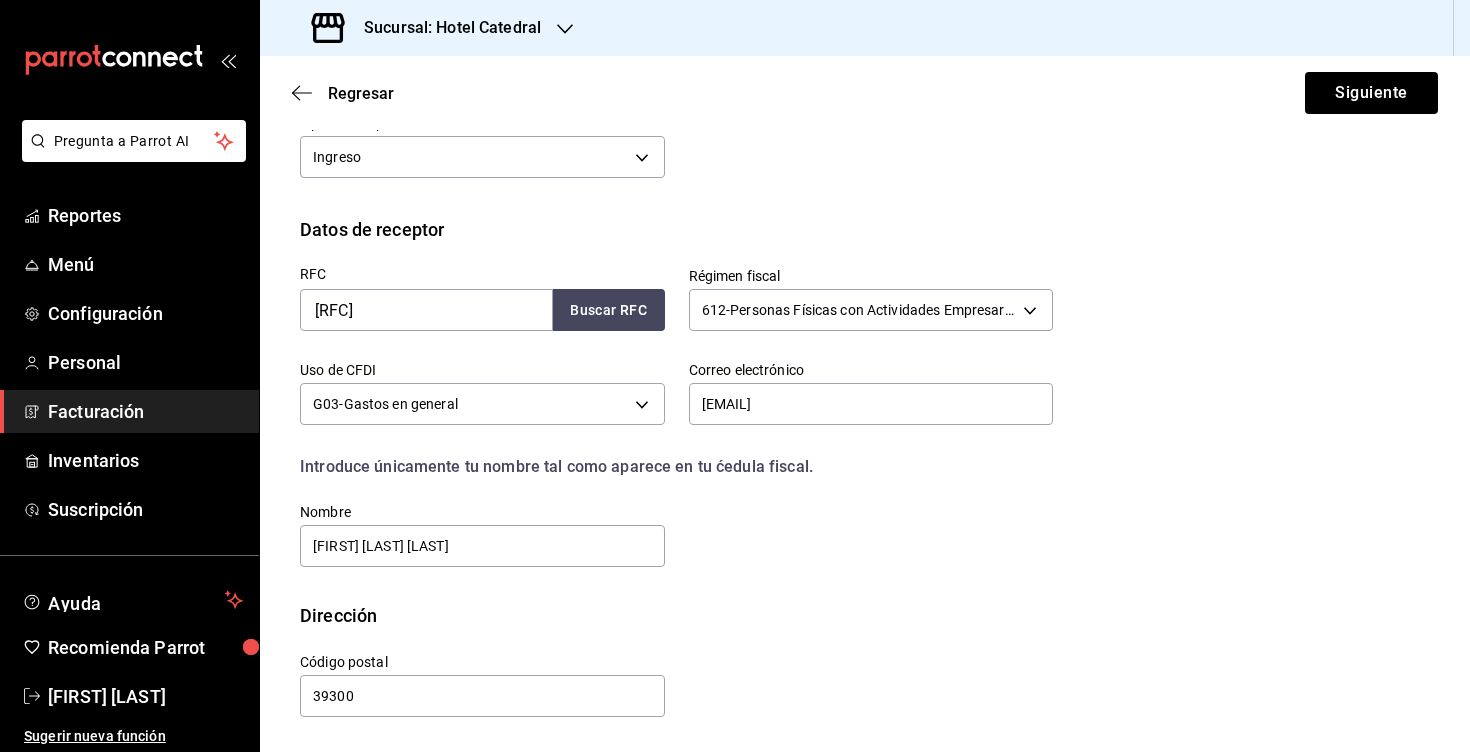 click on "Calle # exterior # interior Código postal [POSTAL_CODE] Estado ​ Municipio ​ Colonia ​" at bounding box center [664, 674] 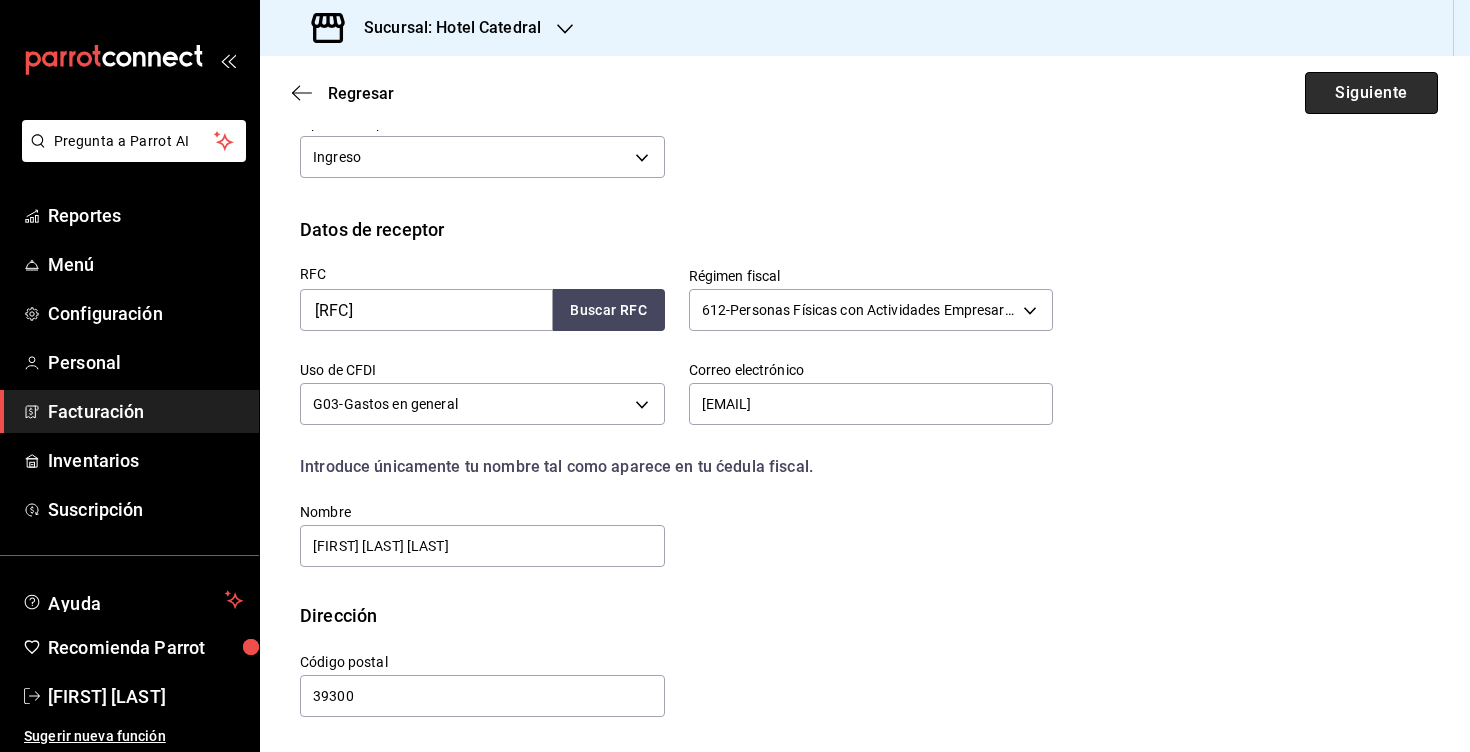 click on "Siguiente" at bounding box center [1371, 93] 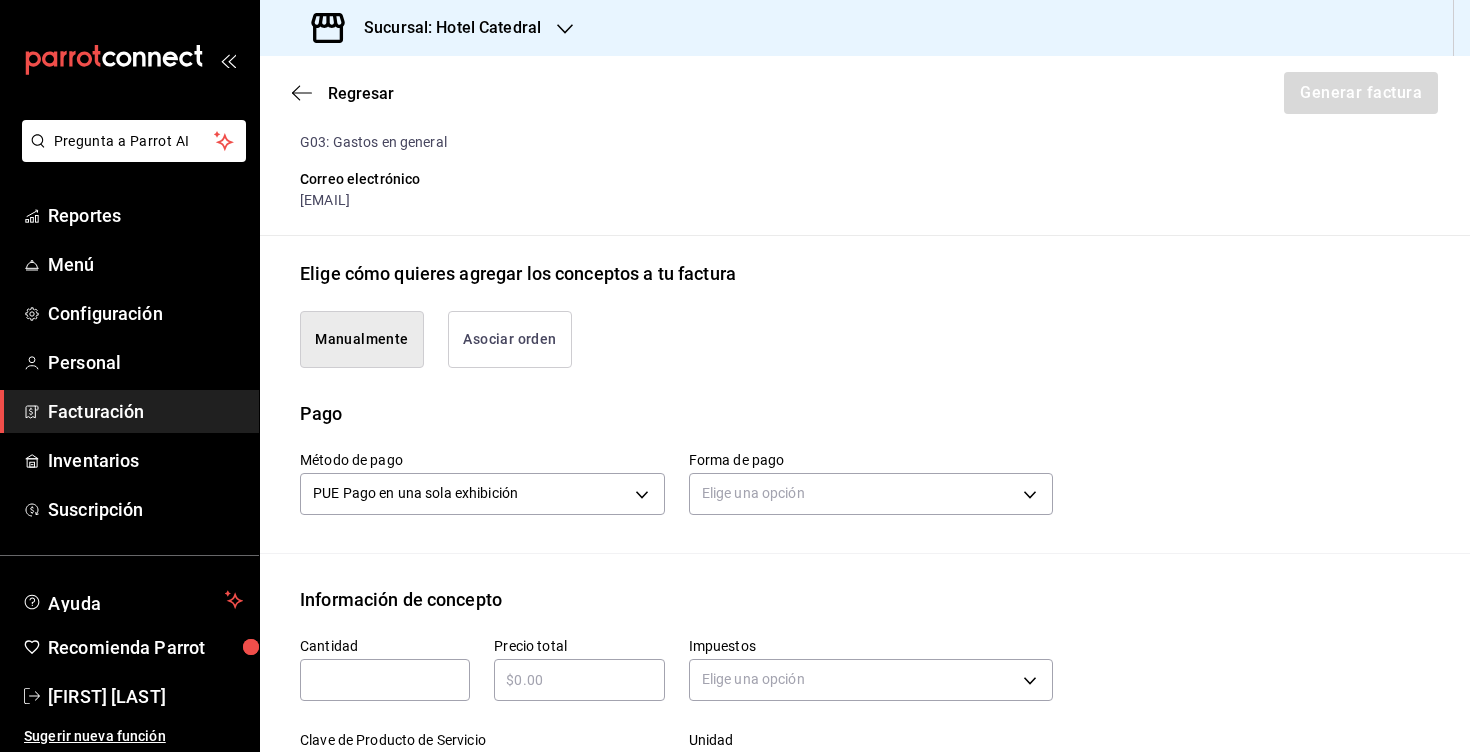 click on "Asociar orden" at bounding box center [510, 339] 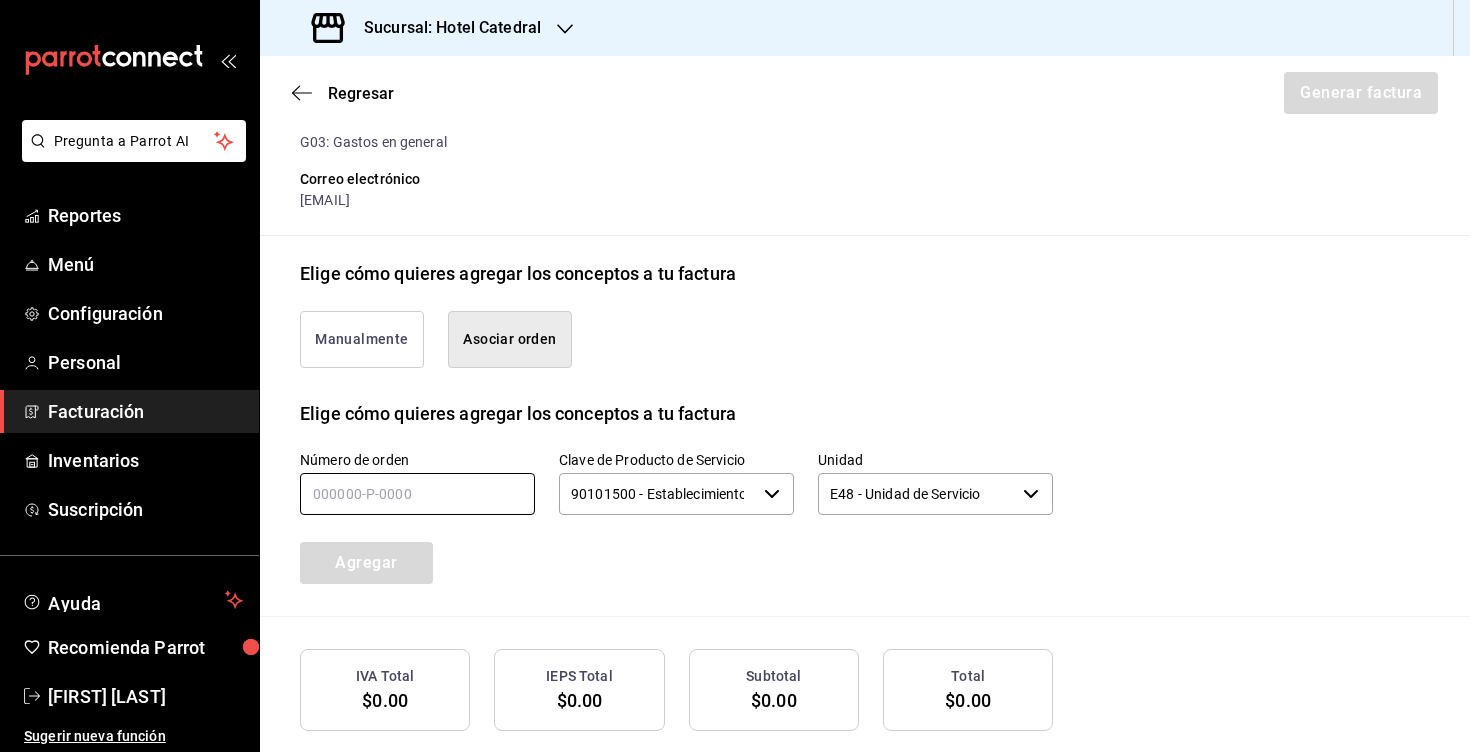 click at bounding box center (417, 494) 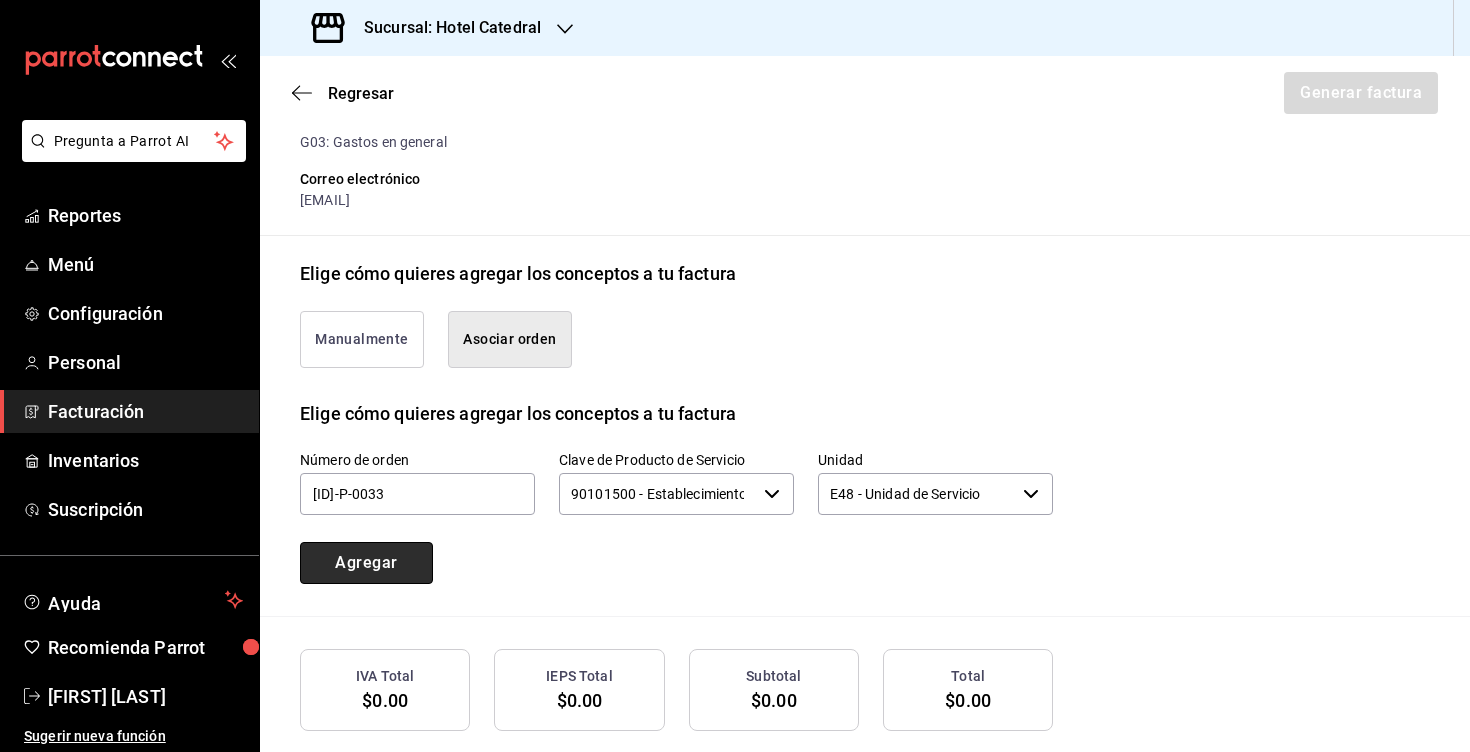 click on "Agregar" at bounding box center (366, 563) 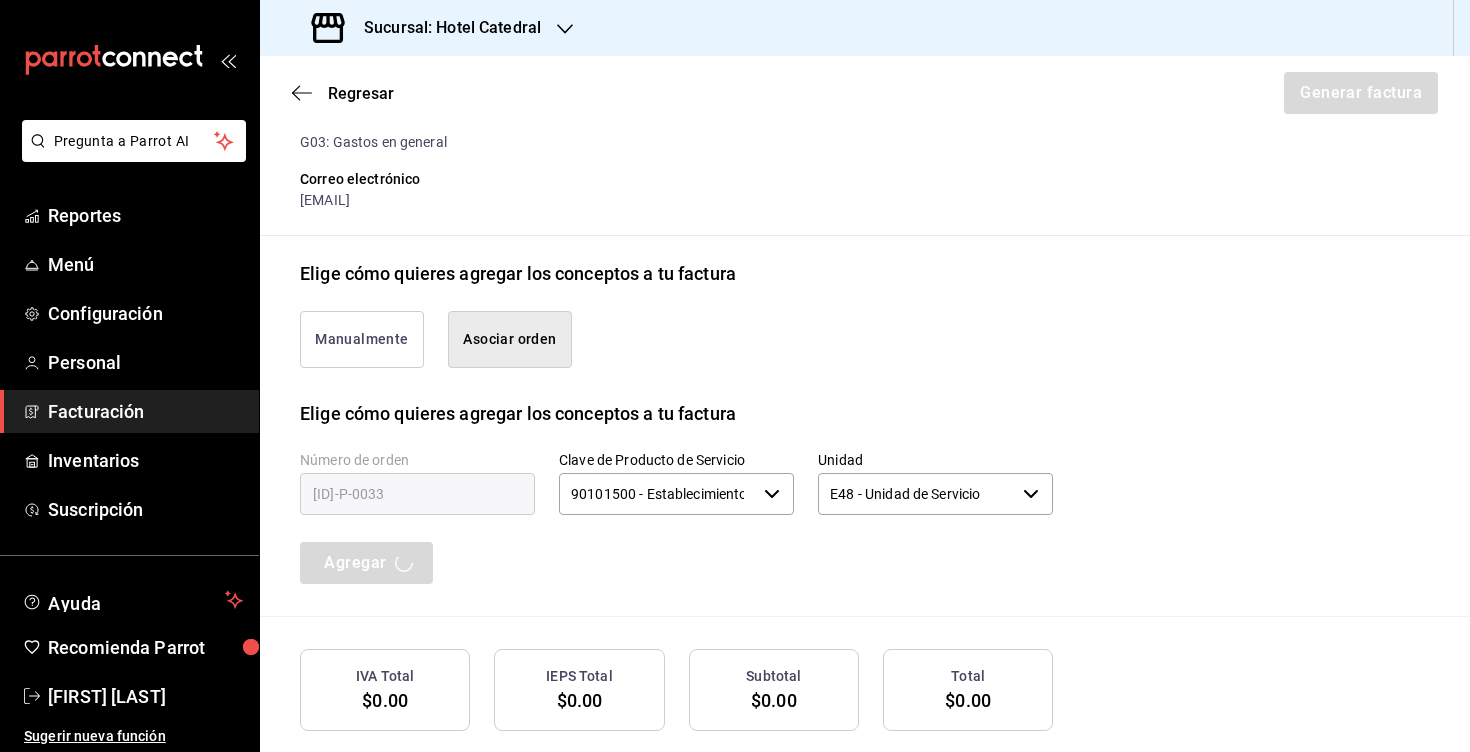 type 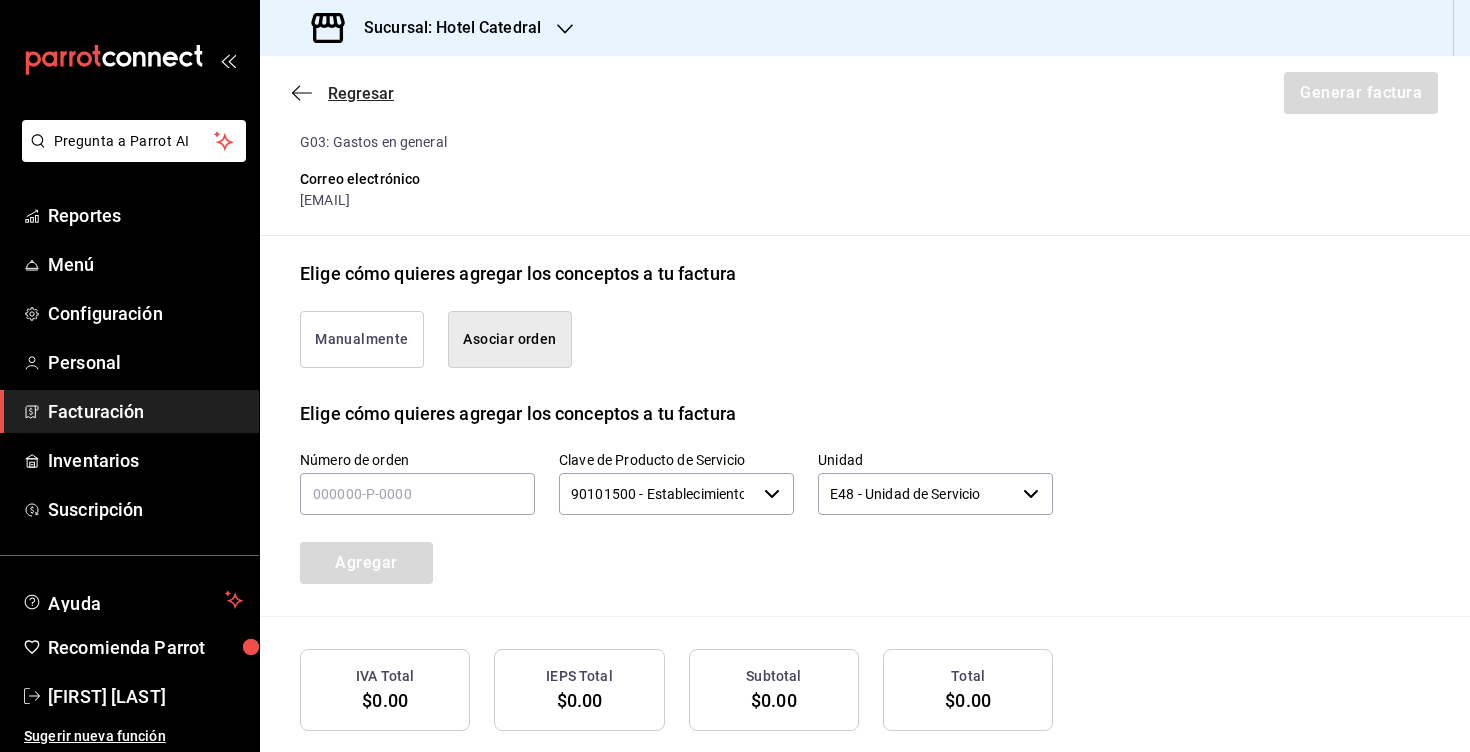 click 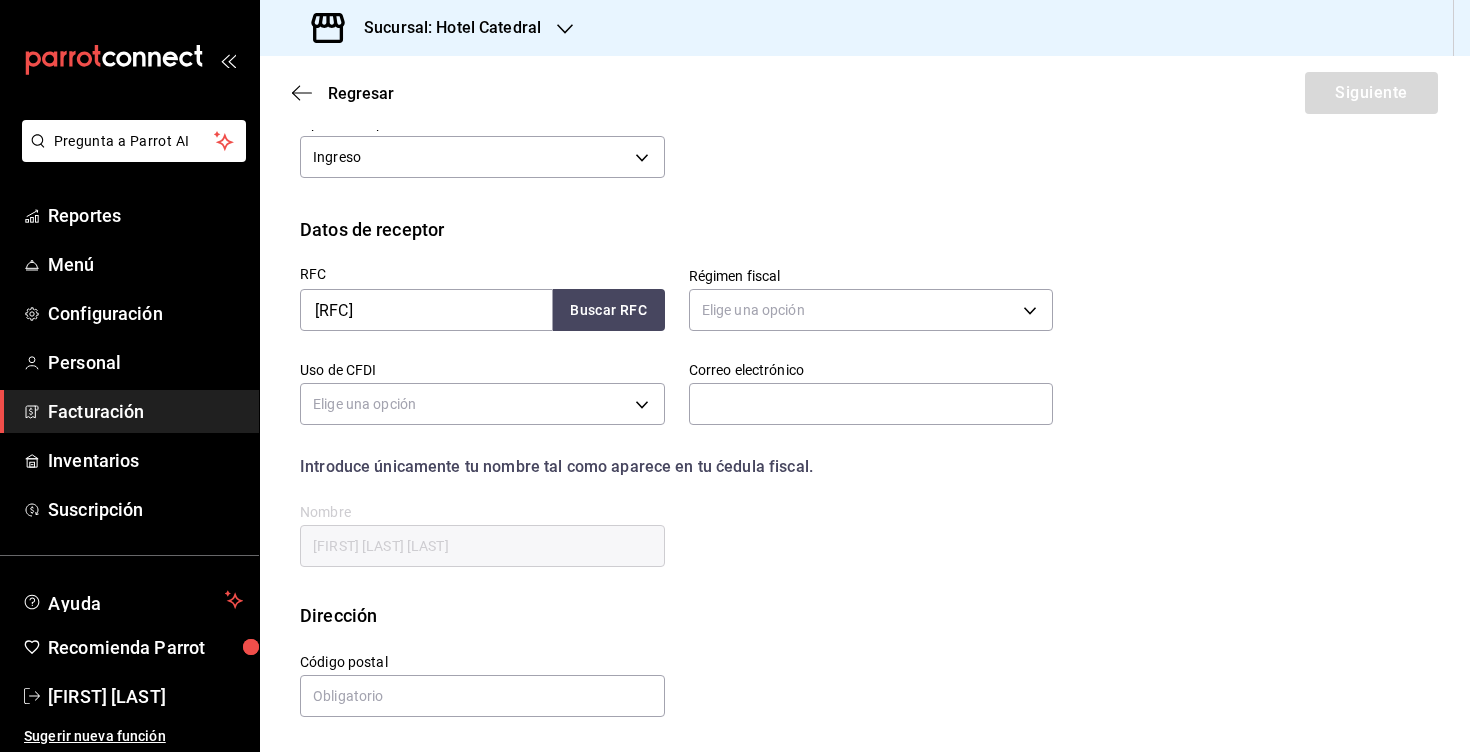 scroll, scrollTop: 205, scrollLeft: 0, axis: vertical 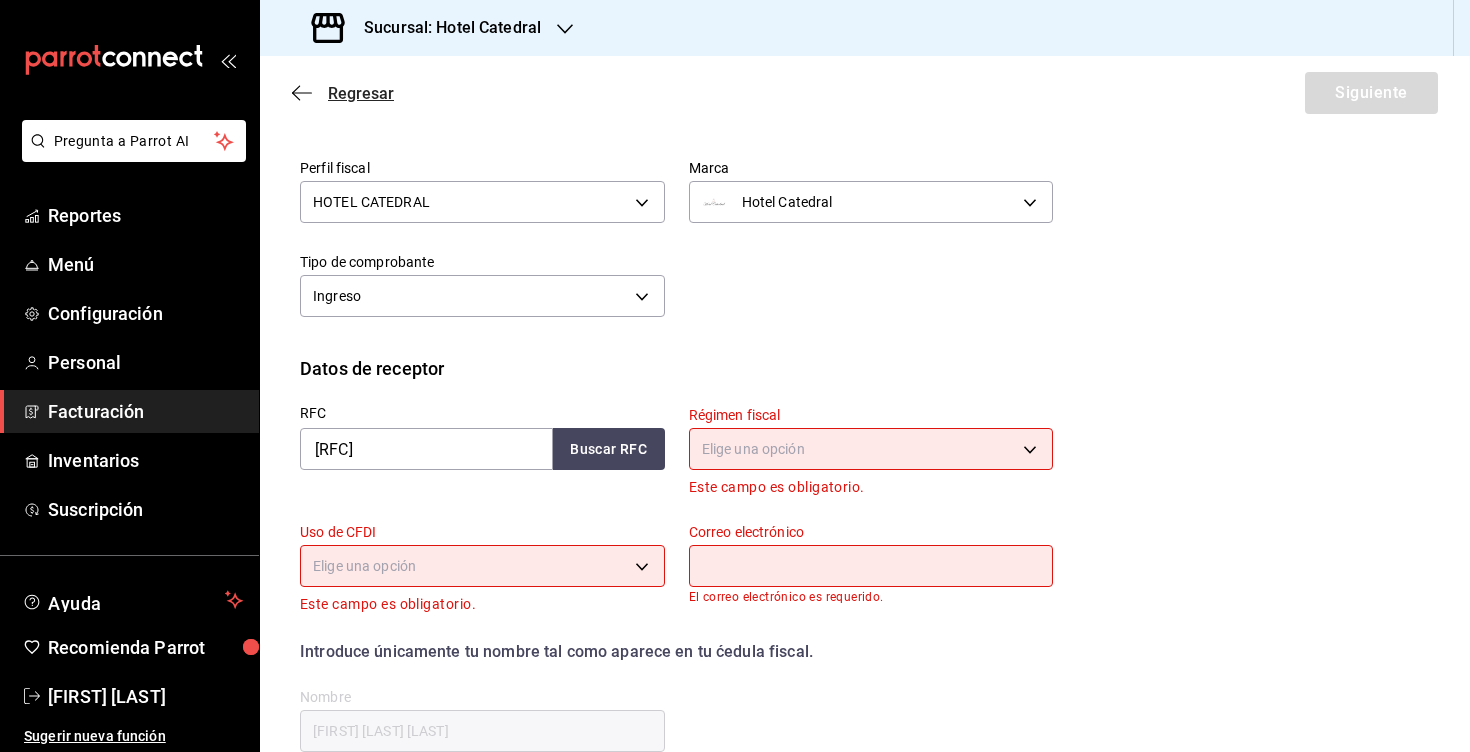 click on "Regresar" at bounding box center (343, 93) 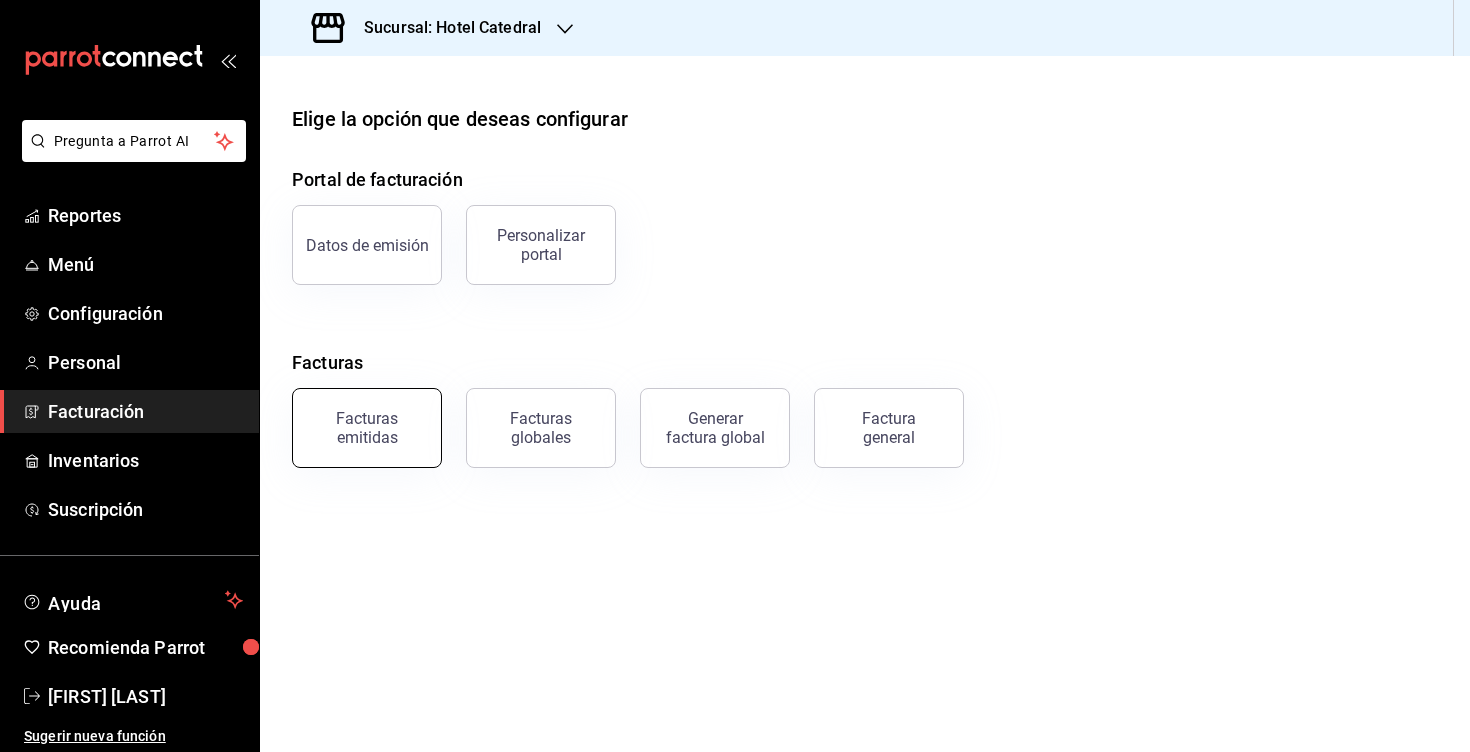 click on "Facturas emitidas" at bounding box center [367, 428] 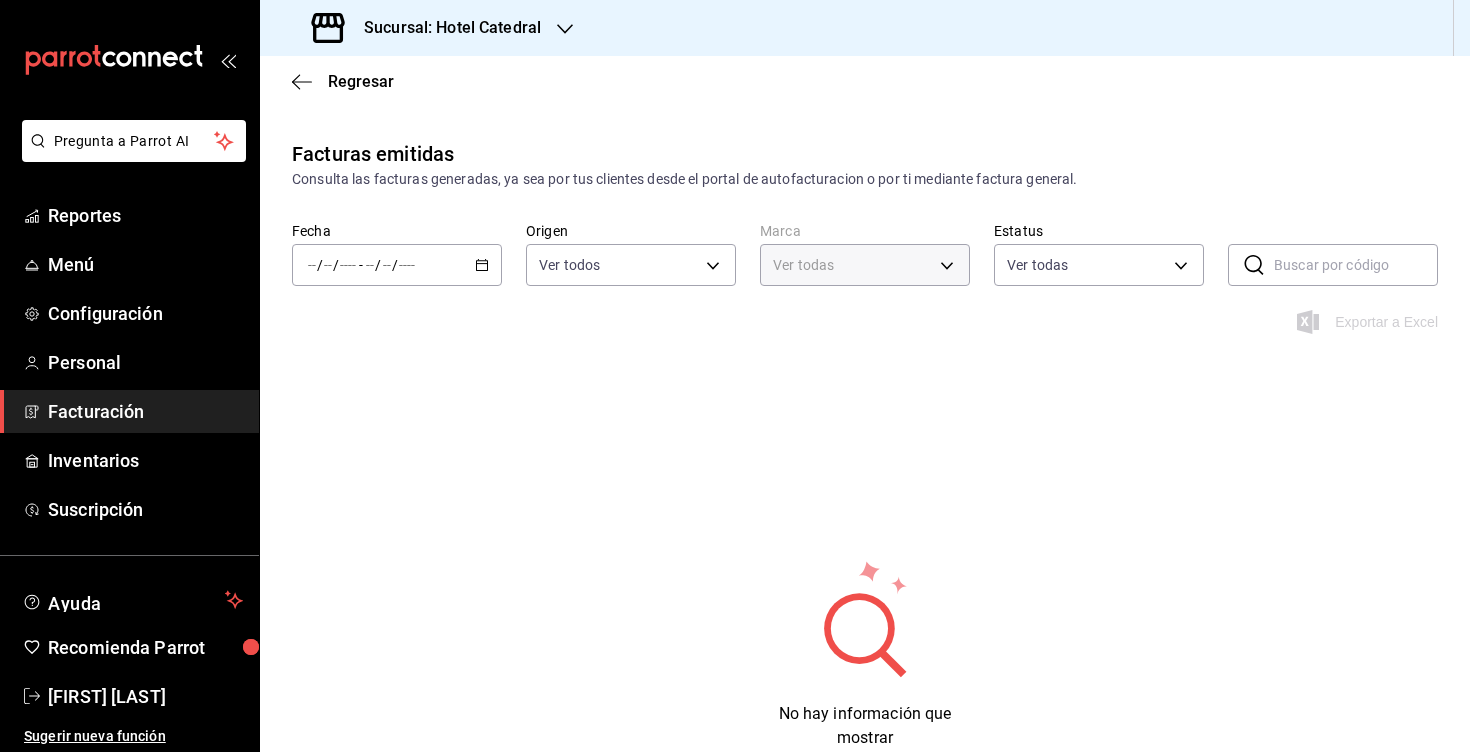 type on "9a7b5941-321f-4a2c-9354-25751aad7c23" 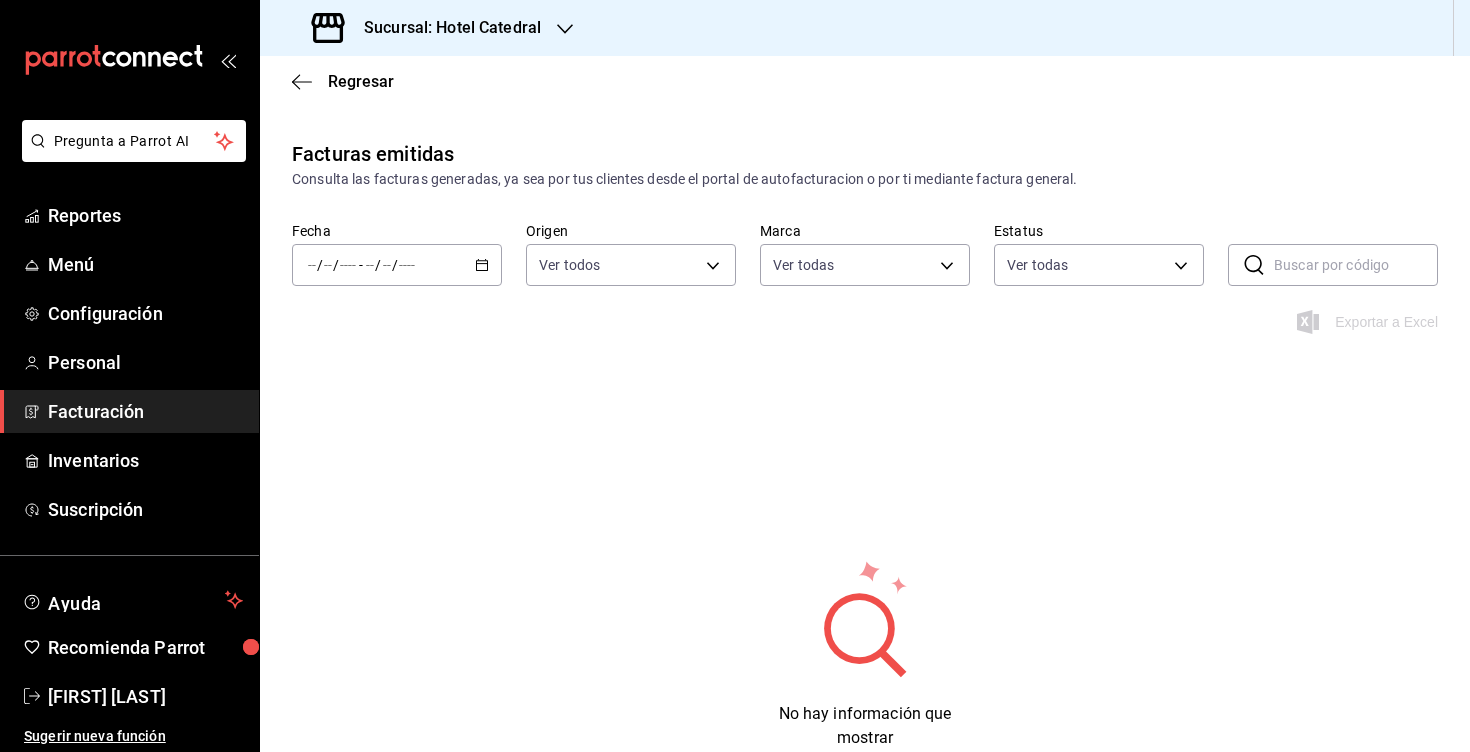 click on "/ / - / /" at bounding box center [397, 265] 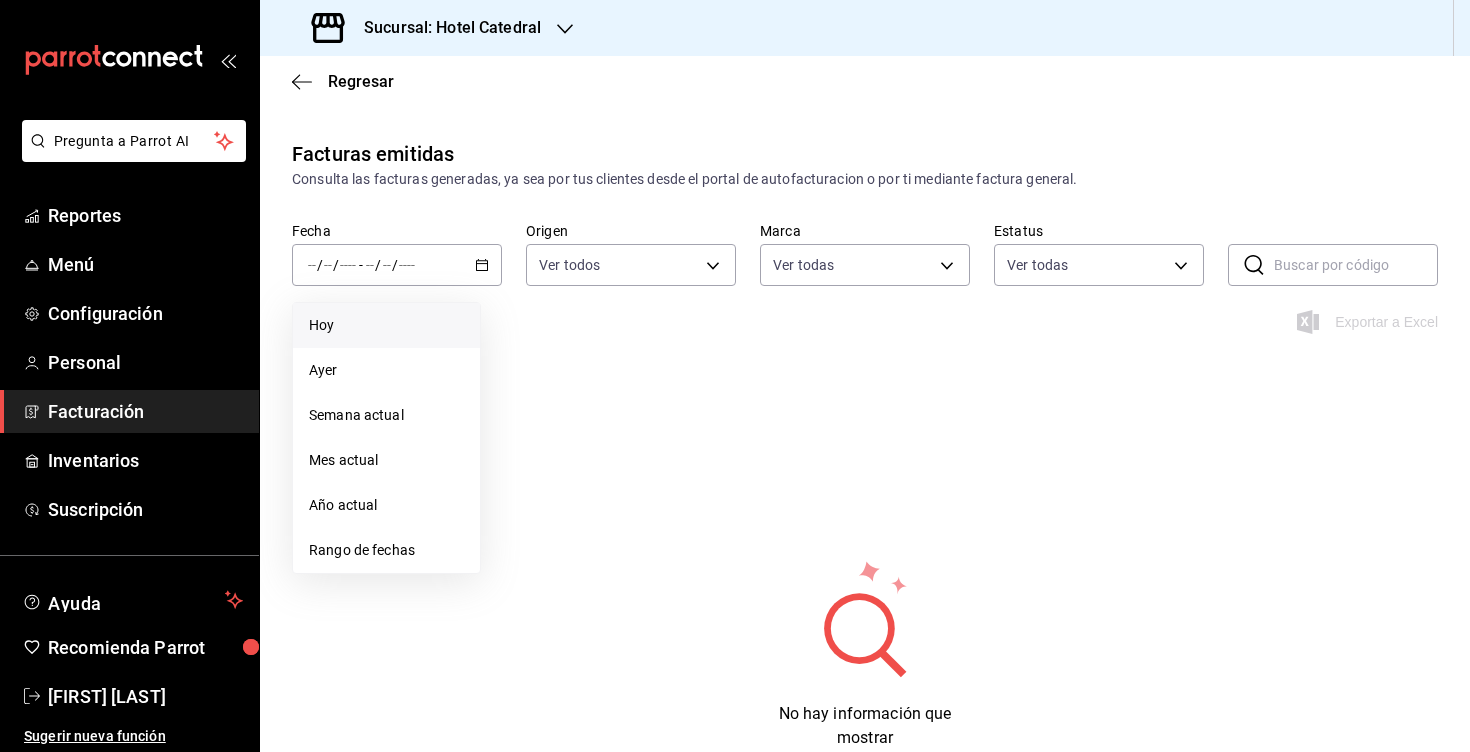 click on "Hoy" at bounding box center [386, 325] 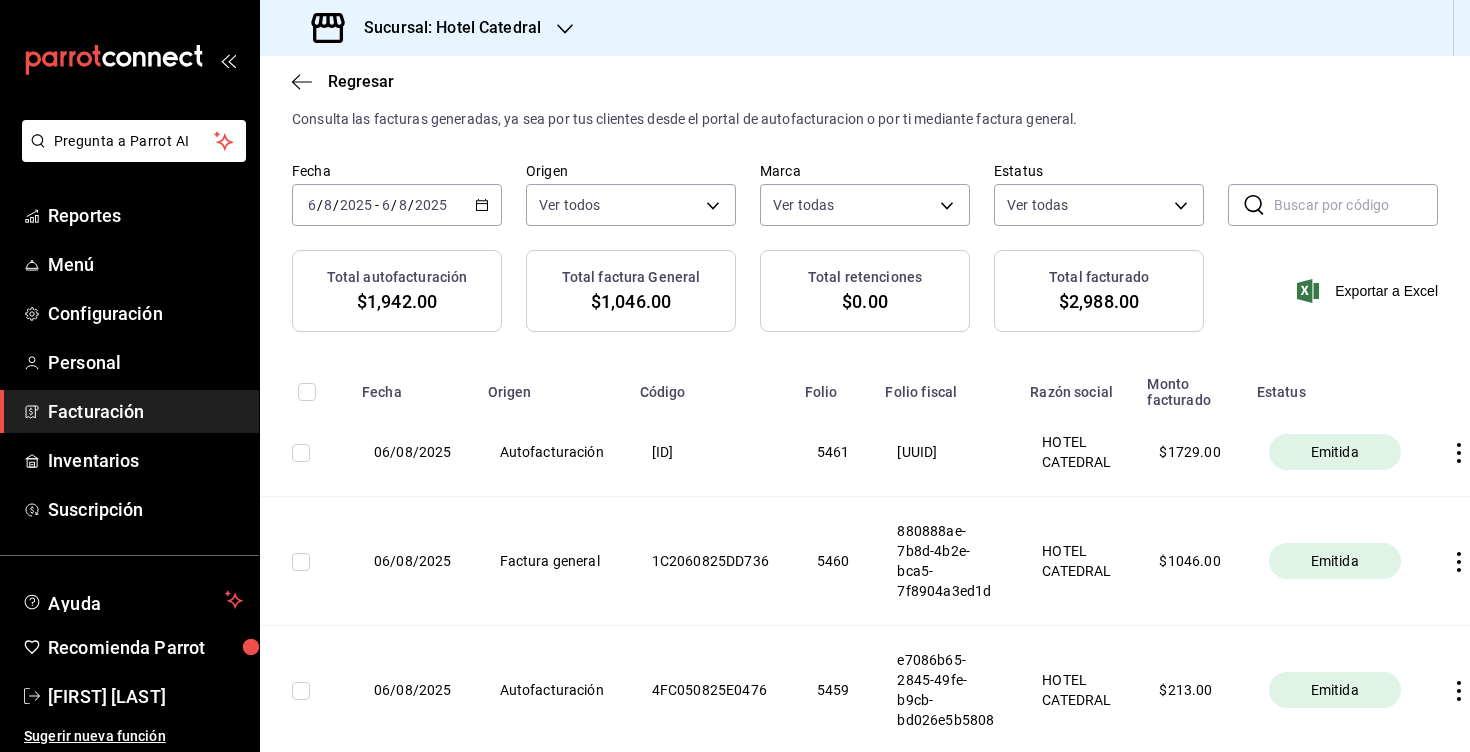 scroll, scrollTop: 0, scrollLeft: 0, axis: both 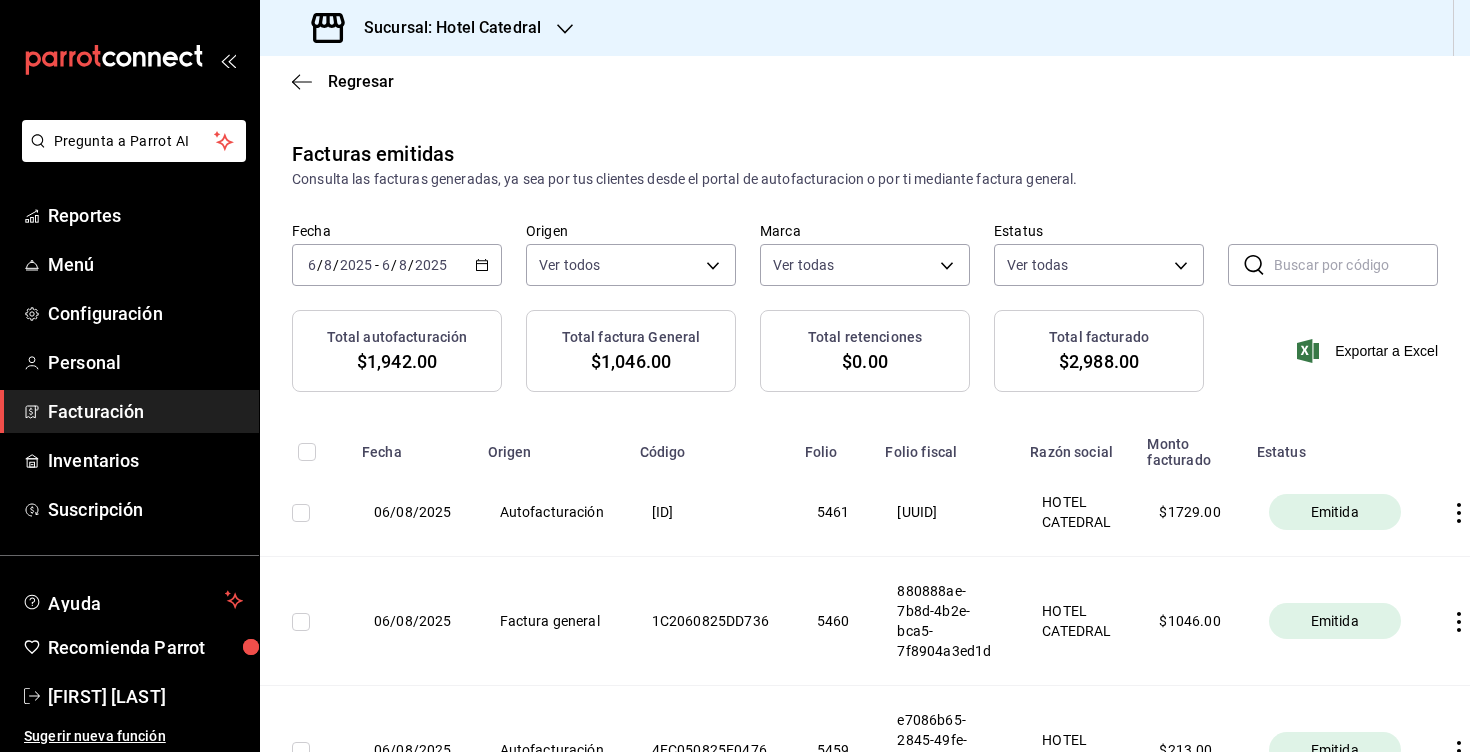 click on "2025-08-06 6 / 8 / 2025 - 2025-08-06 6 / 8 / 2025" at bounding box center (397, 265) 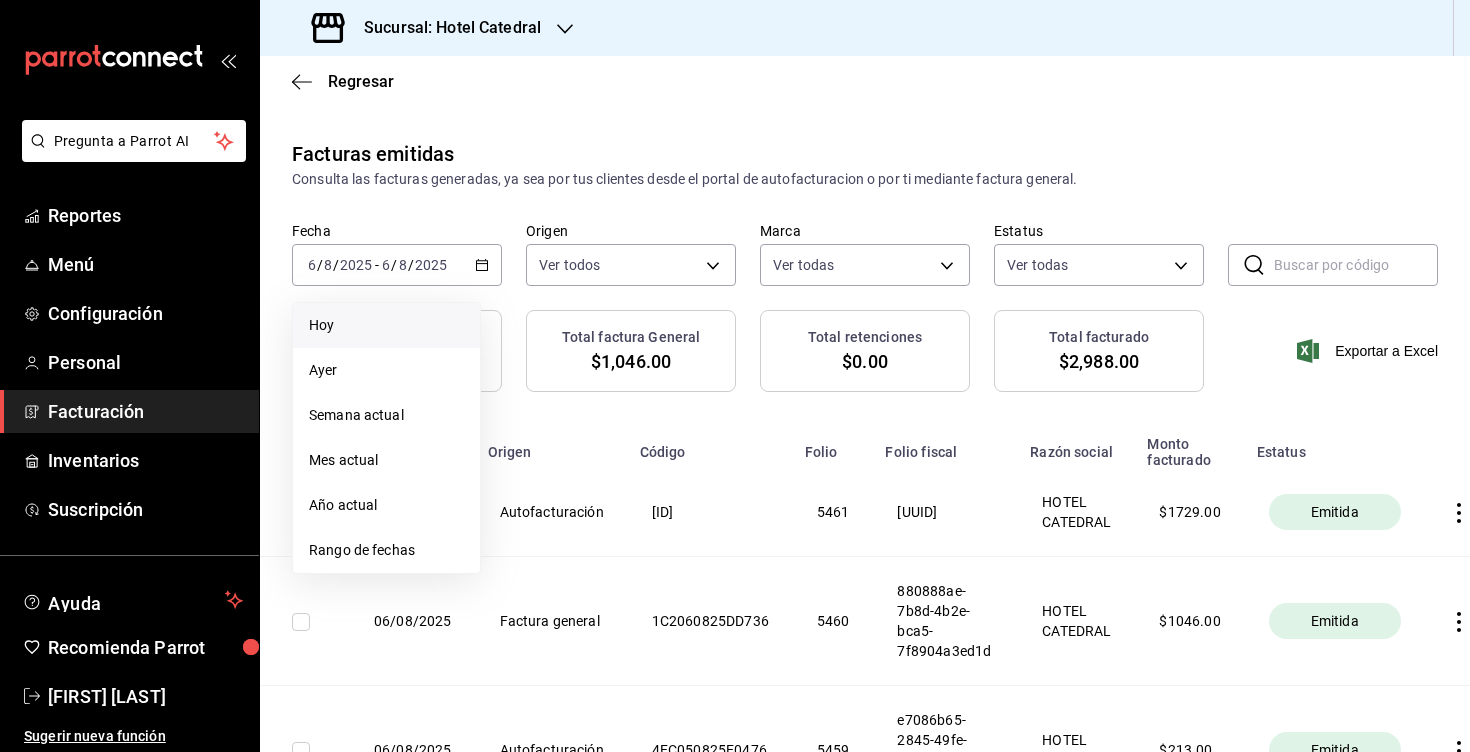 click on "Facturas emitidas Consulta las facturas generadas, ya sea por tus clientes desde el portal de autofacturacion o por ti mediante factura general. Fecha 2025-08-06 6 / 8 / 2025 - 2025-08-06 6 / 8 / 2025 Hoy Ayer Semana actual Mes actual Año actual Rango de fechas Origen Ver todos ORDER_INVOICE,GENERAL_INVOICE Marca Ver todas [UUID] Estatus Ver todas ACTIVE,PENDING_CANCELLATION,CANCELLED,PRE_CANCELLED ​ ​" at bounding box center (865, 224) 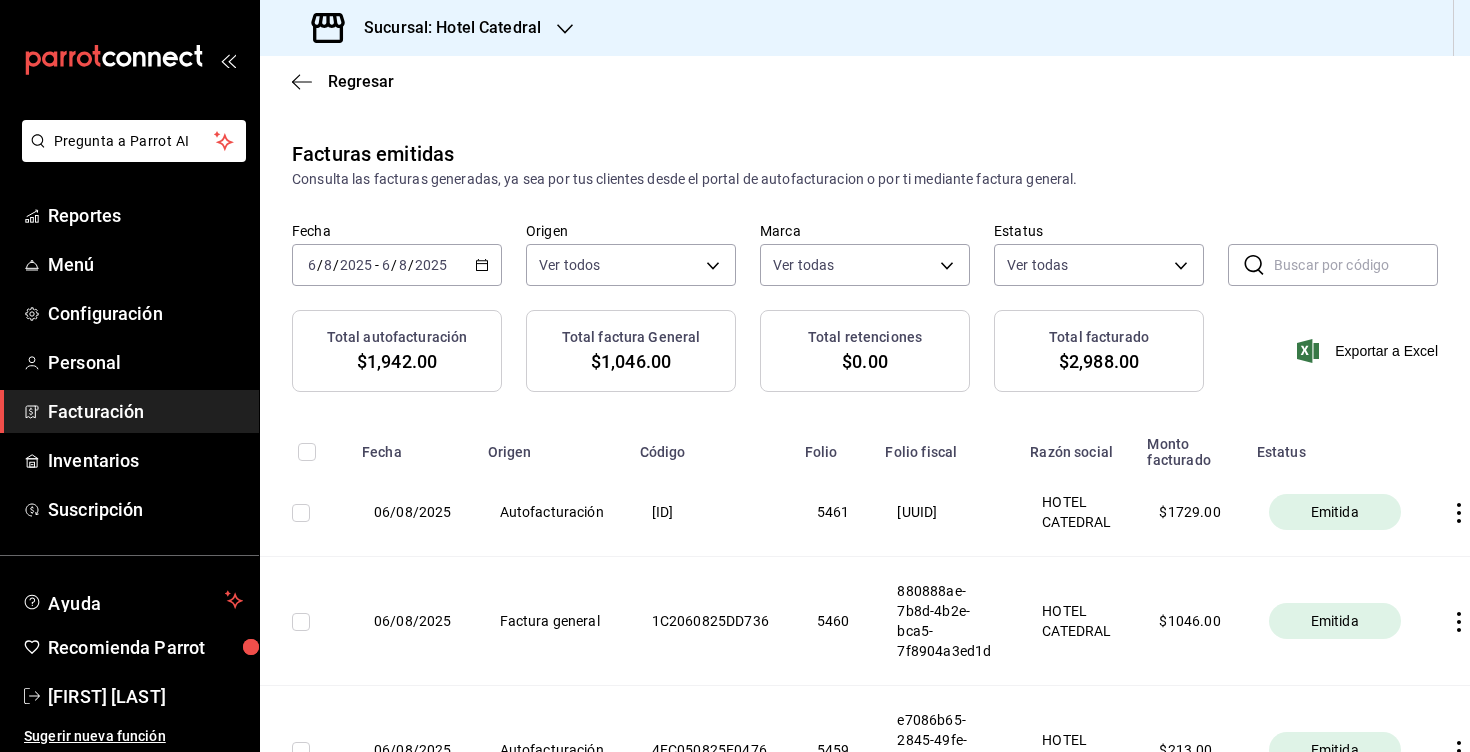 click on "2025" at bounding box center [356, 265] 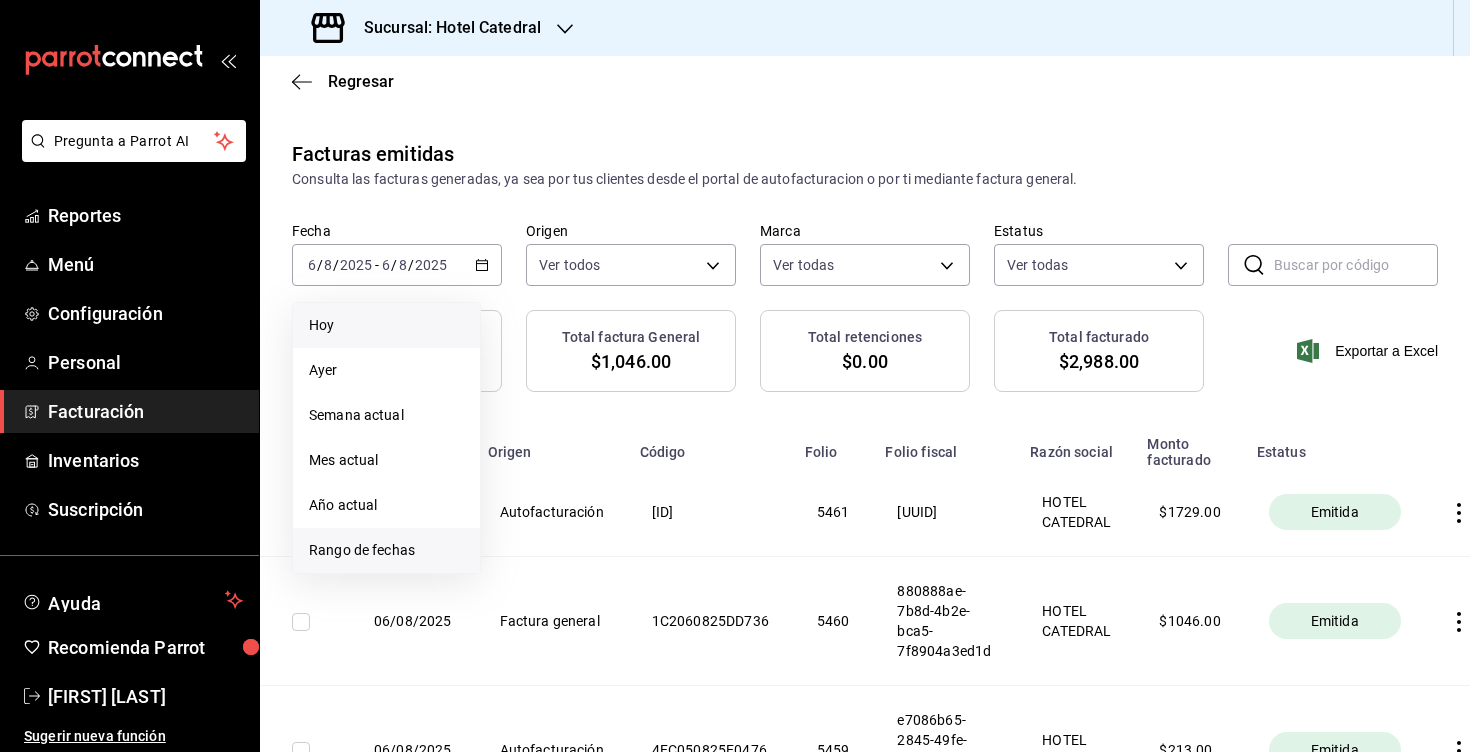click on "Rango de fechas" at bounding box center [386, 550] 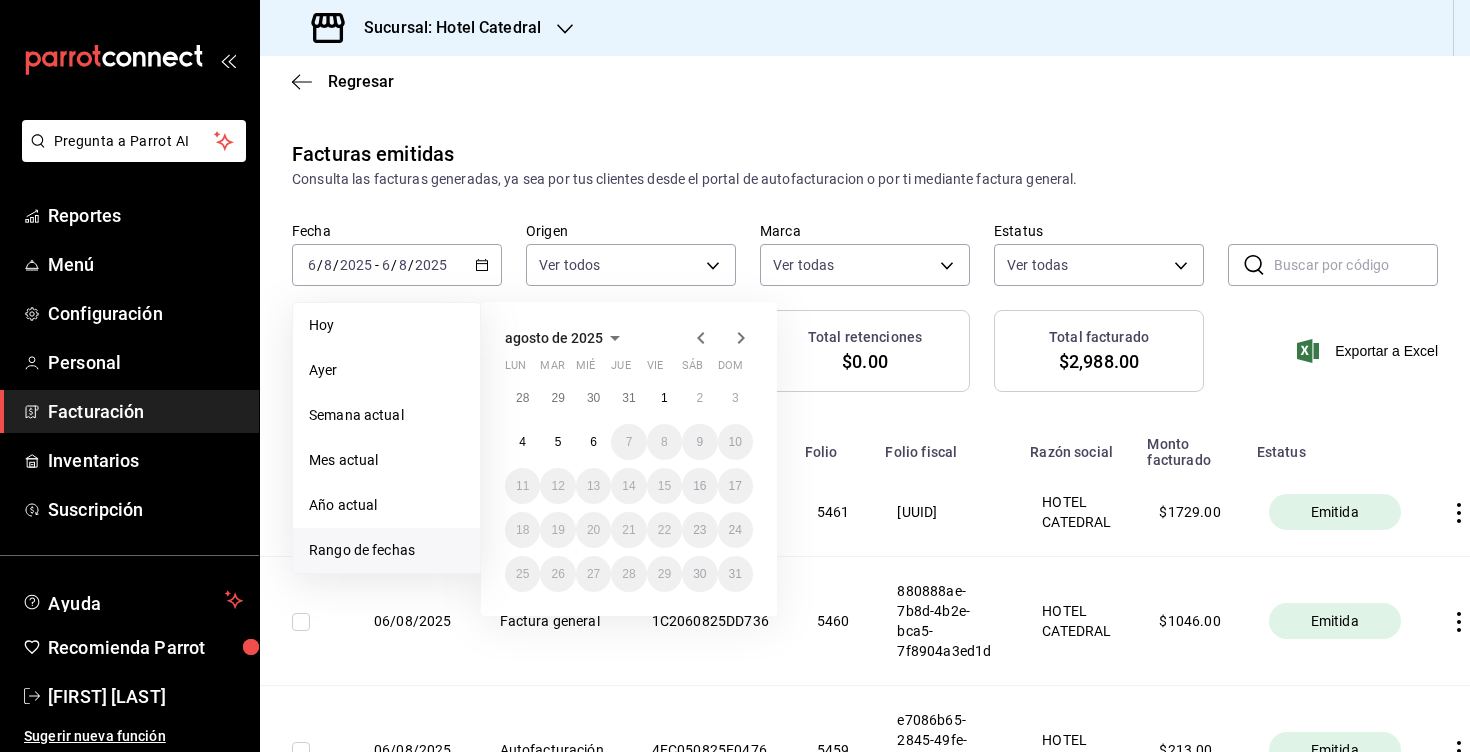 click 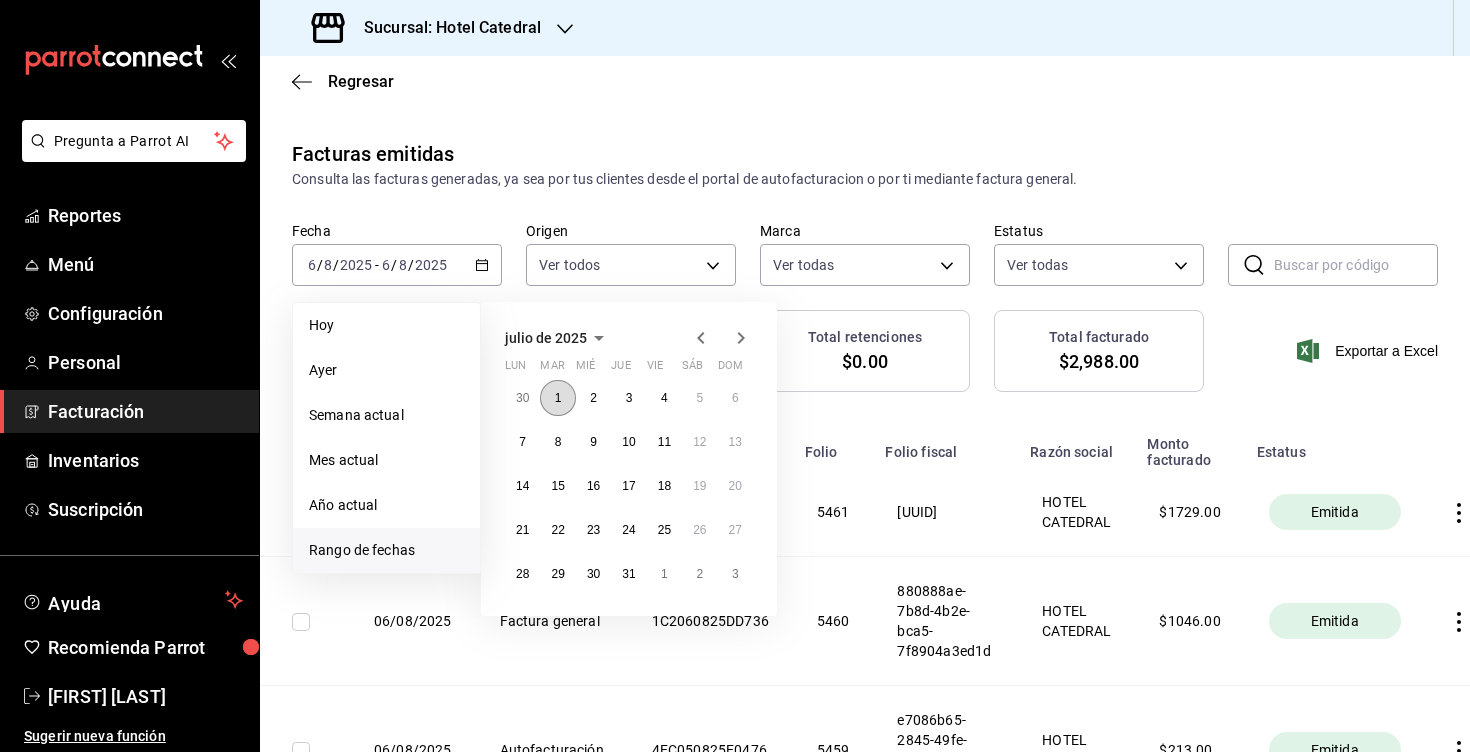click on "1" at bounding box center [557, 398] 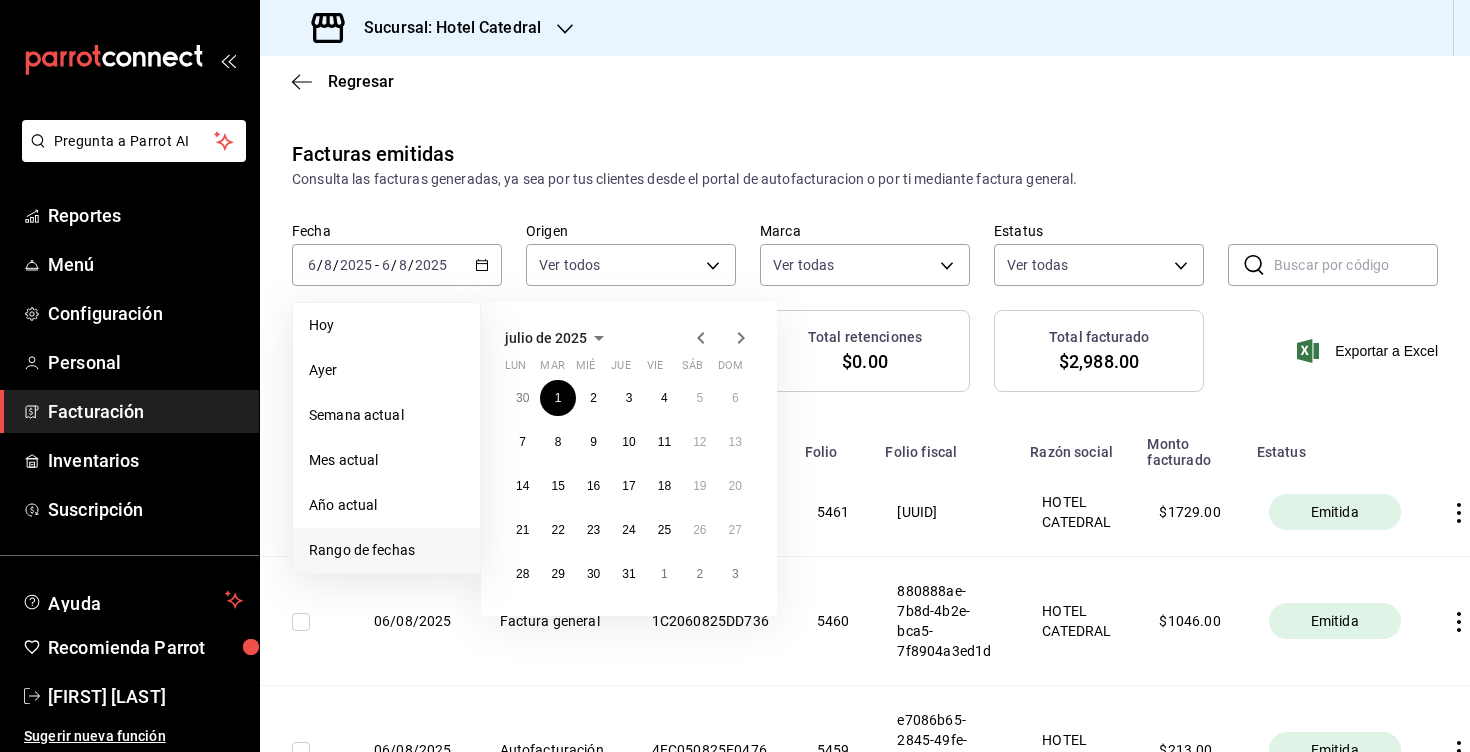 click 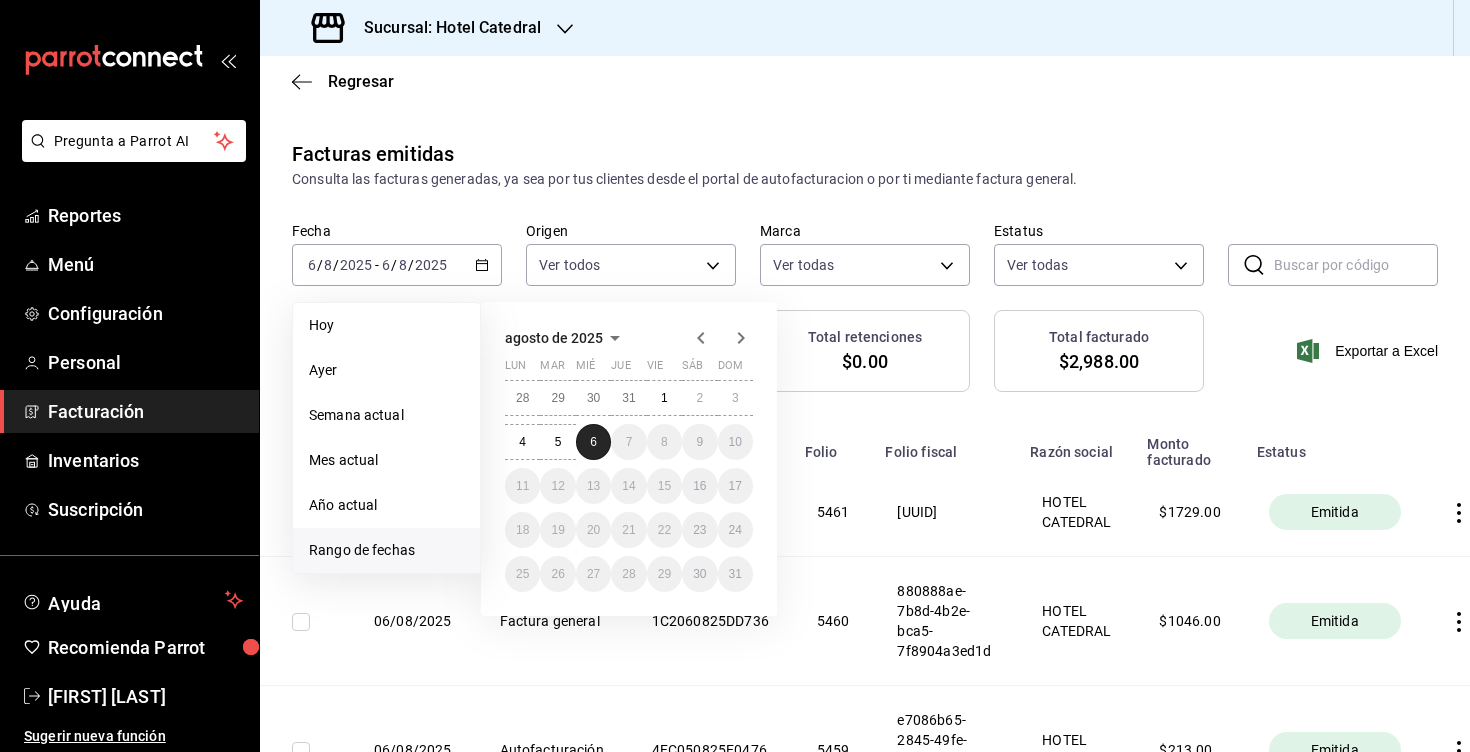 click on "6" at bounding box center (593, 442) 